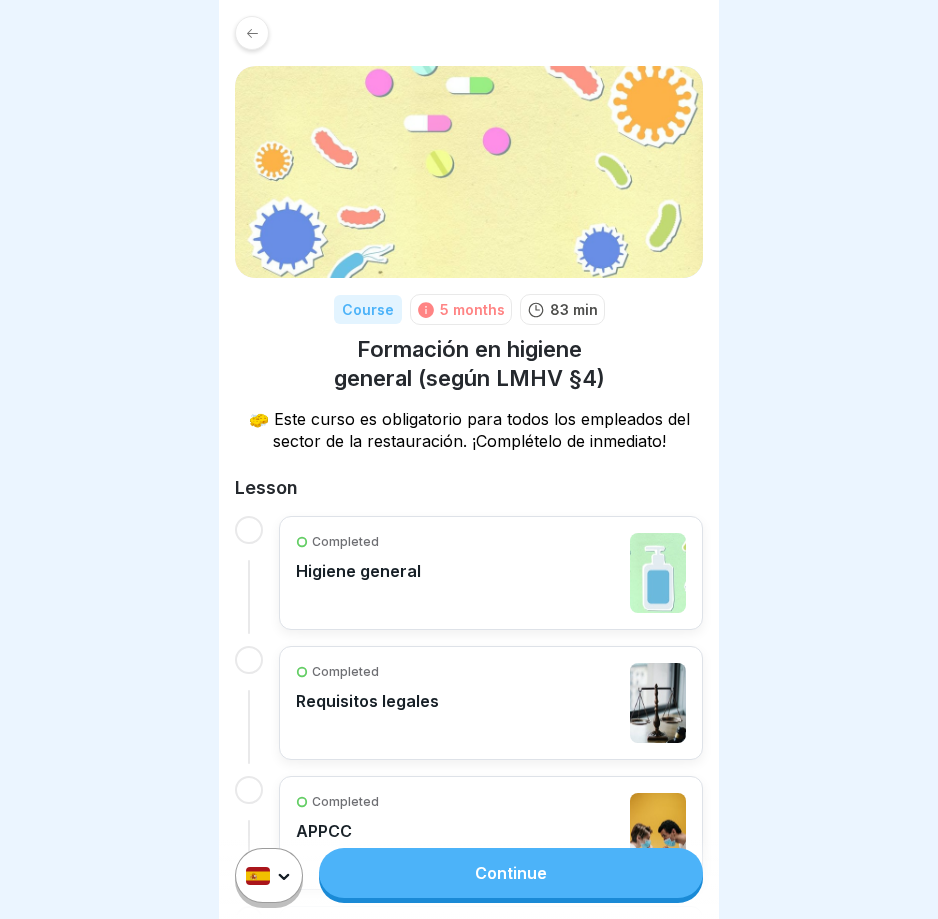 scroll, scrollTop: 0, scrollLeft: 0, axis: both 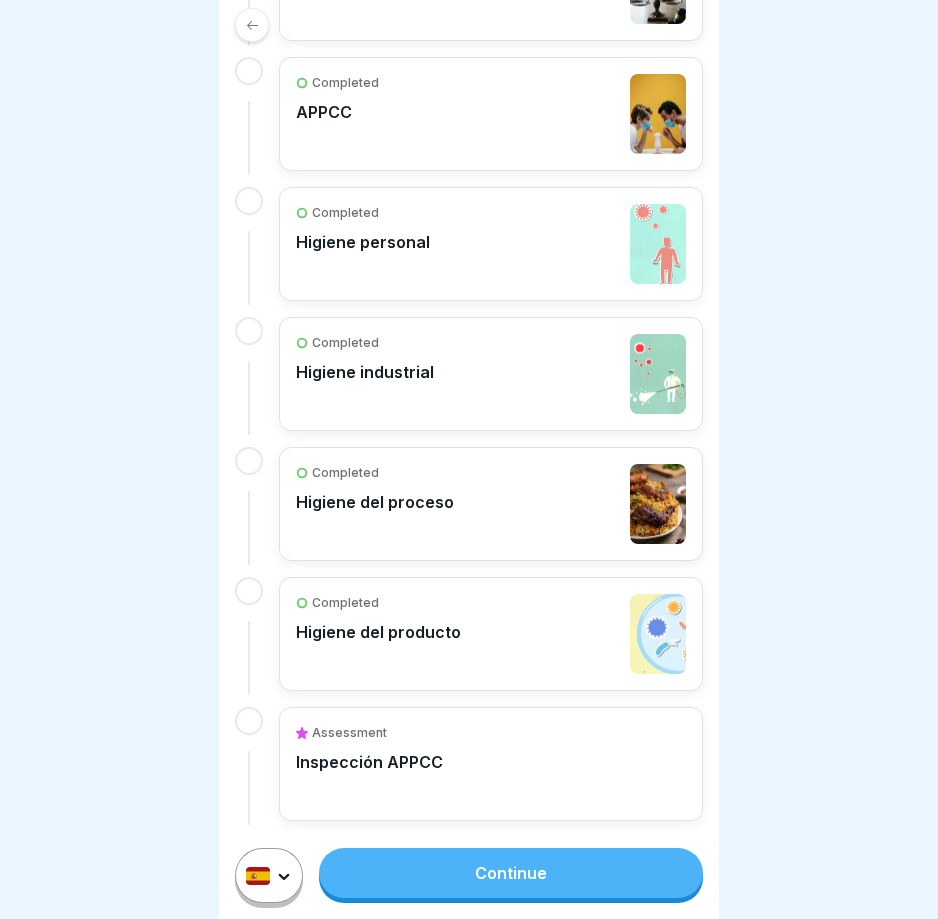 click on "Continue" at bounding box center [511, 873] 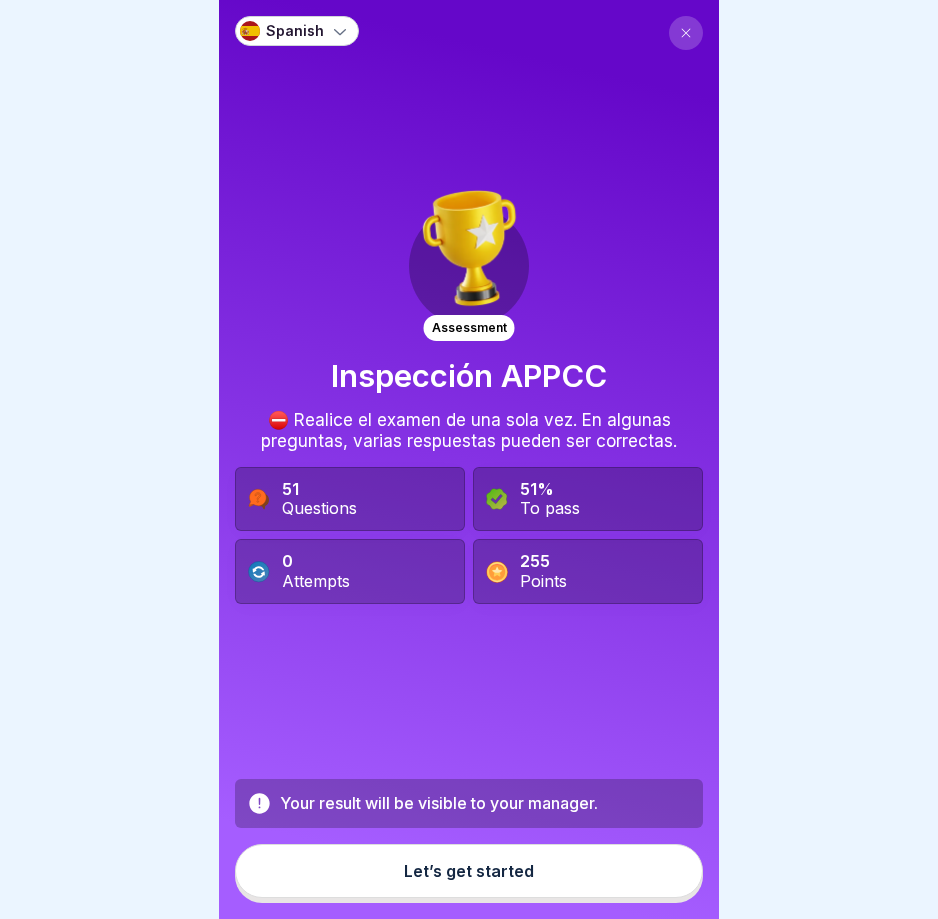 scroll, scrollTop: 0, scrollLeft: 0, axis: both 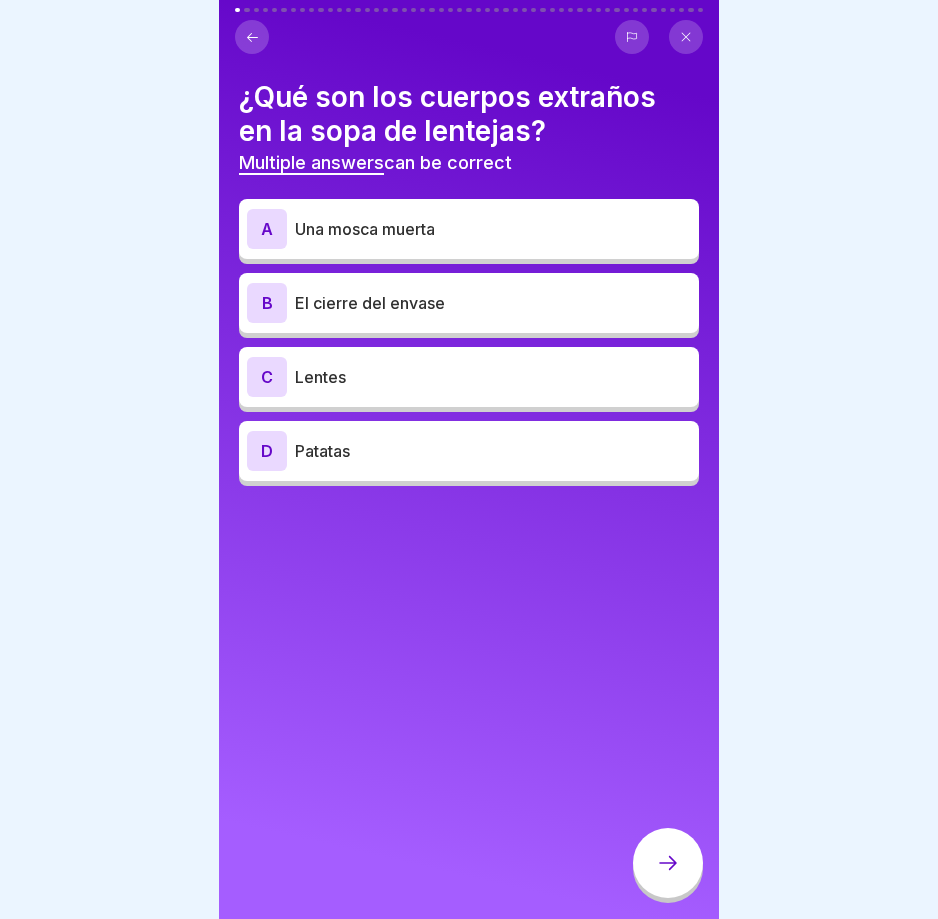 click at bounding box center (469, 459) 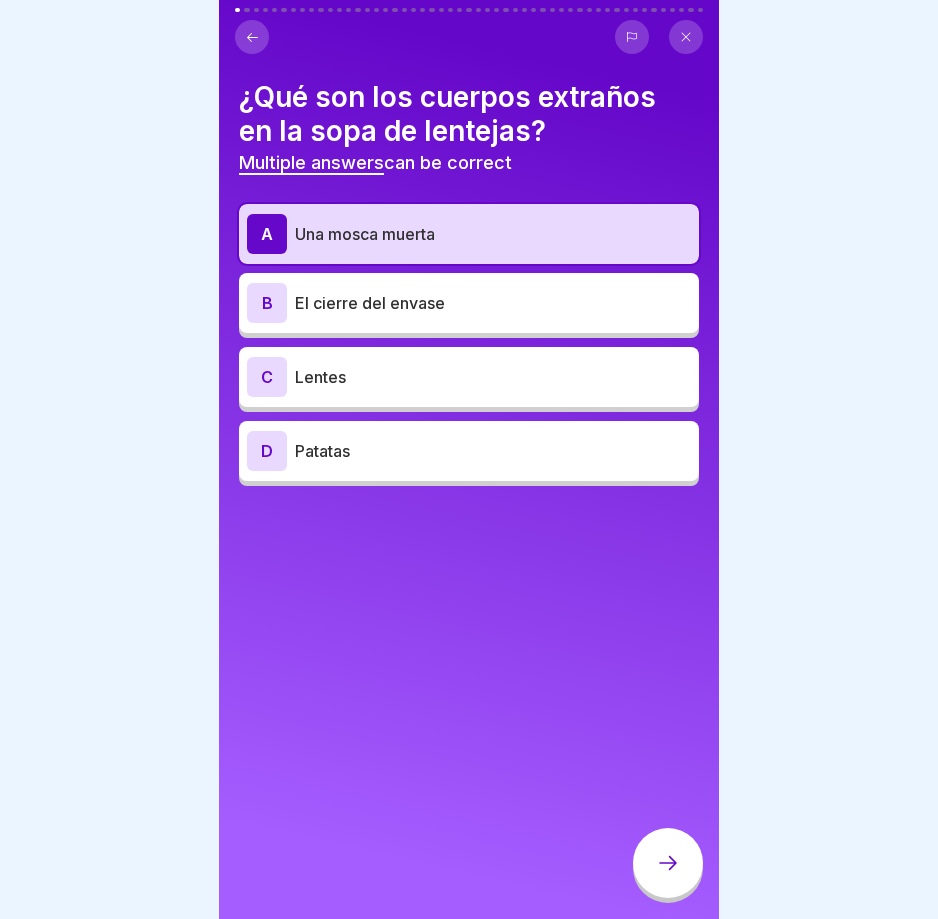 click on "El cierre del envase" at bounding box center (493, 303) 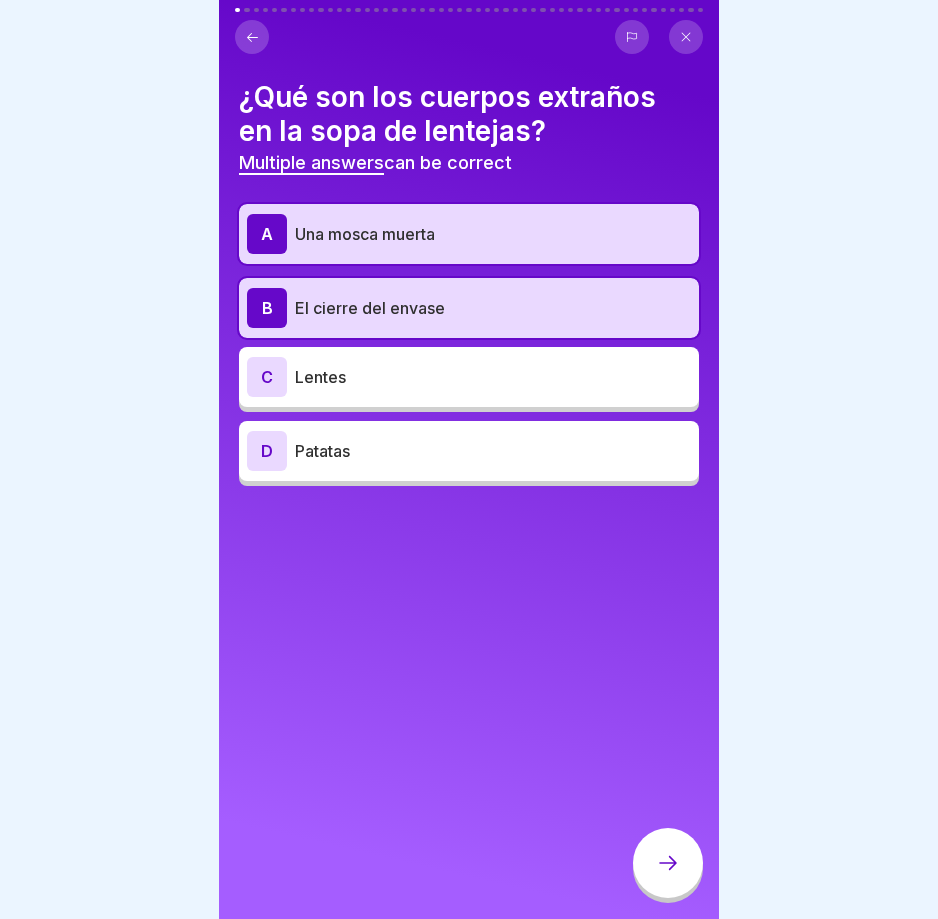 click on "C Lentes" at bounding box center [469, 377] 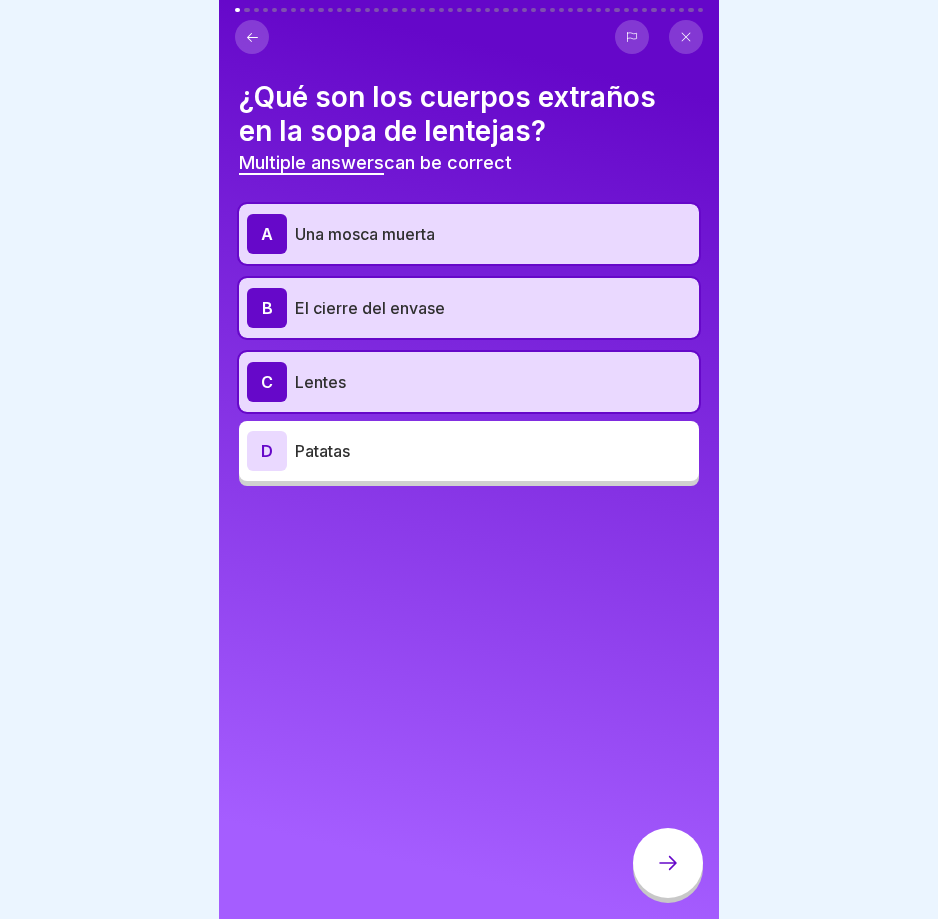 click at bounding box center (668, 863) 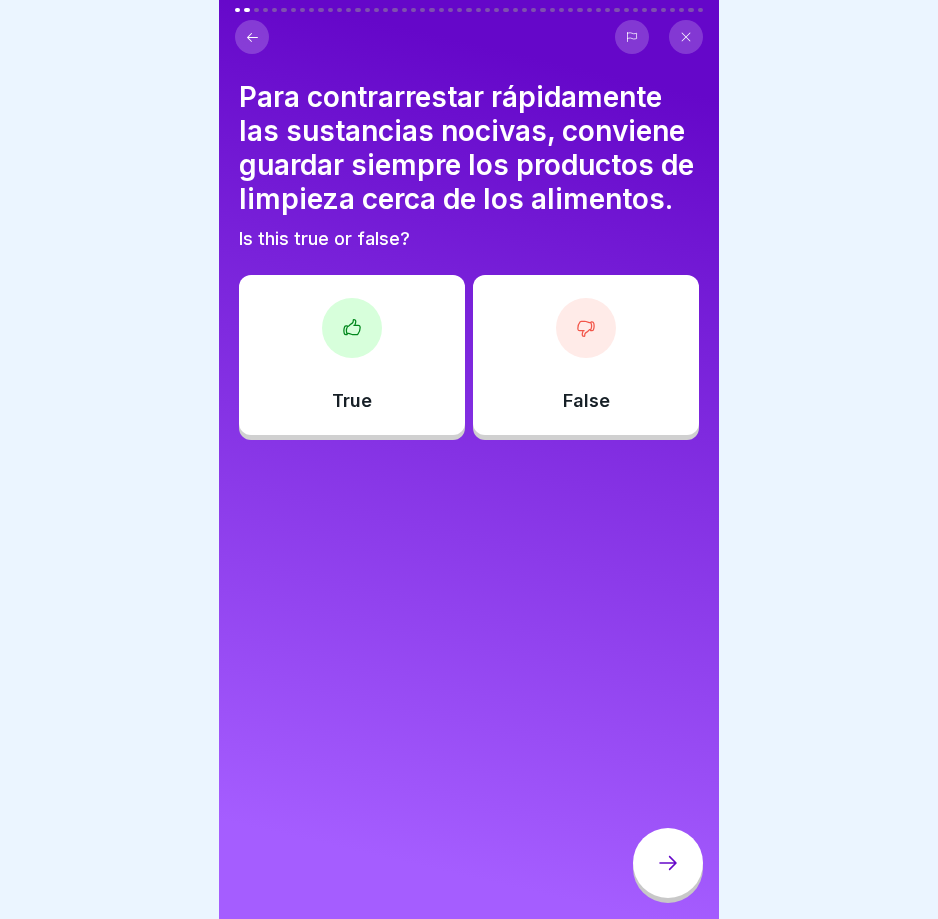click at bounding box center [469, 459] 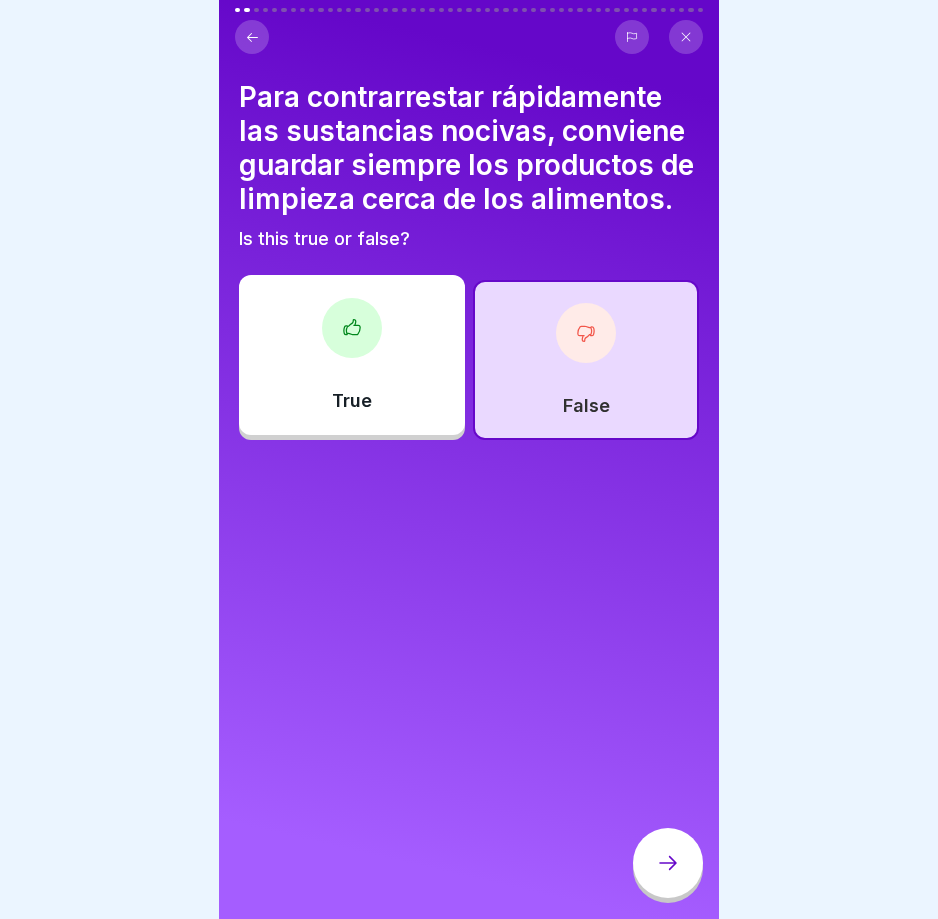 click 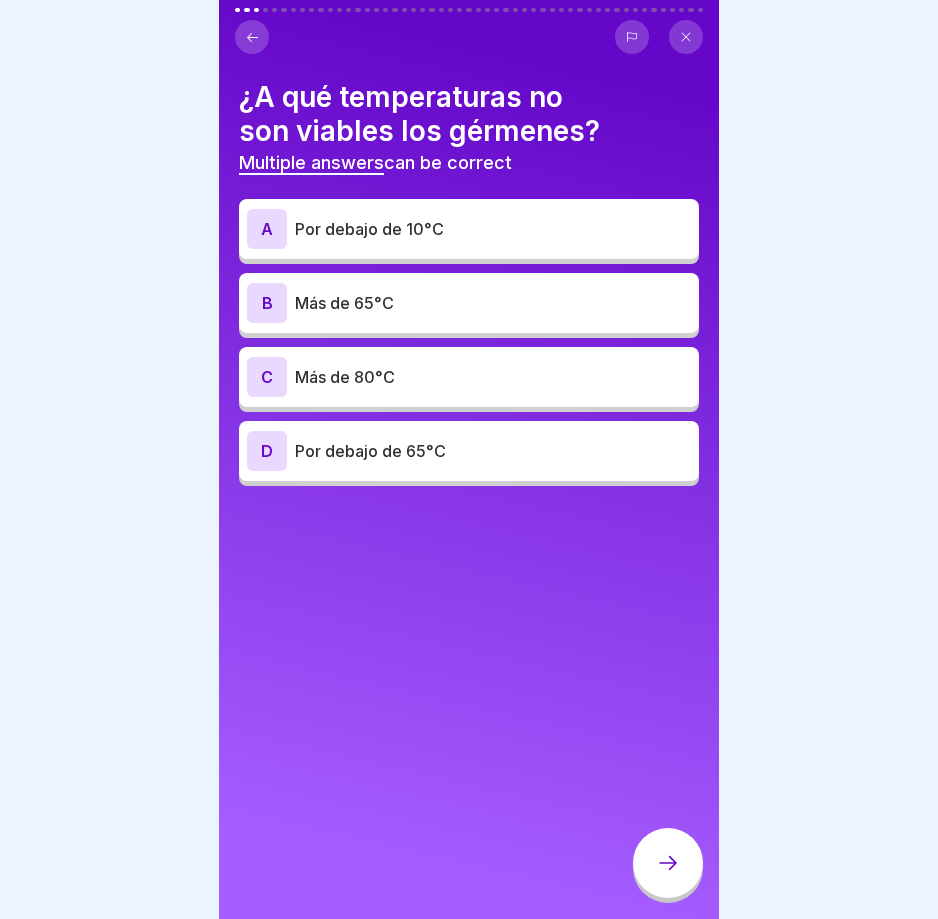 click at bounding box center [469, 459] 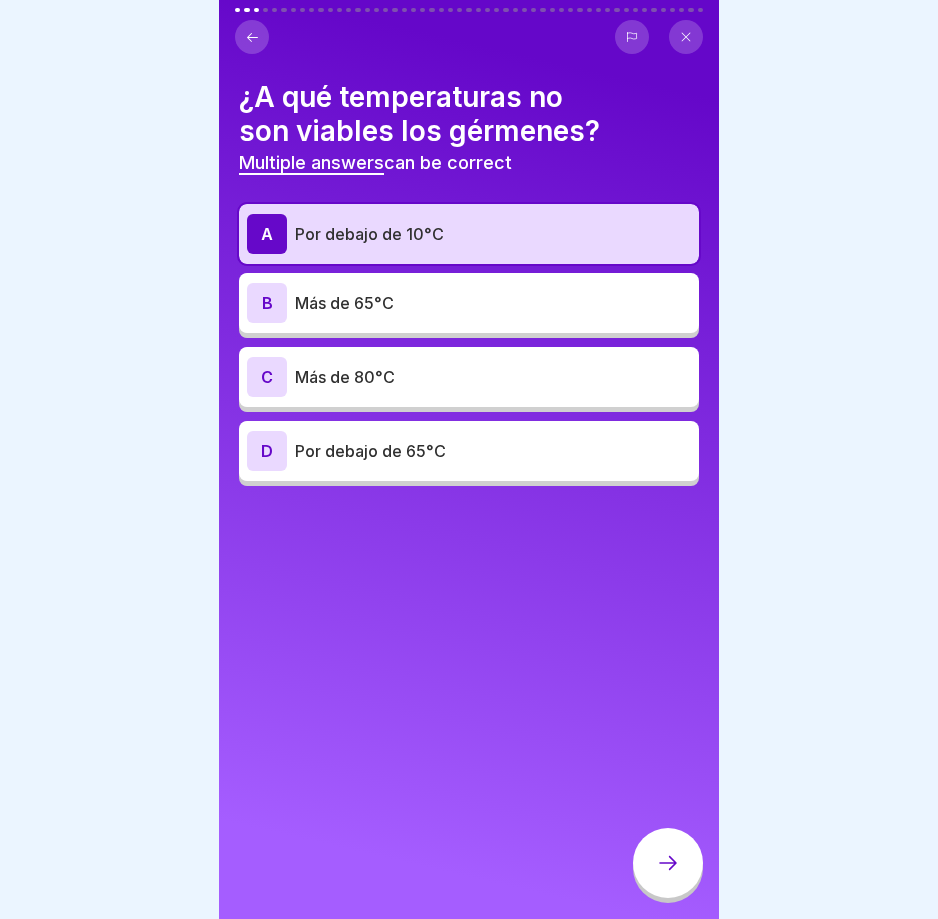 click on "B Más de 65°C" at bounding box center [469, 303] 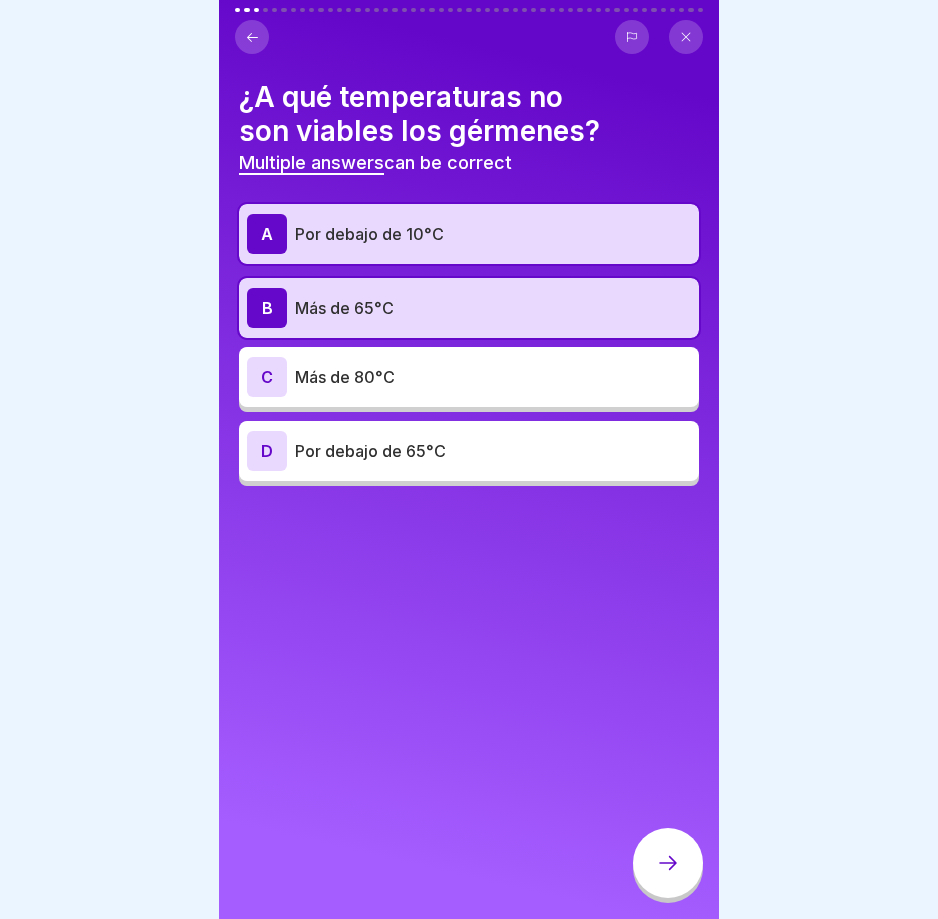 click on "B Más de 65°C" at bounding box center (469, 308) 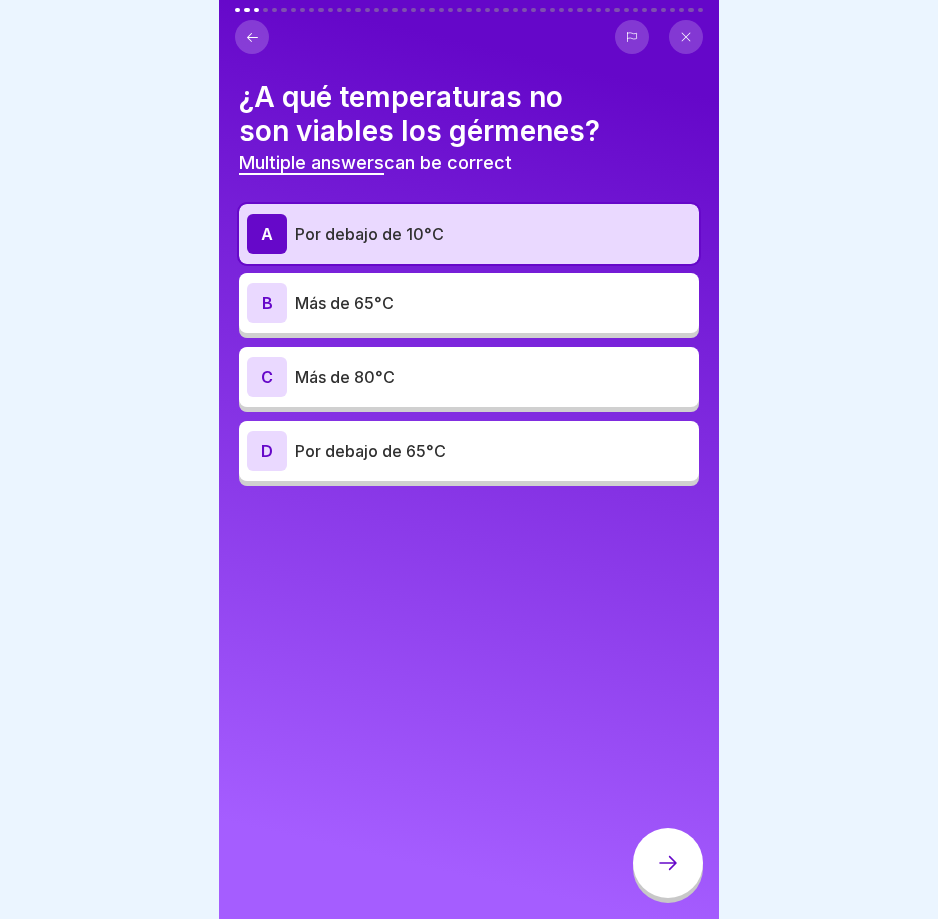 click on "B Más de 65°C" at bounding box center [469, 303] 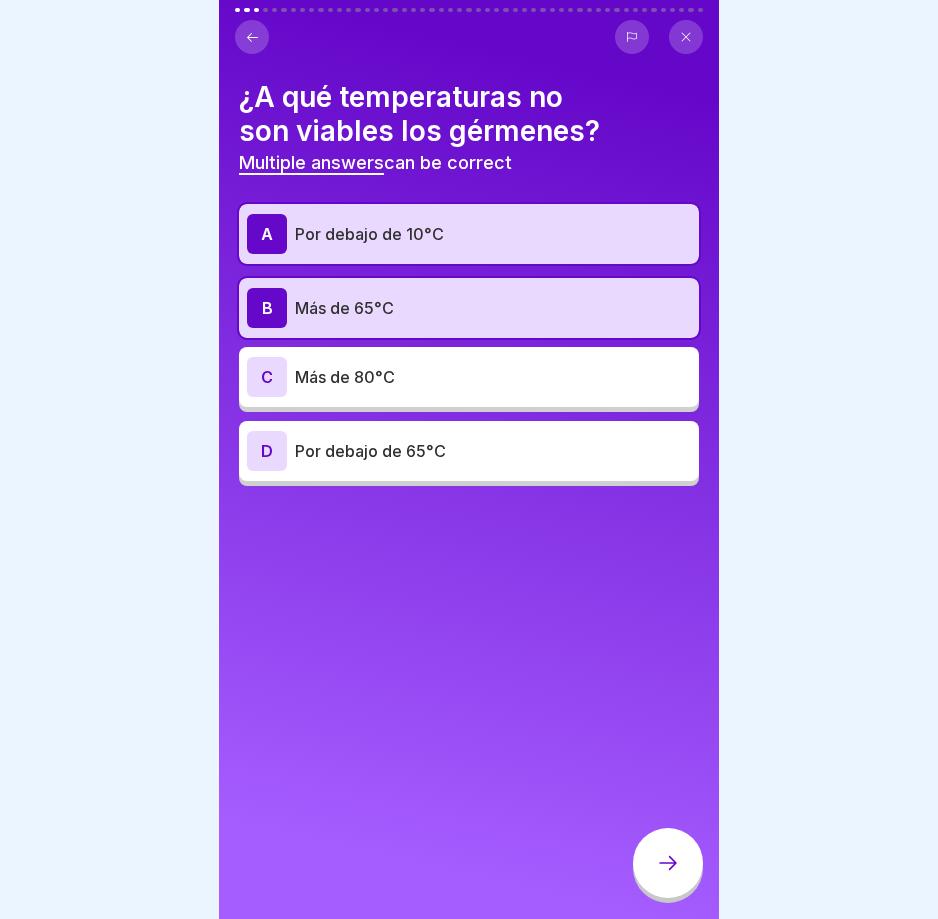 click on "C Más de 80°C" at bounding box center [469, 377] 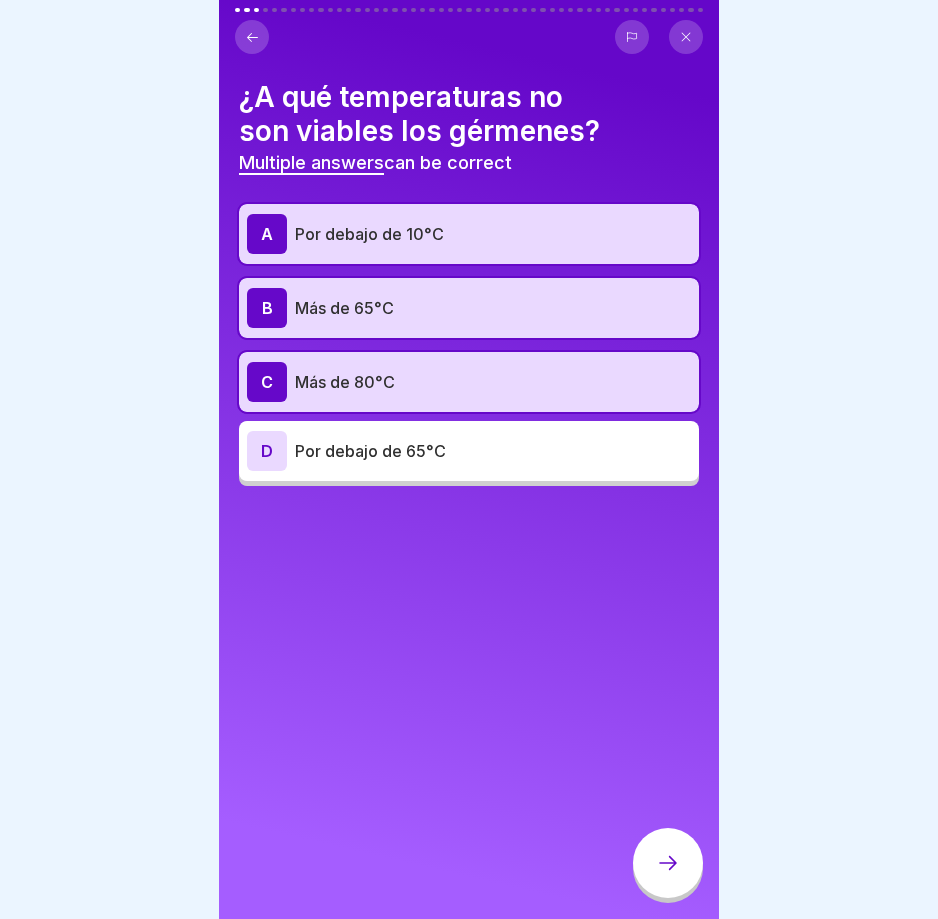 click at bounding box center [668, 863] 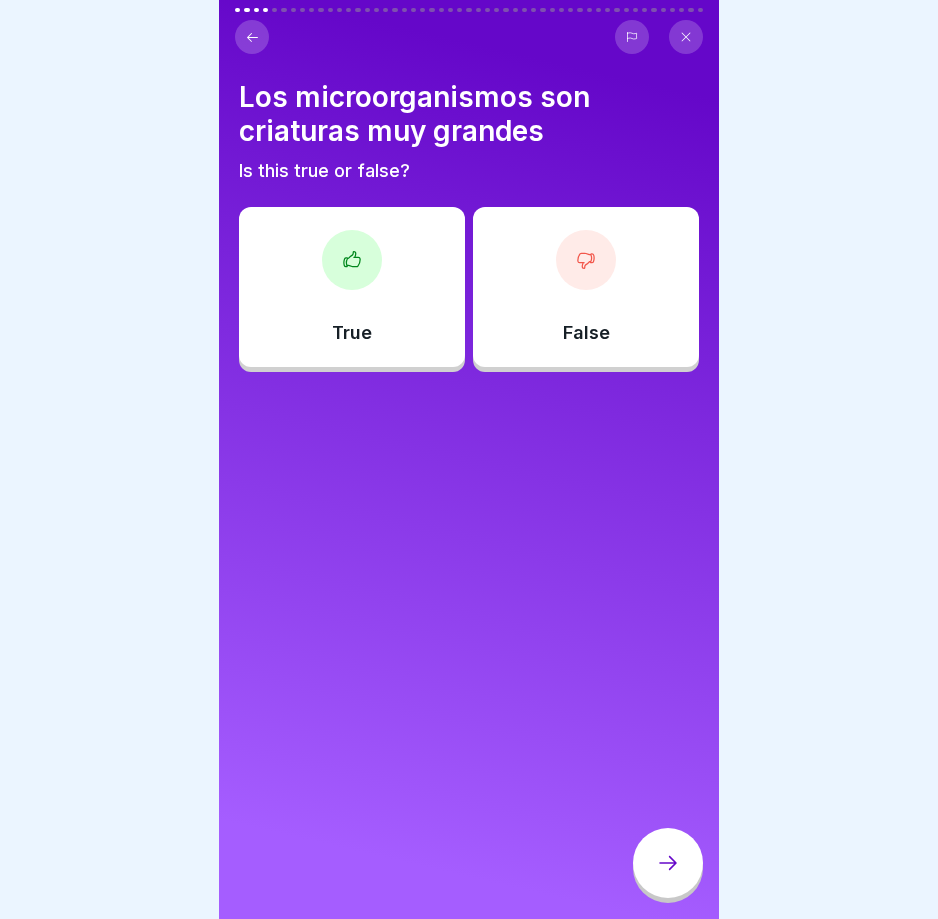 click on "False" at bounding box center (586, 287) 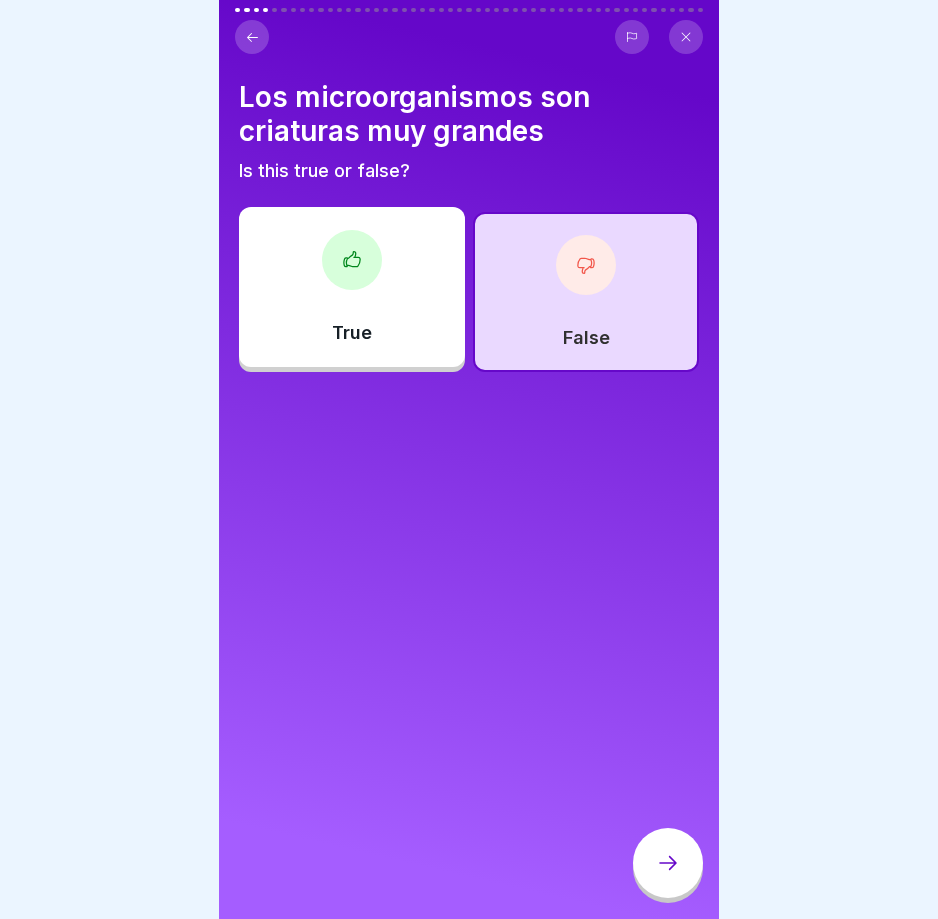 click at bounding box center [668, 863] 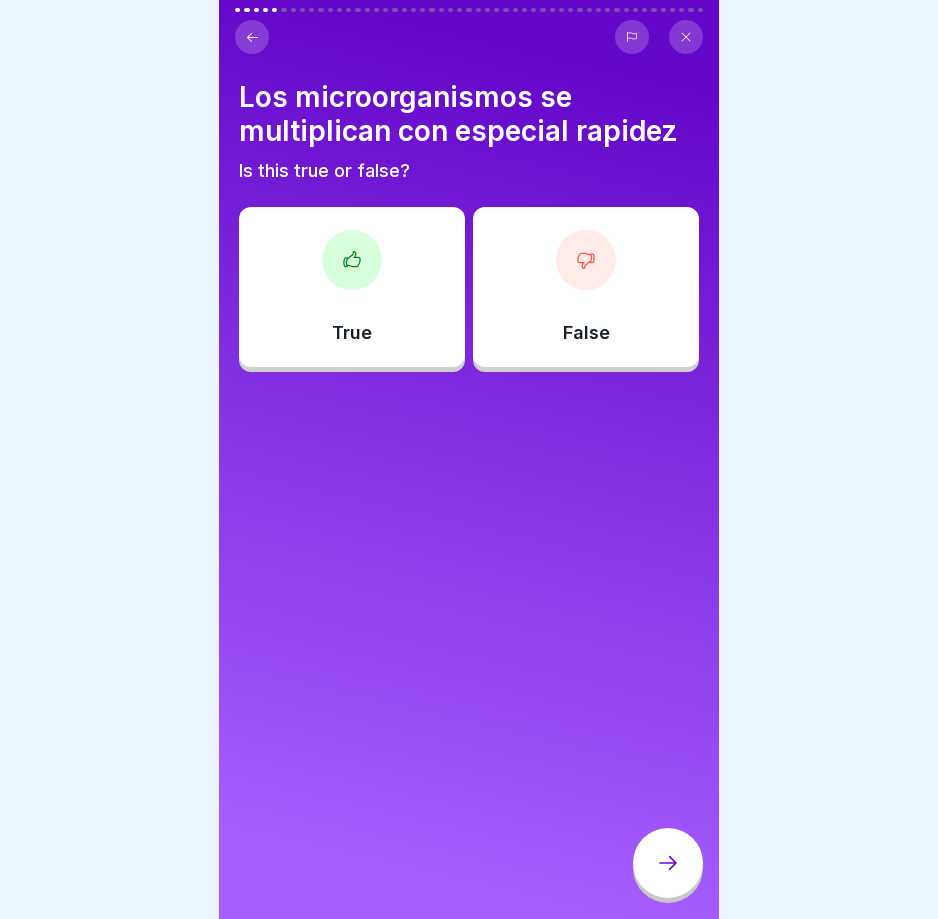click on "True" at bounding box center (352, 287) 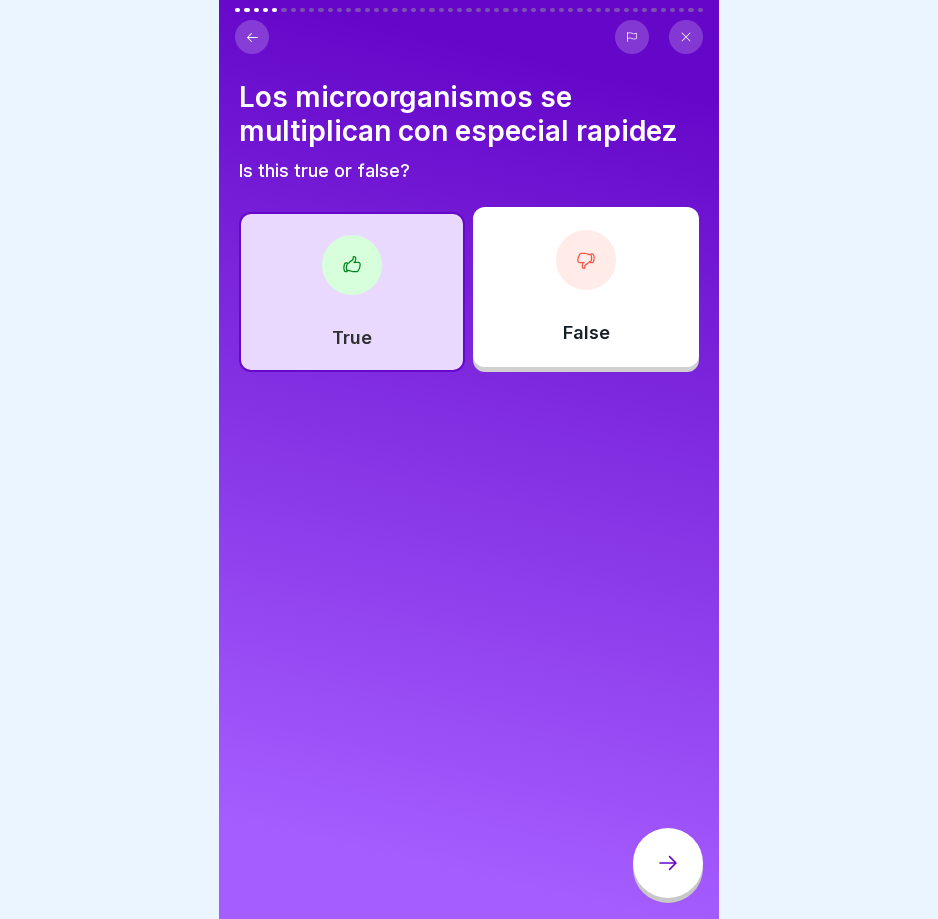 click at bounding box center (668, 863) 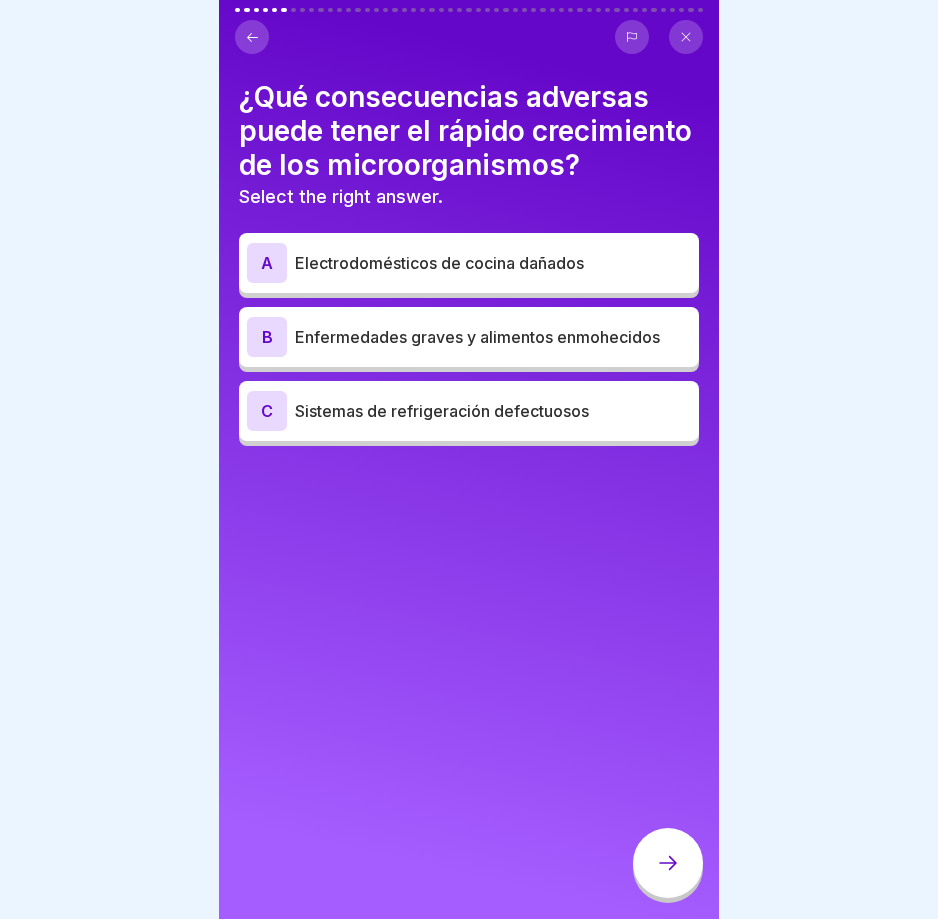 click on "Enfermedades graves y alimentos enmohecidos" at bounding box center (493, 337) 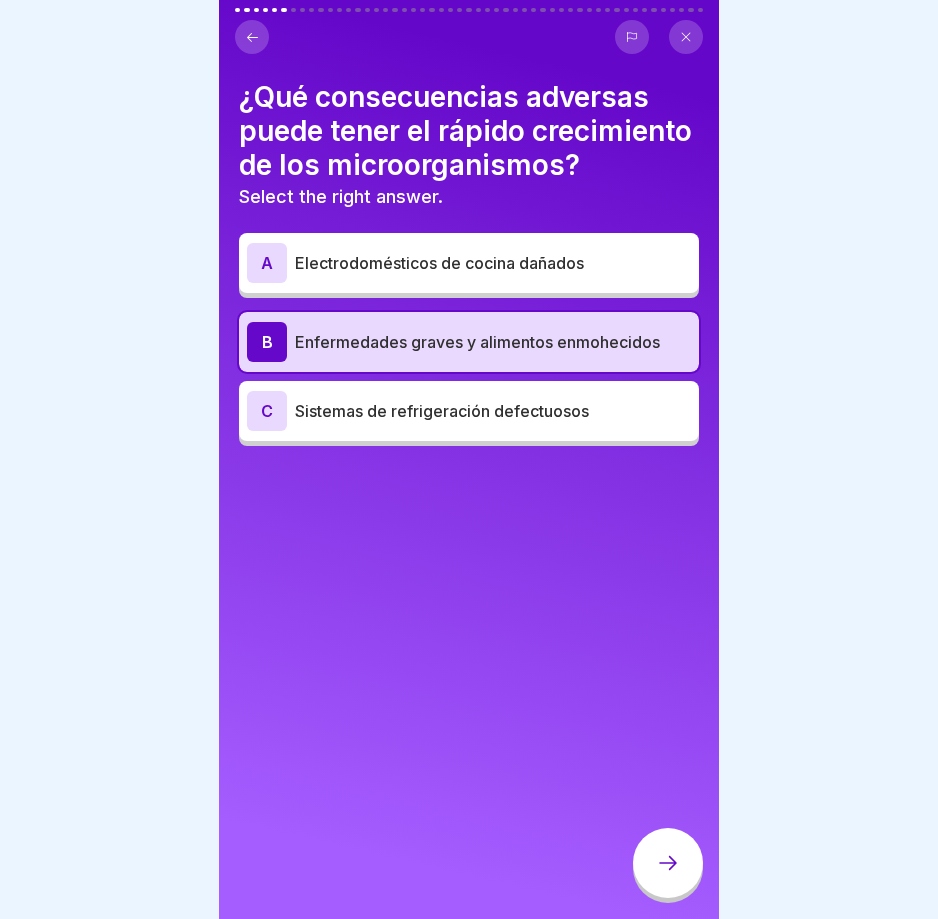 click at bounding box center [668, 863] 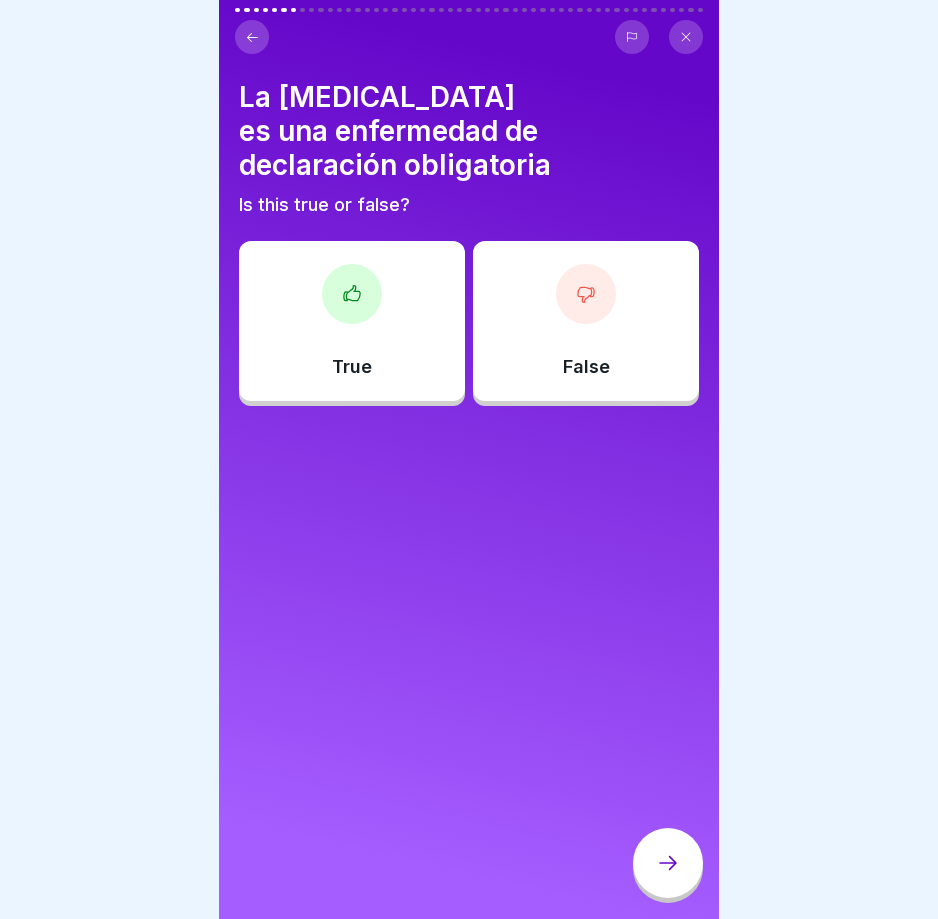 click on "True" at bounding box center (352, 321) 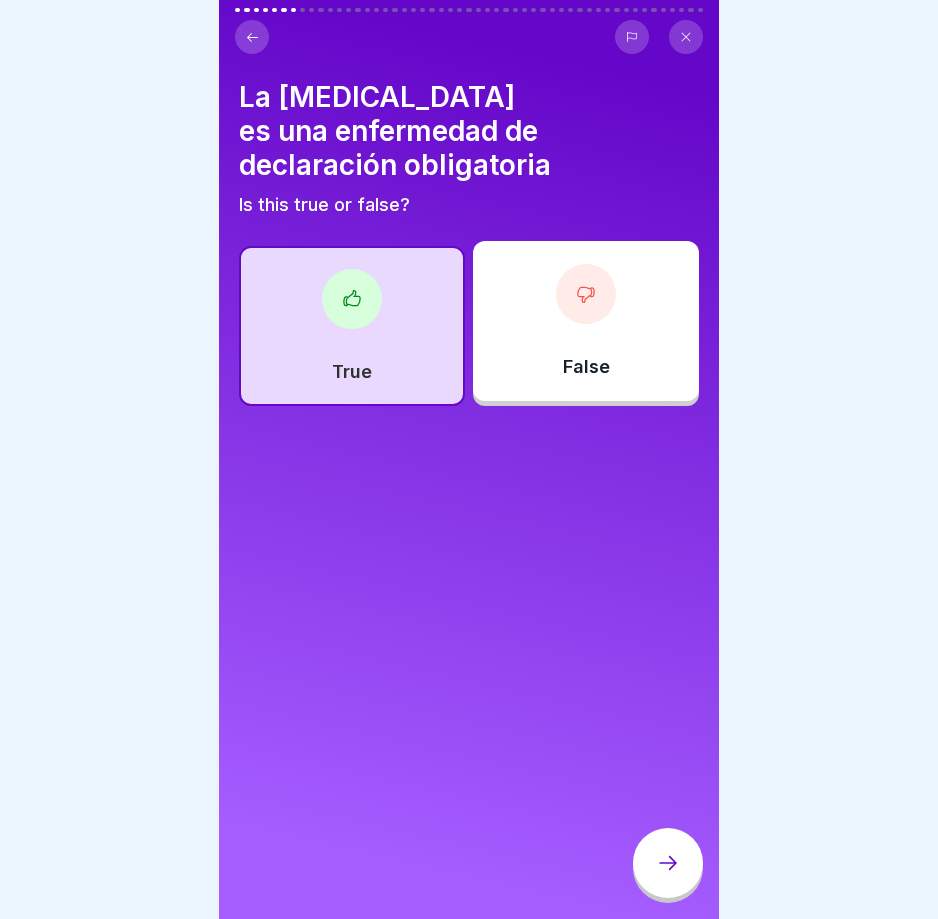 click at bounding box center [668, 863] 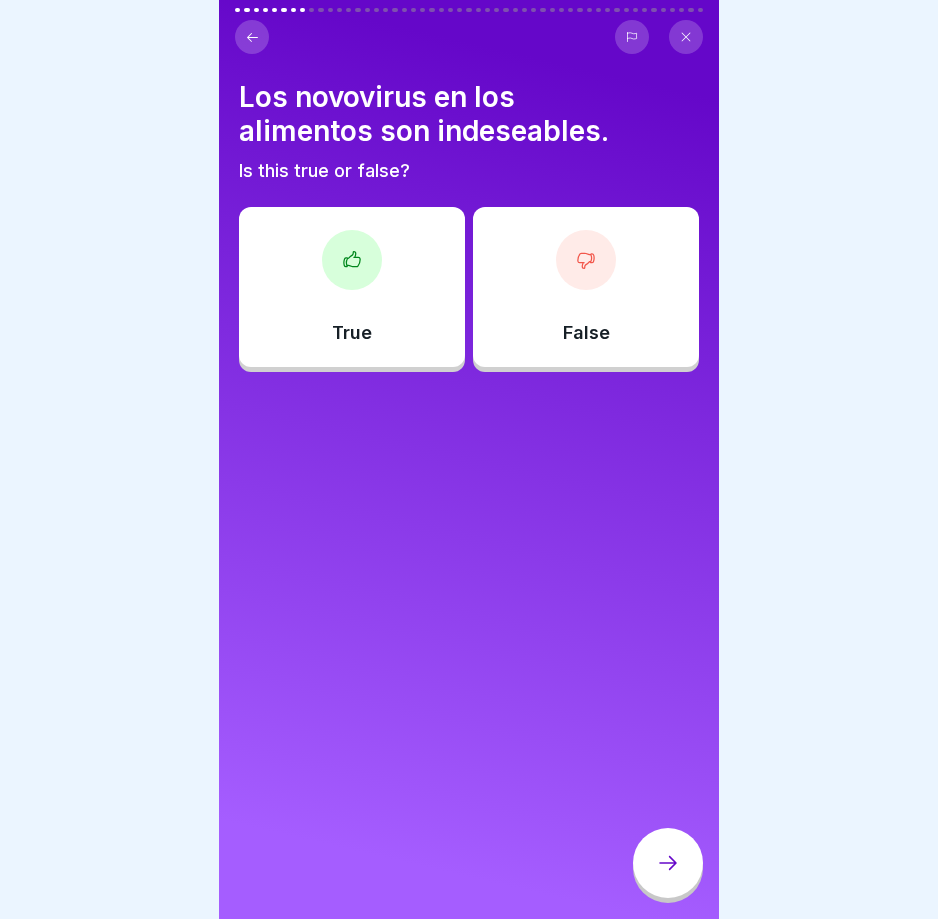 click on "True" at bounding box center (352, 287) 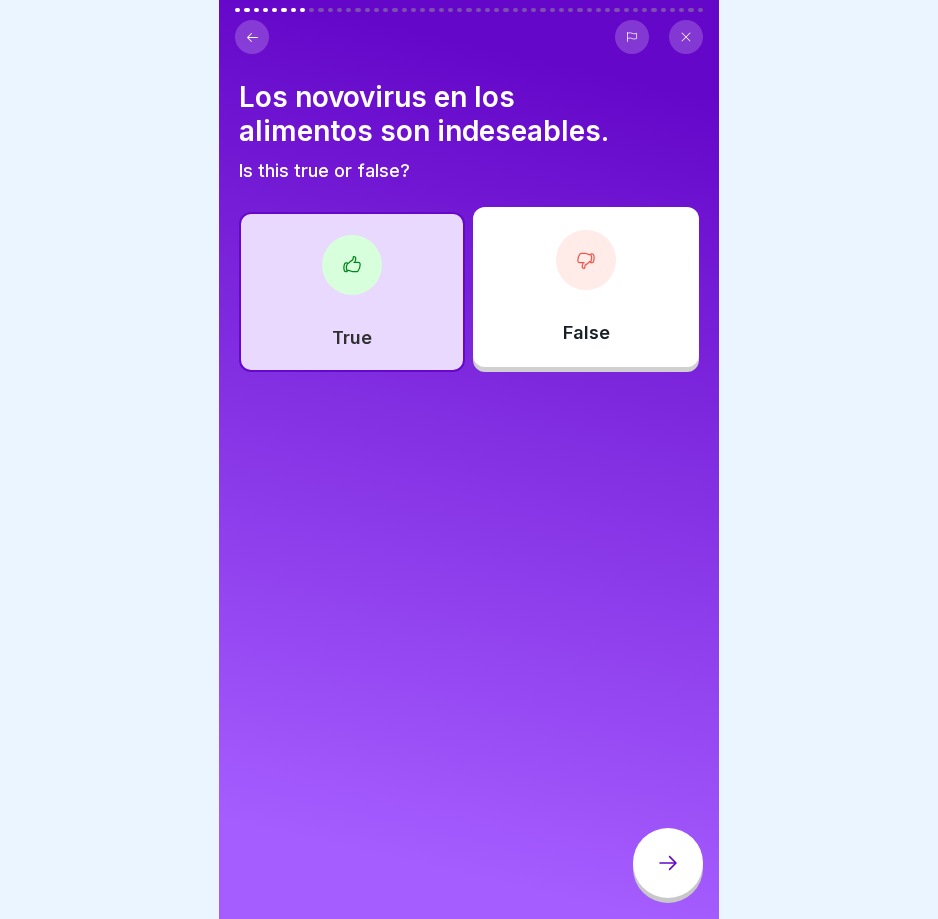 click at bounding box center [469, 459] 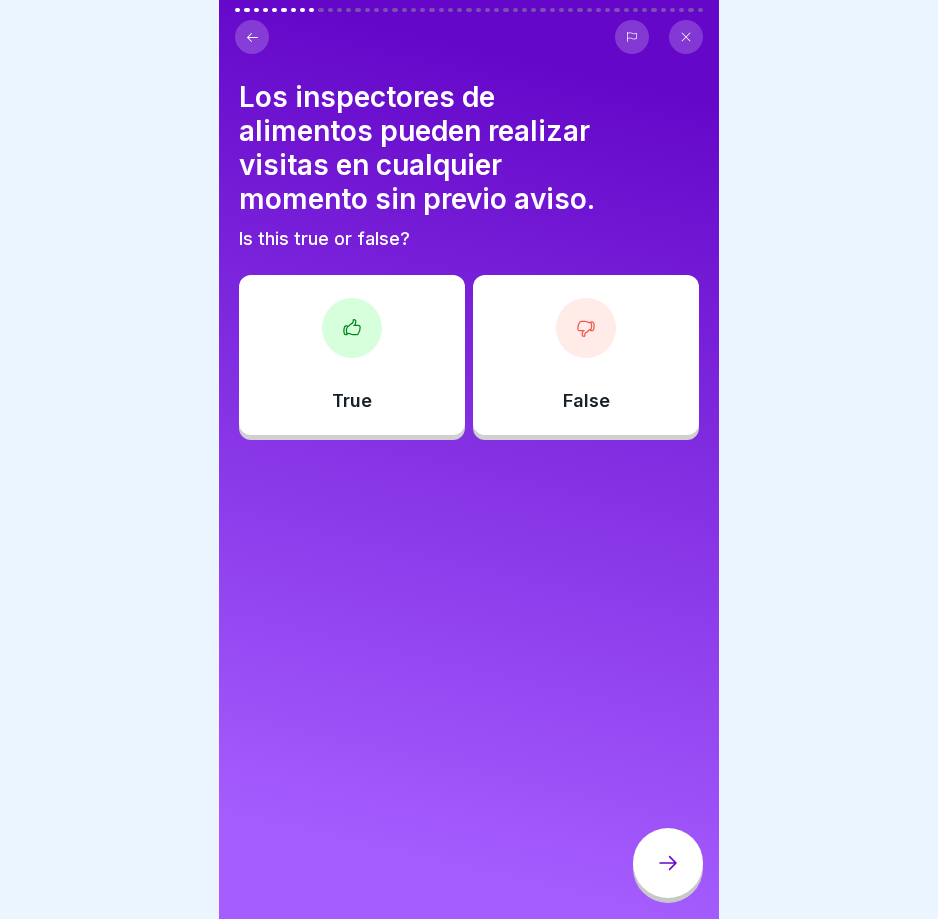click on "True" at bounding box center (352, 355) 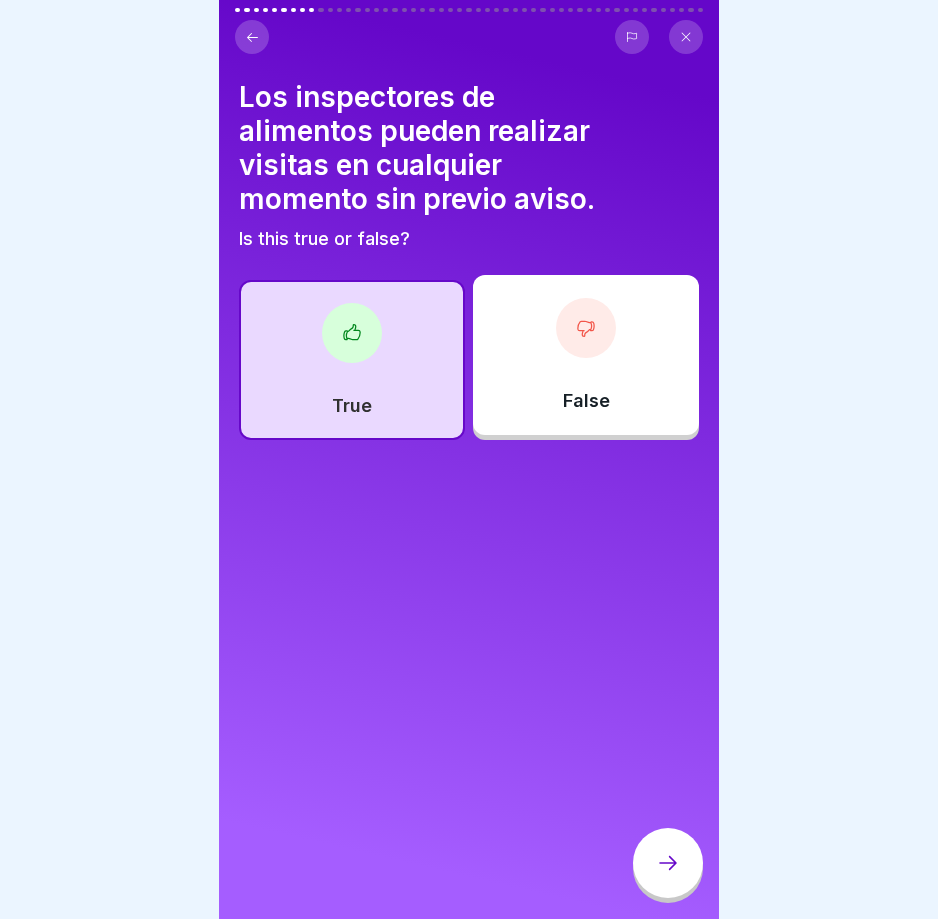 click 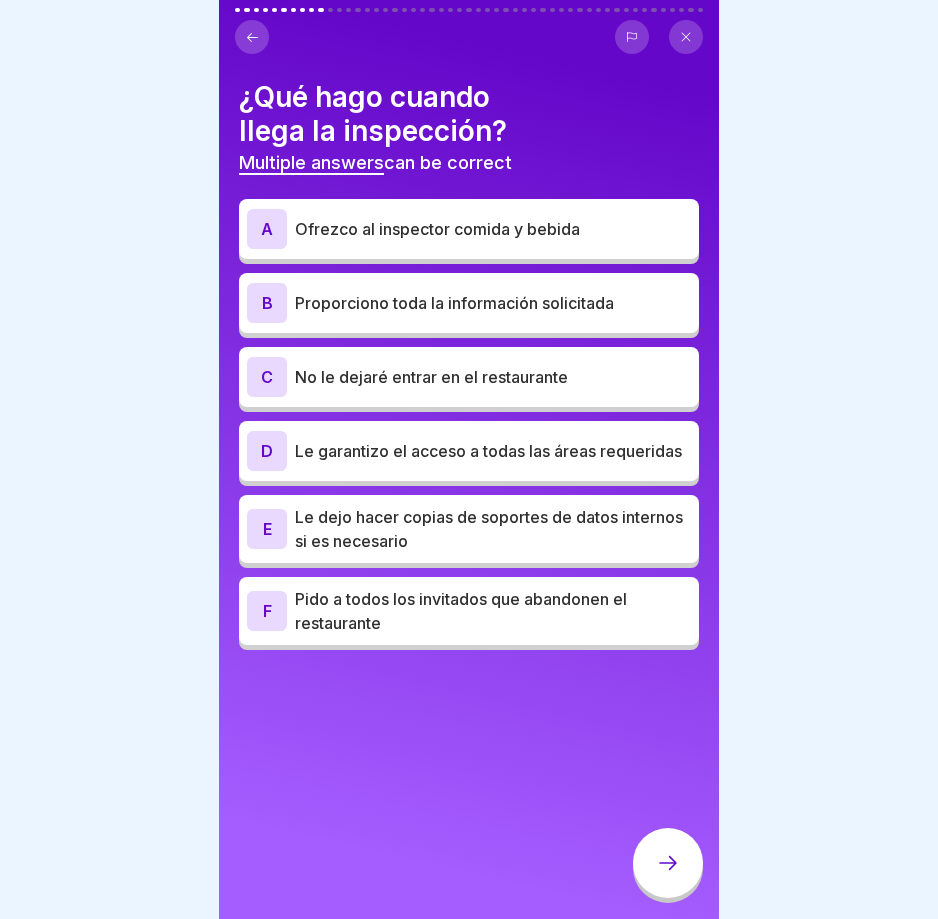 click on "B Proporciono toda la información solicitada" at bounding box center (469, 303) 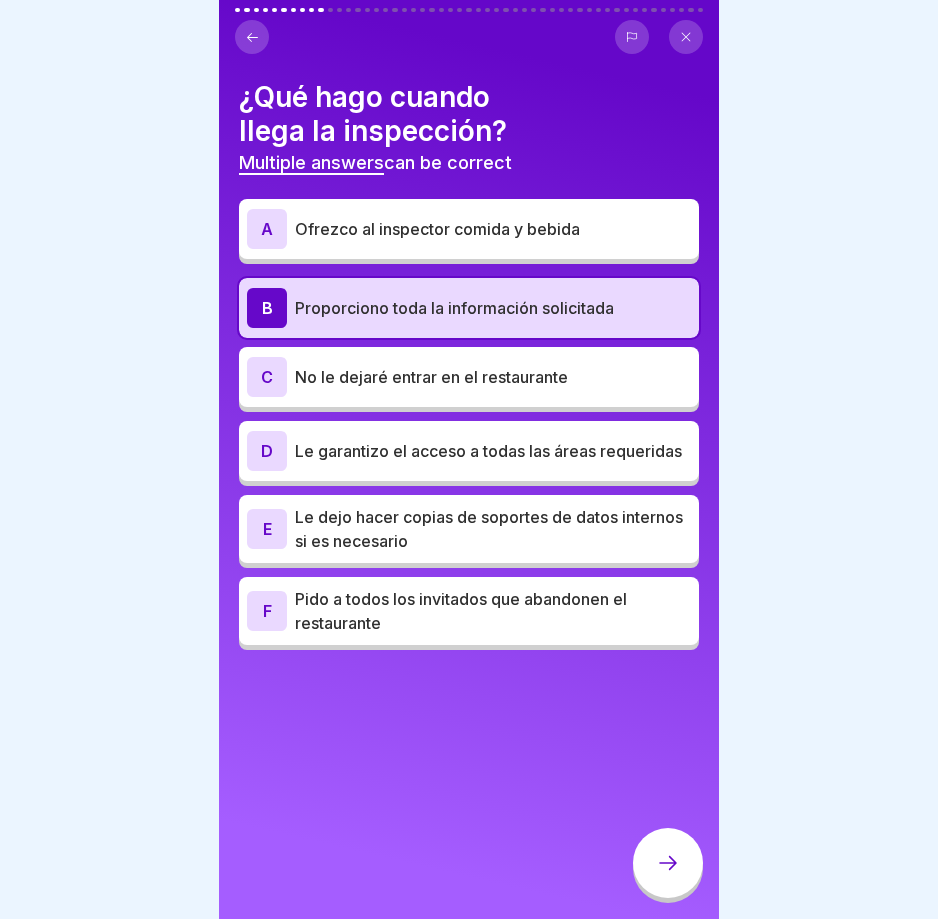 click on "Le garantizo el acceso a todas las áreas requeridas" at bounding box center (493, 451) 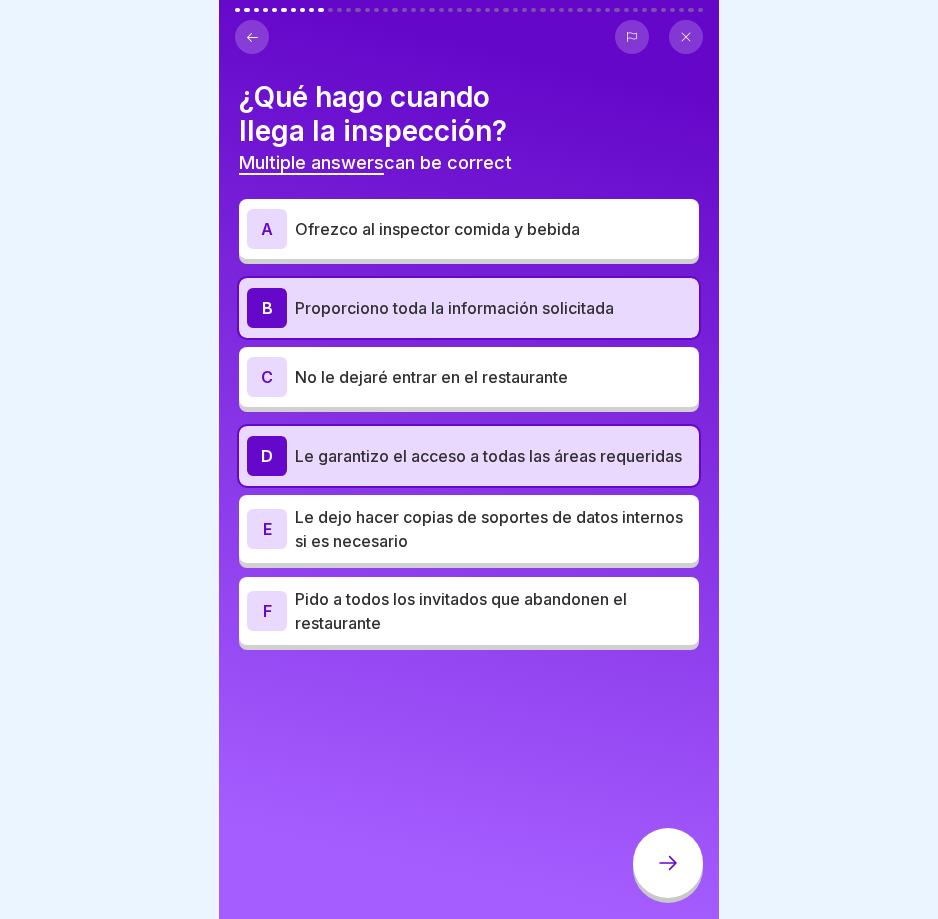 click on "Le dejo hacer copias de soportes de datos internos si es necesario" at bounding box center [493, 529] 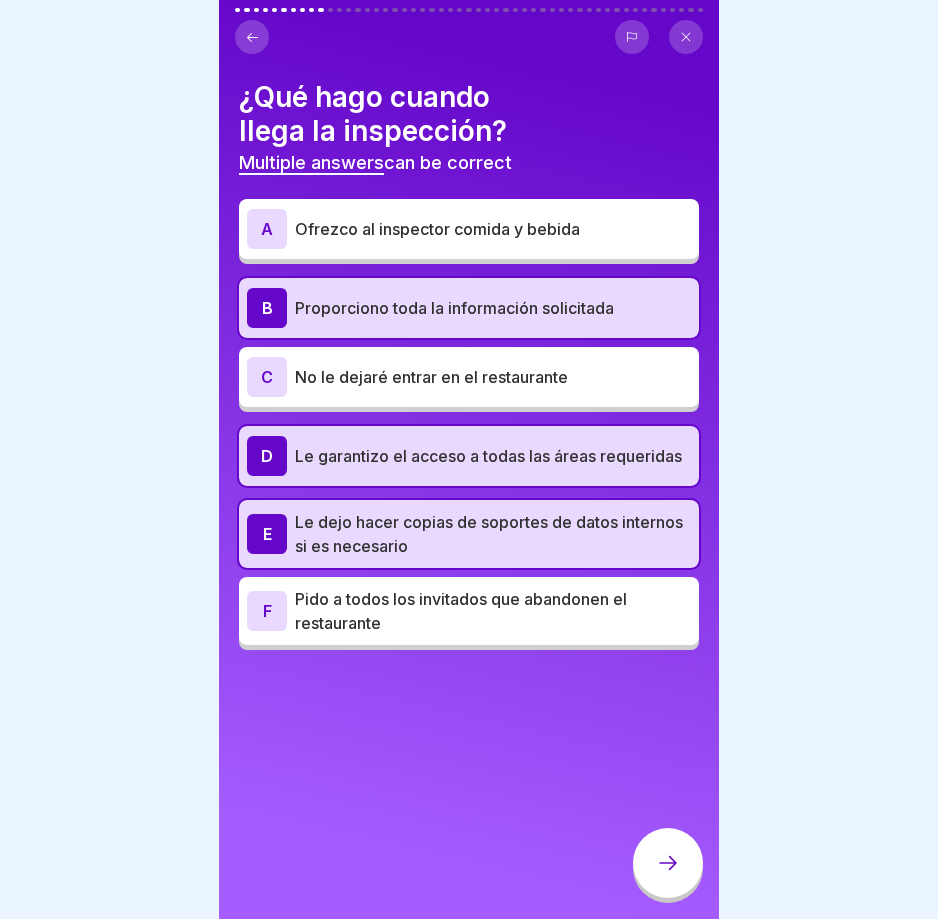 click at bounding box center [668, 863] 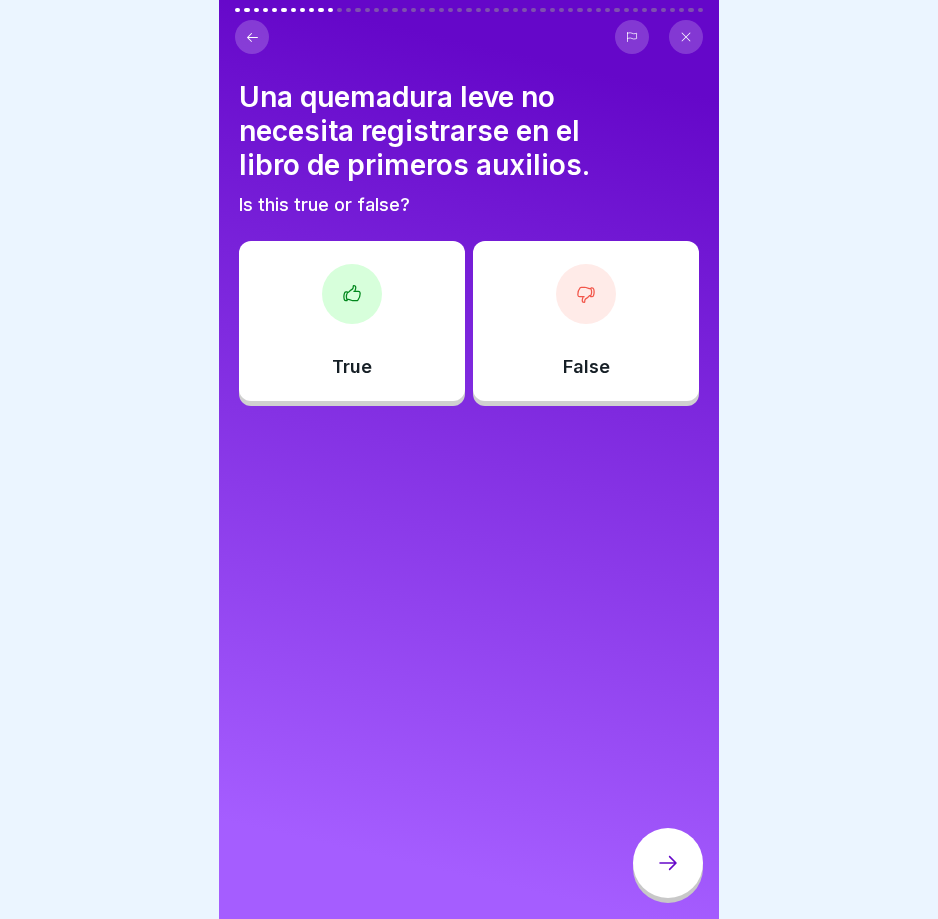 click on "False" at bounding box center [586, 321] 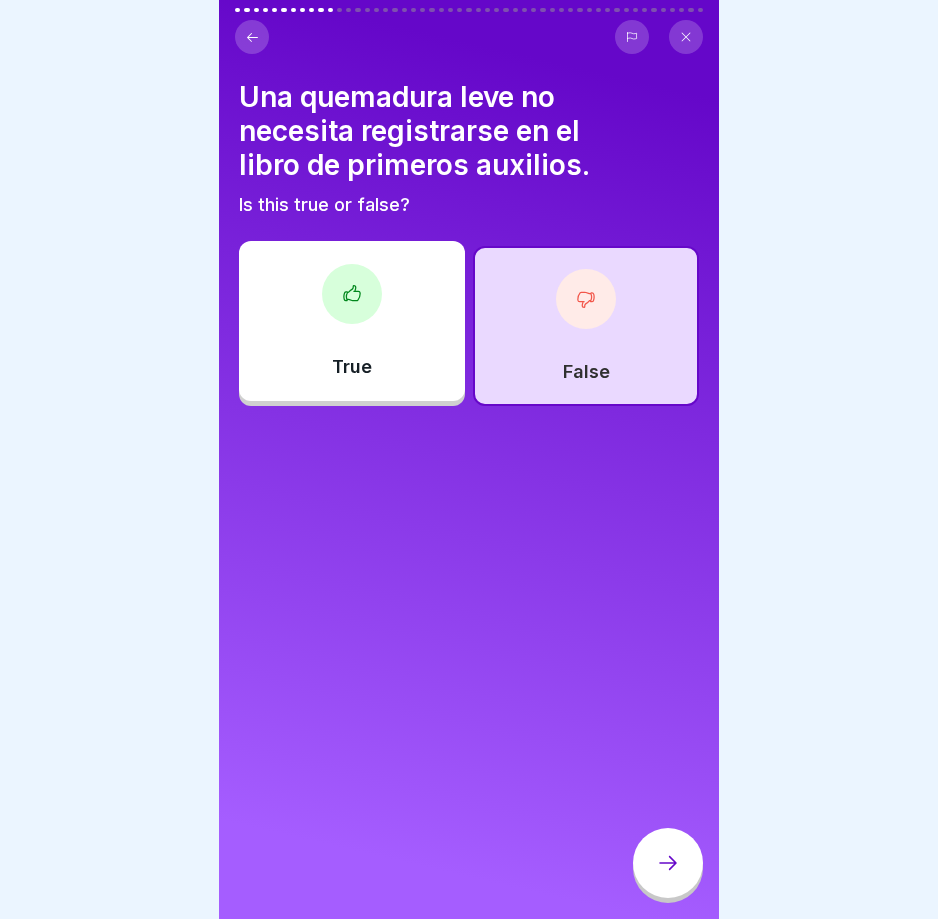 click at bounding box center (668, 863) 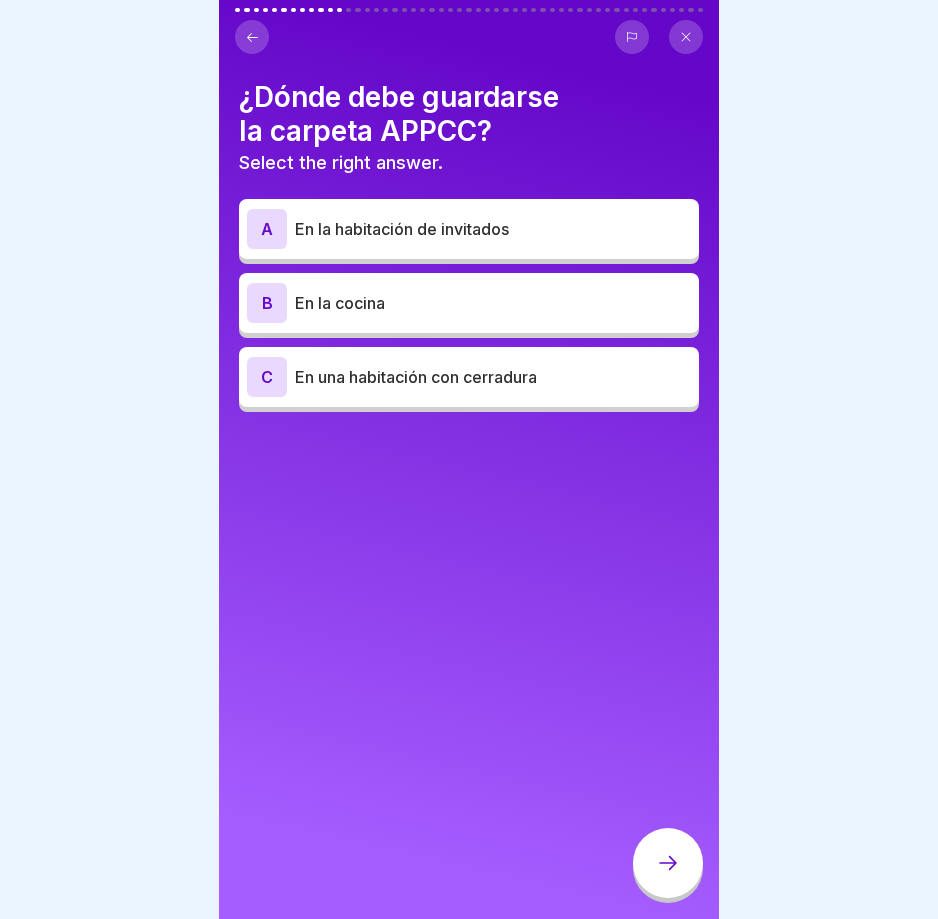 click on "En una habitación con cerradura" at bounding box center (493, 377) 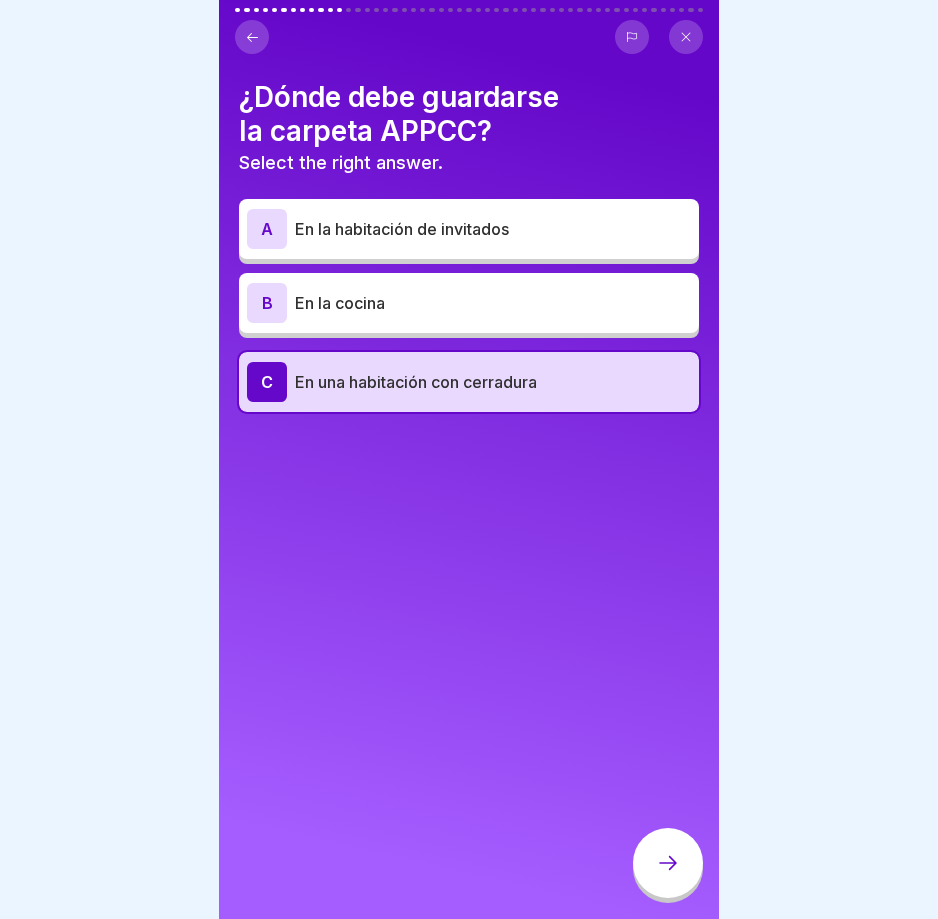 click at bounding box center [469, 459] 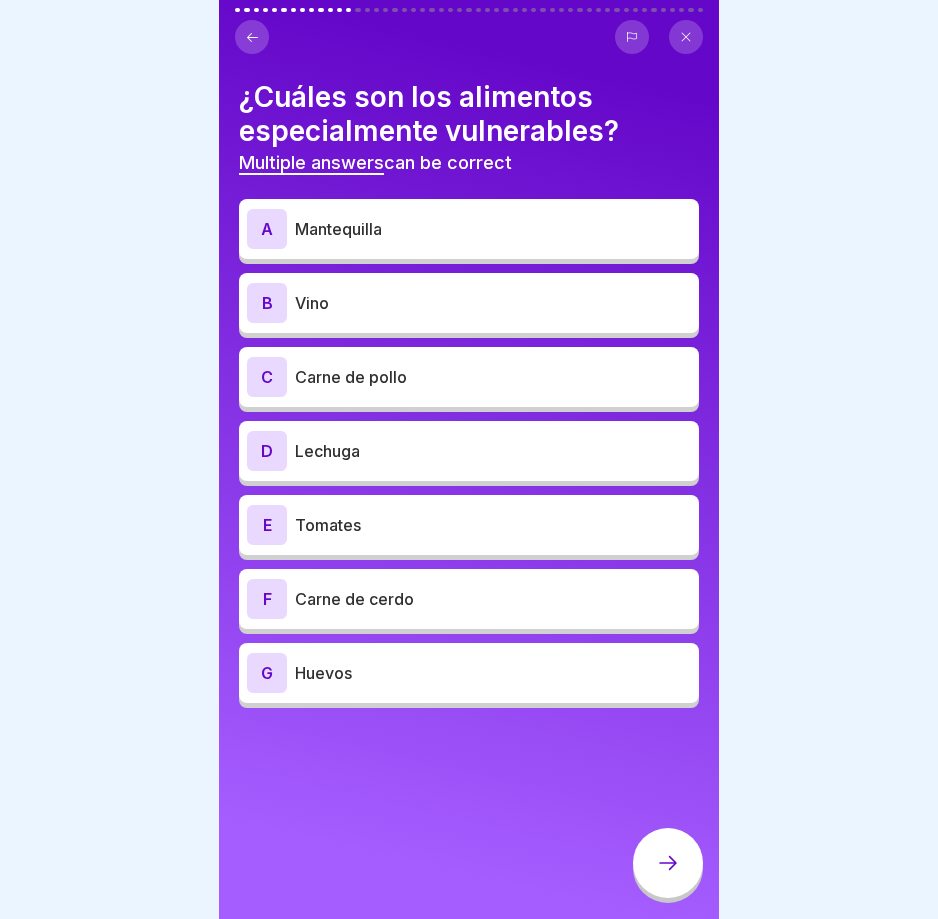 click on "Mantequilla" at bounding box center (493, 229) 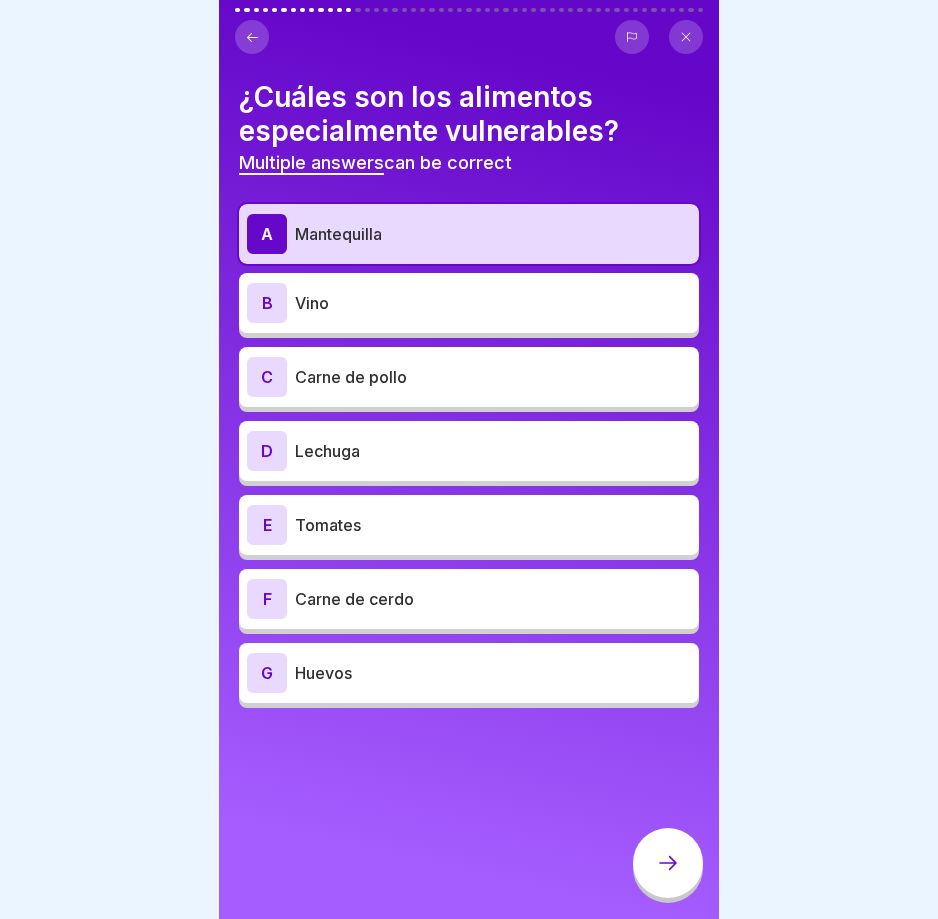 click on "Carne de pollo" at bounding box center (493, 377) 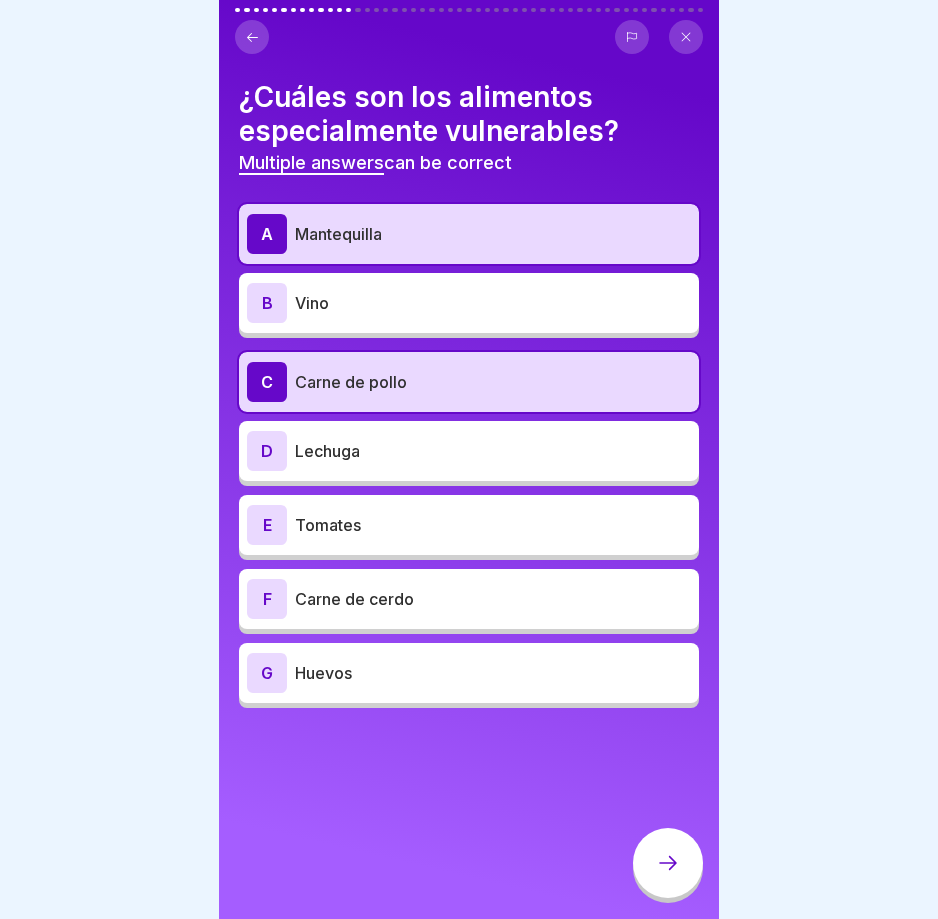 click on "Carne de cerdo" at bounding box center (493, 599) 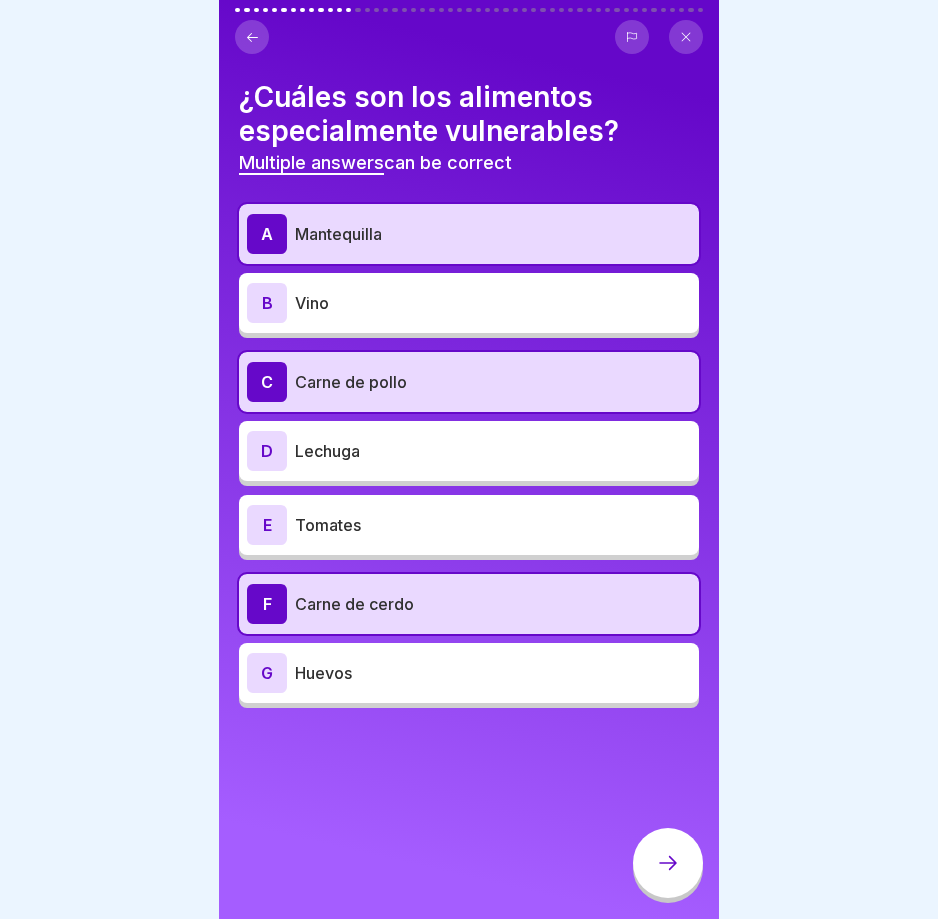 click on "¿Cuáles son los alimentos especialmente vulnerables? Multiple answers  can be correct A Mantequilla B Vino C Carne de pollo D Lechuga E Tomates F Carne de cerdo G Huevos" at bounding box center (469, 459) 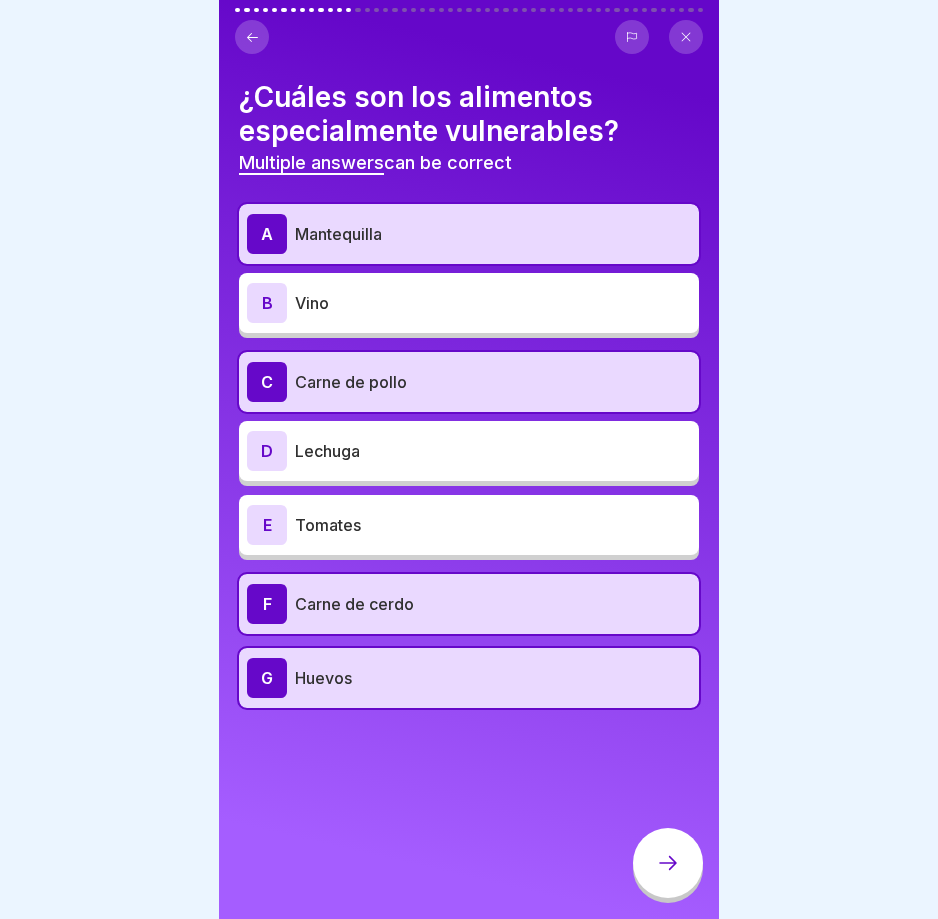 click at bounding box center (469, 459) 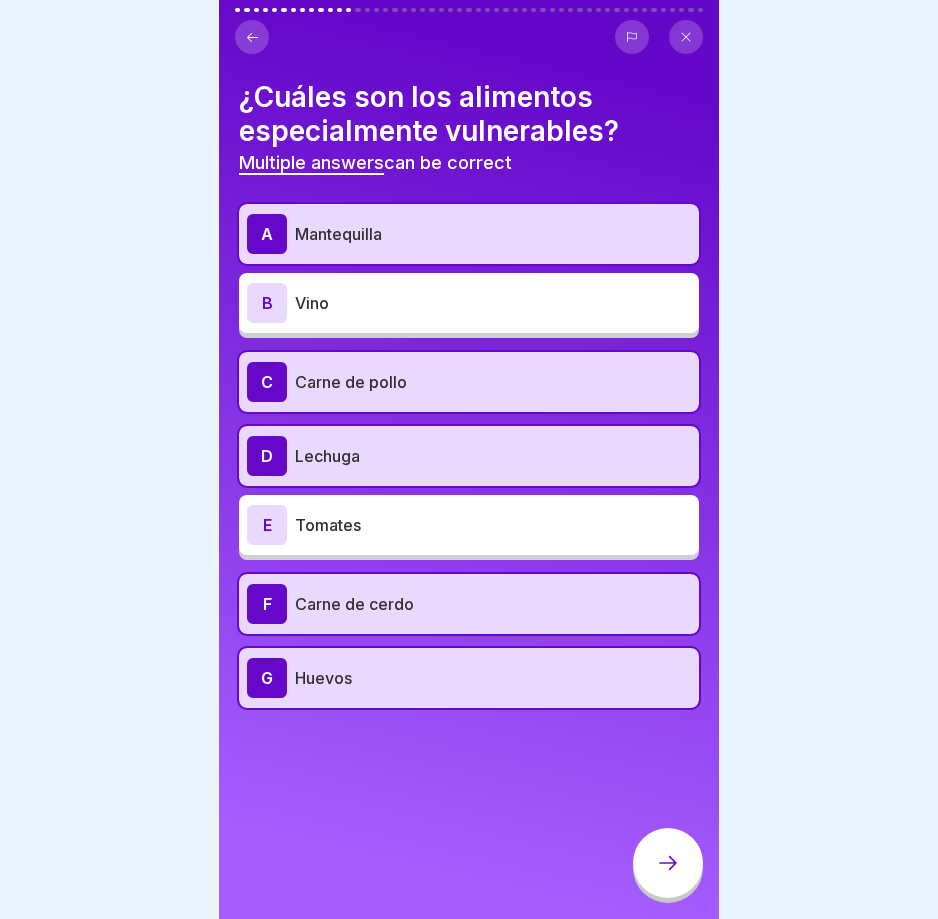click at bounding box center (668, 863) 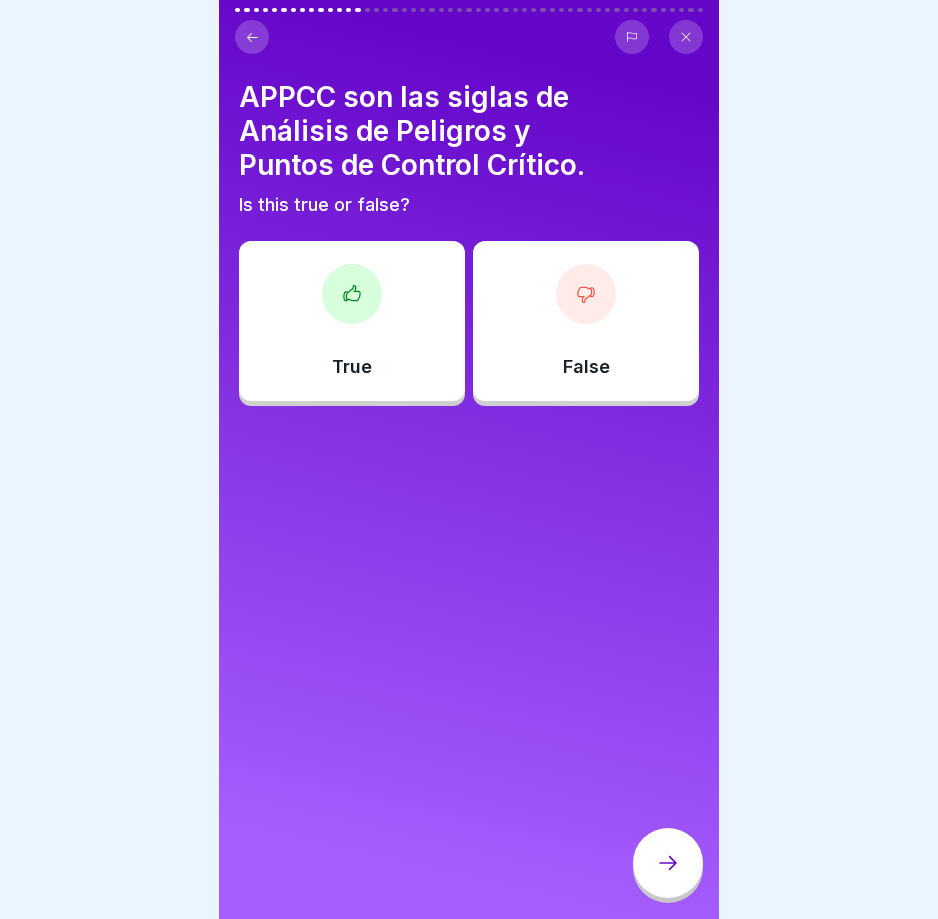 click at bounding box center [352, 294] 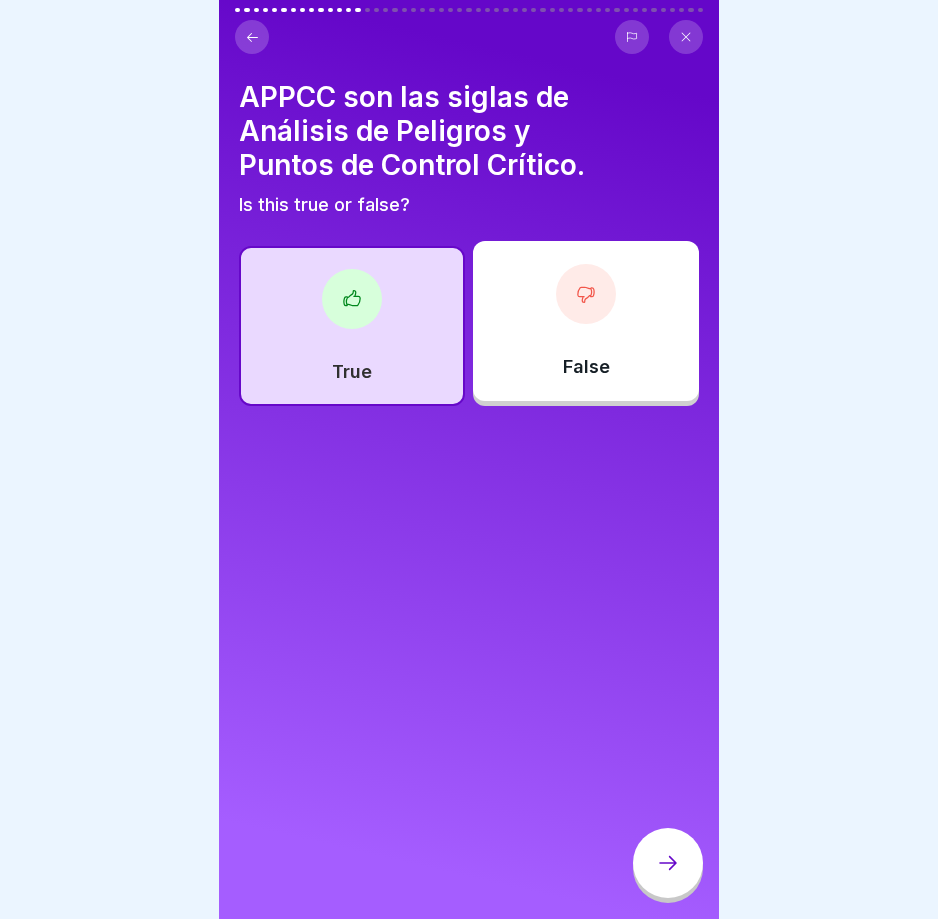 click at bounding box center (668, 863) 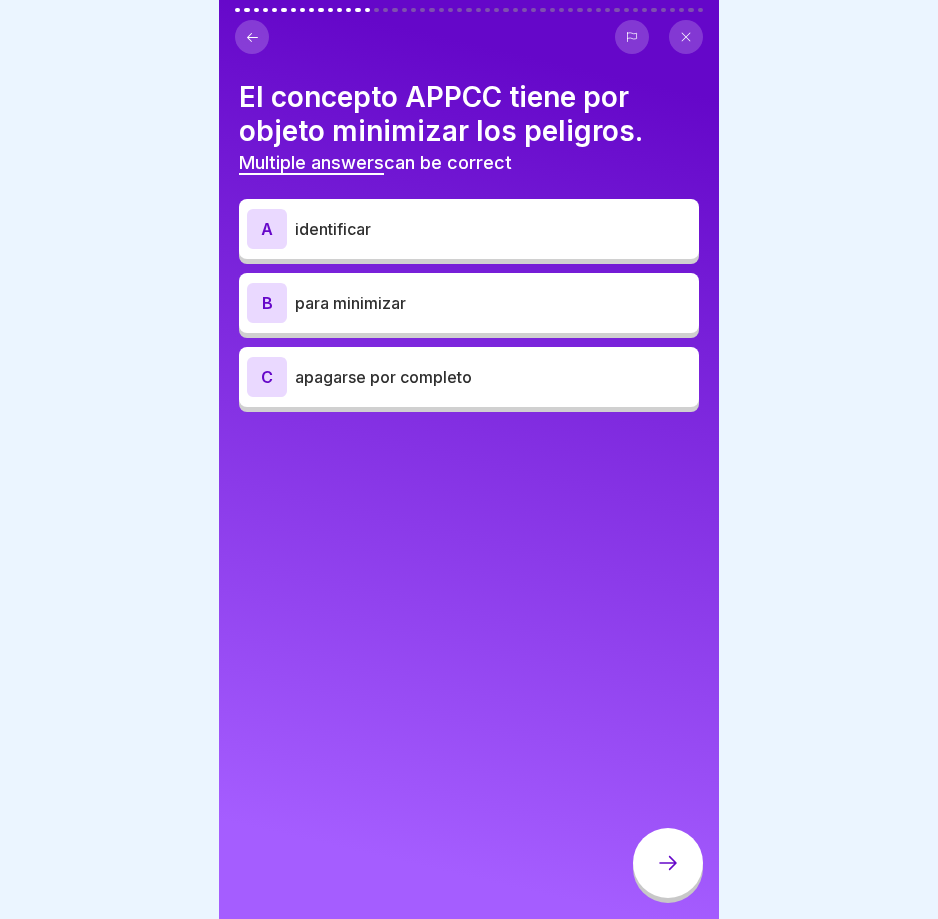 click on "apagarse por completo" at bounding box center [493, 377] 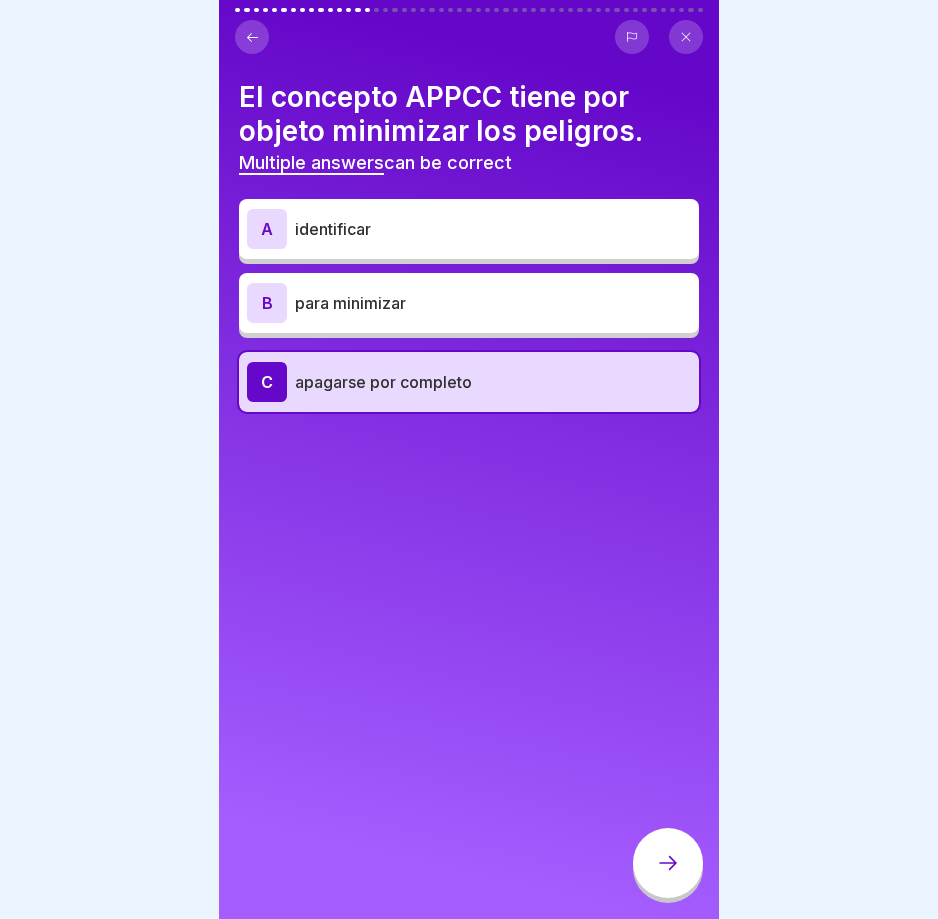 click on "A identificar" at bounding box center [469, 229] 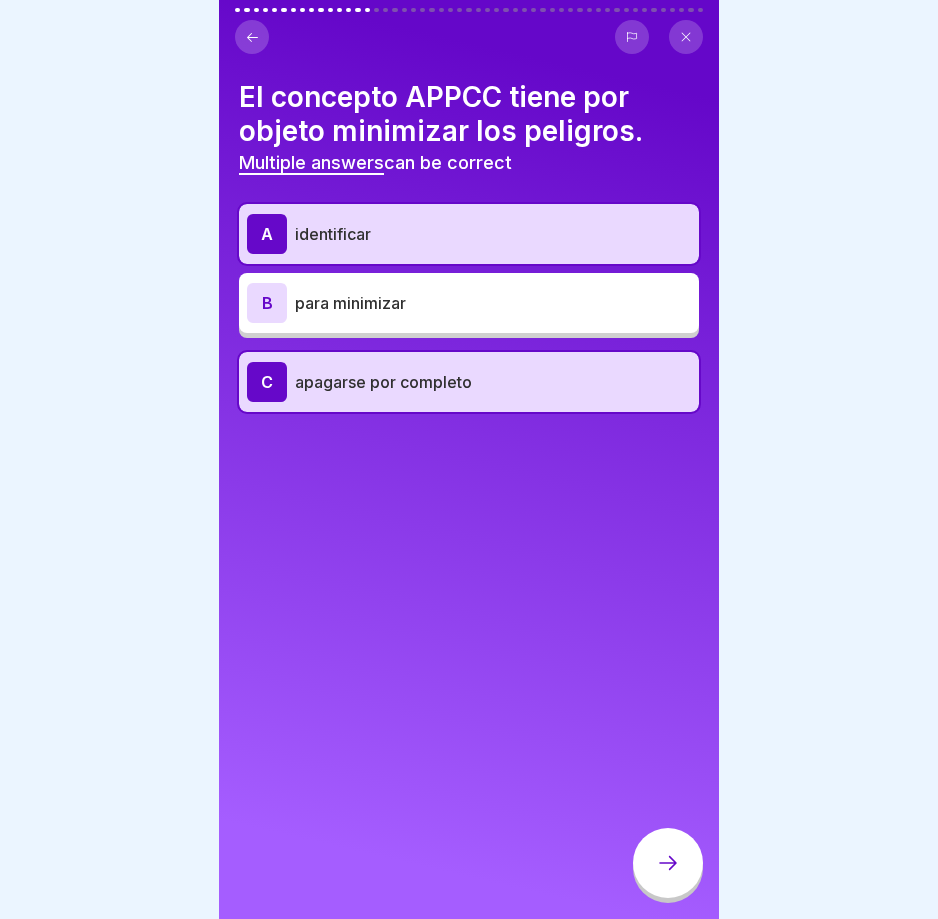 click on "B para minimizar" at bounding box center [469, 303] 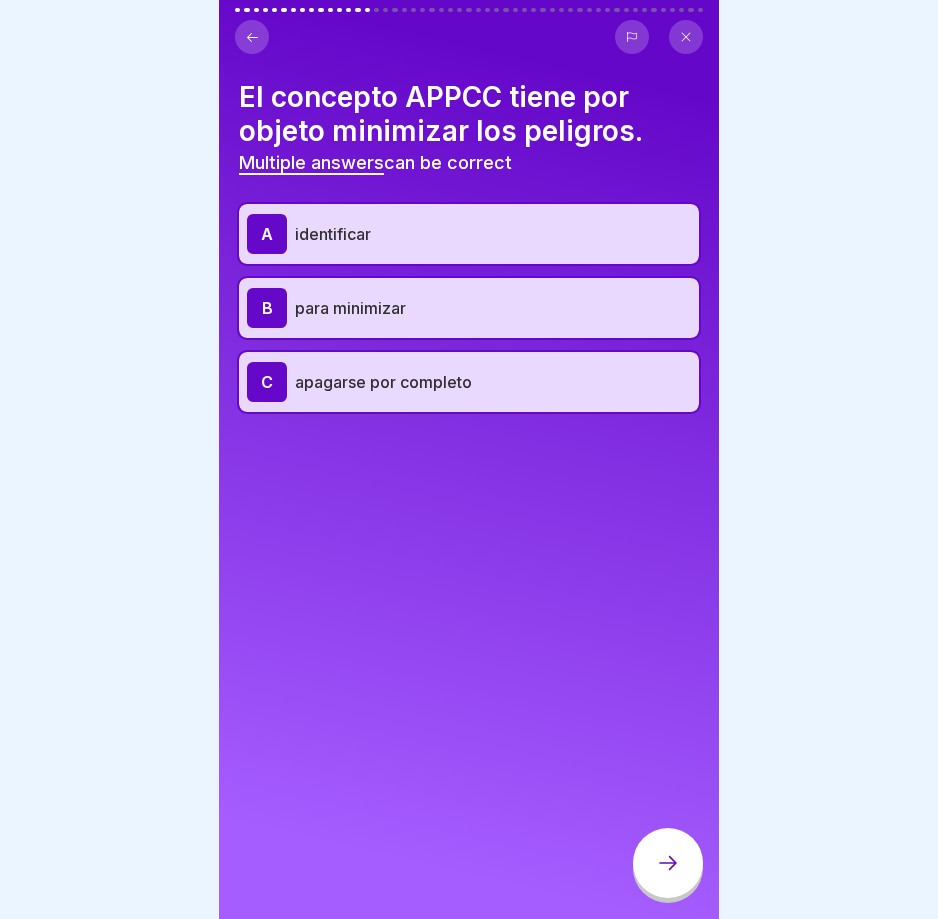 click at bounding box center (469, 459) 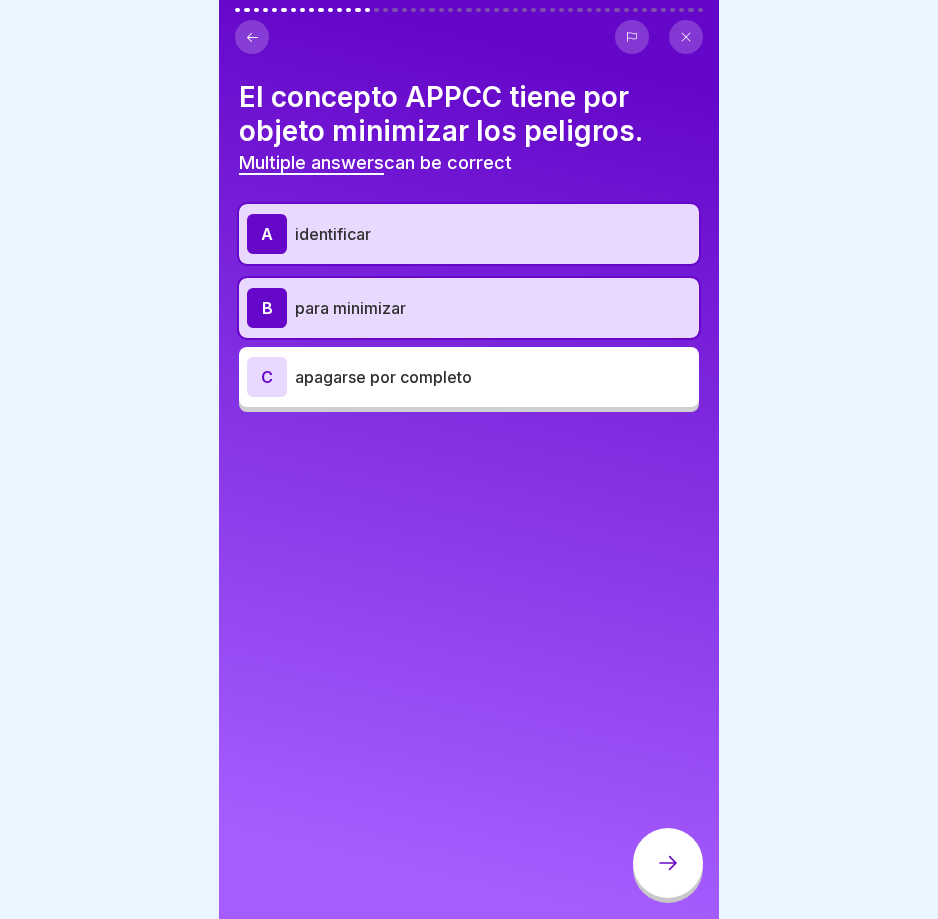 click 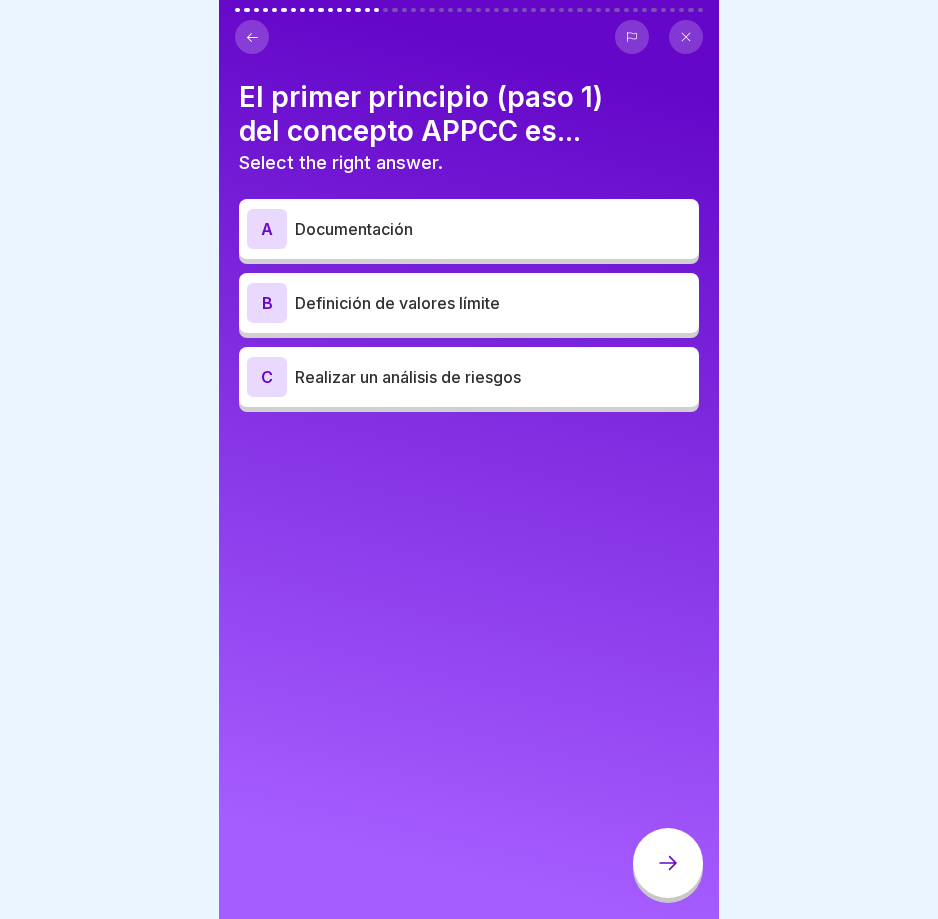 click on "Realizar un análisis de riesgos" at bounding box center [493, 377] 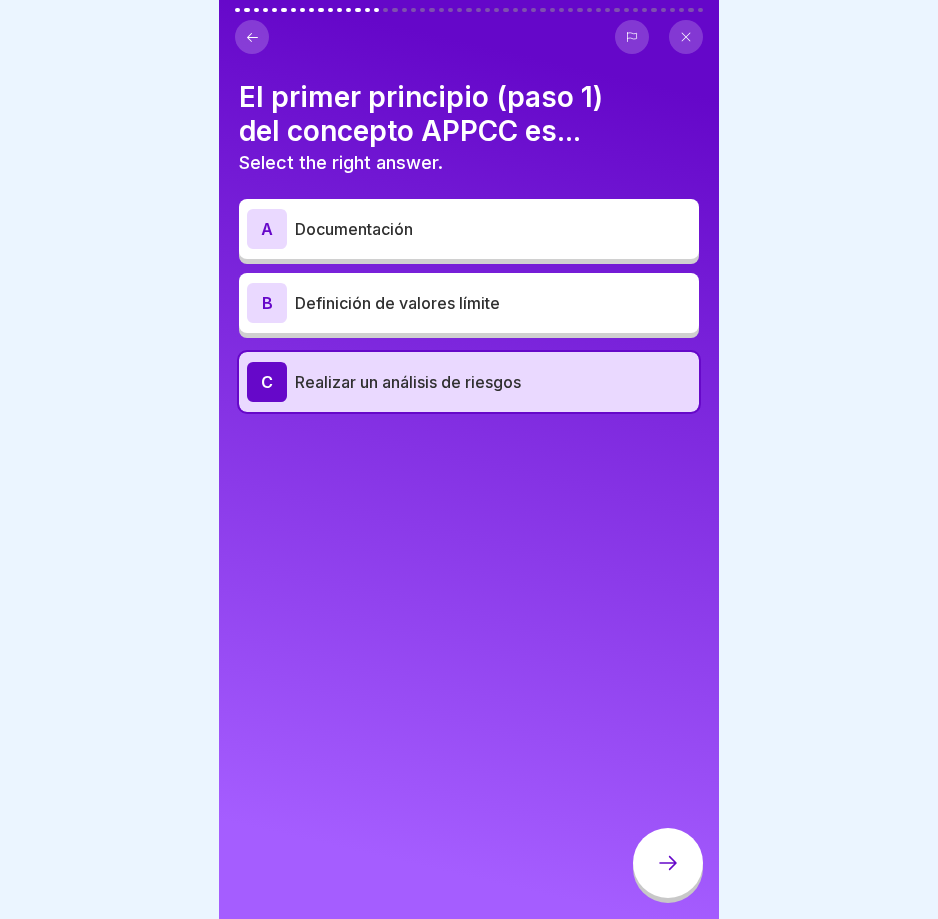 click at bounding box center (469, 459) 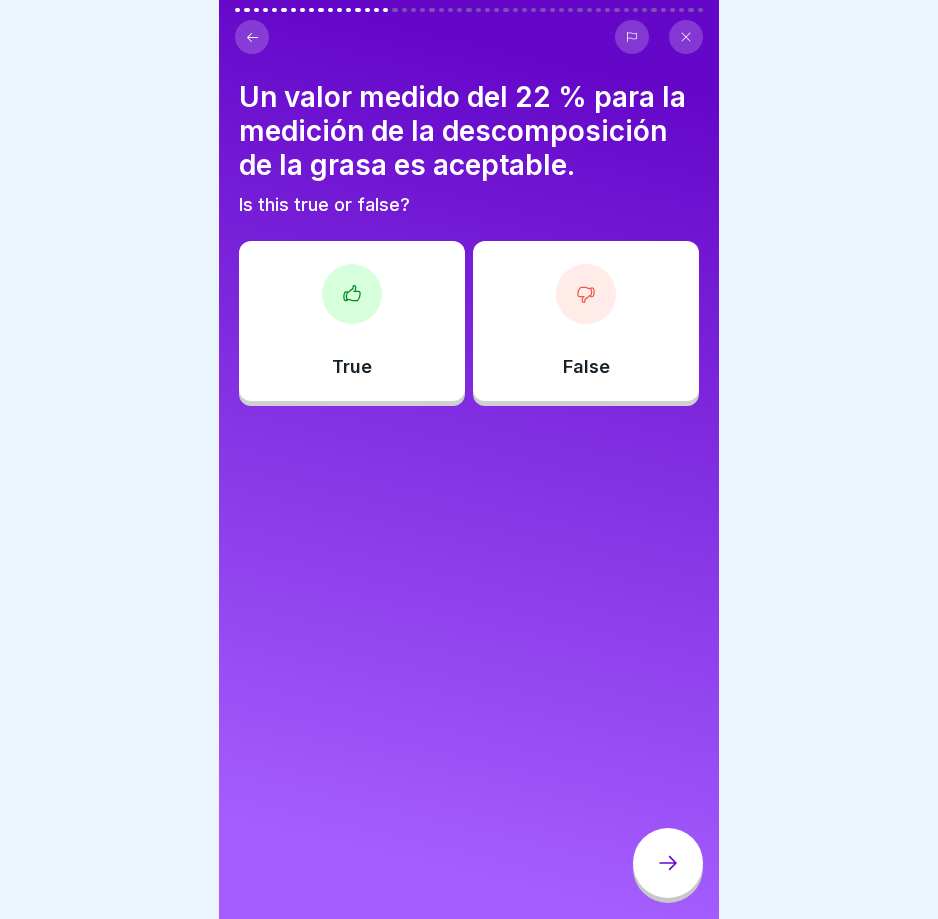 click at bounding box center (352, 294) 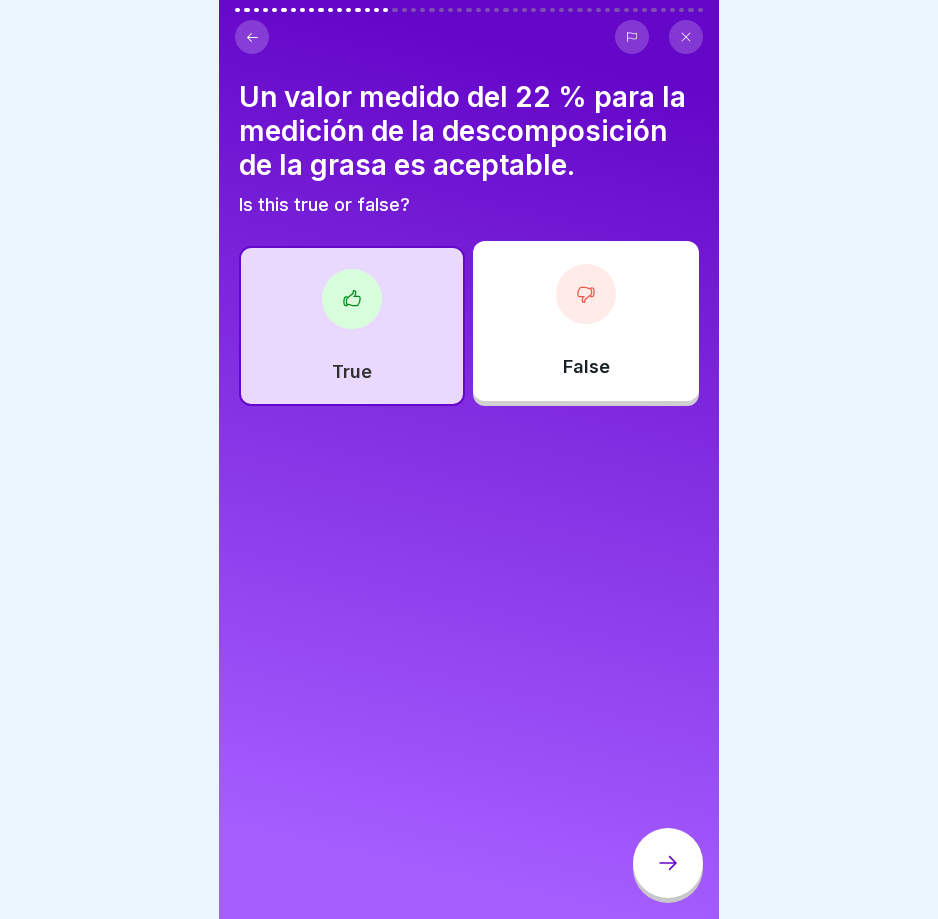click 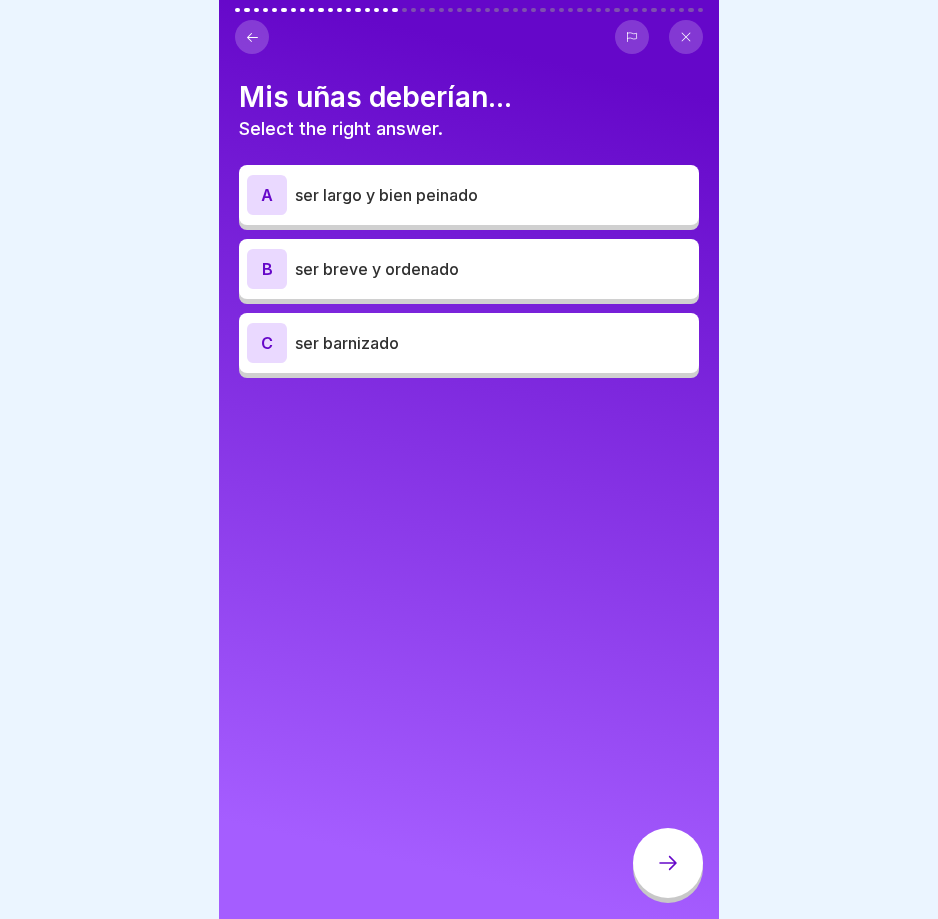 click on "ser breve y ordenado" at bounding box center (493, 269) 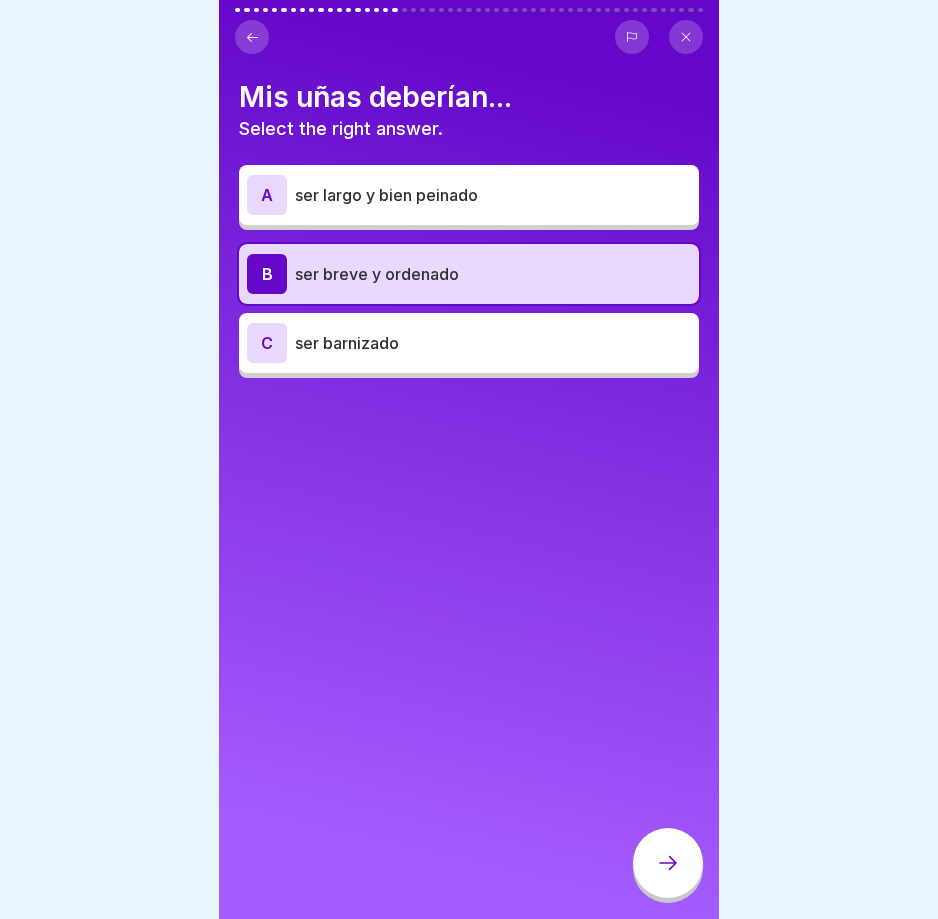 click 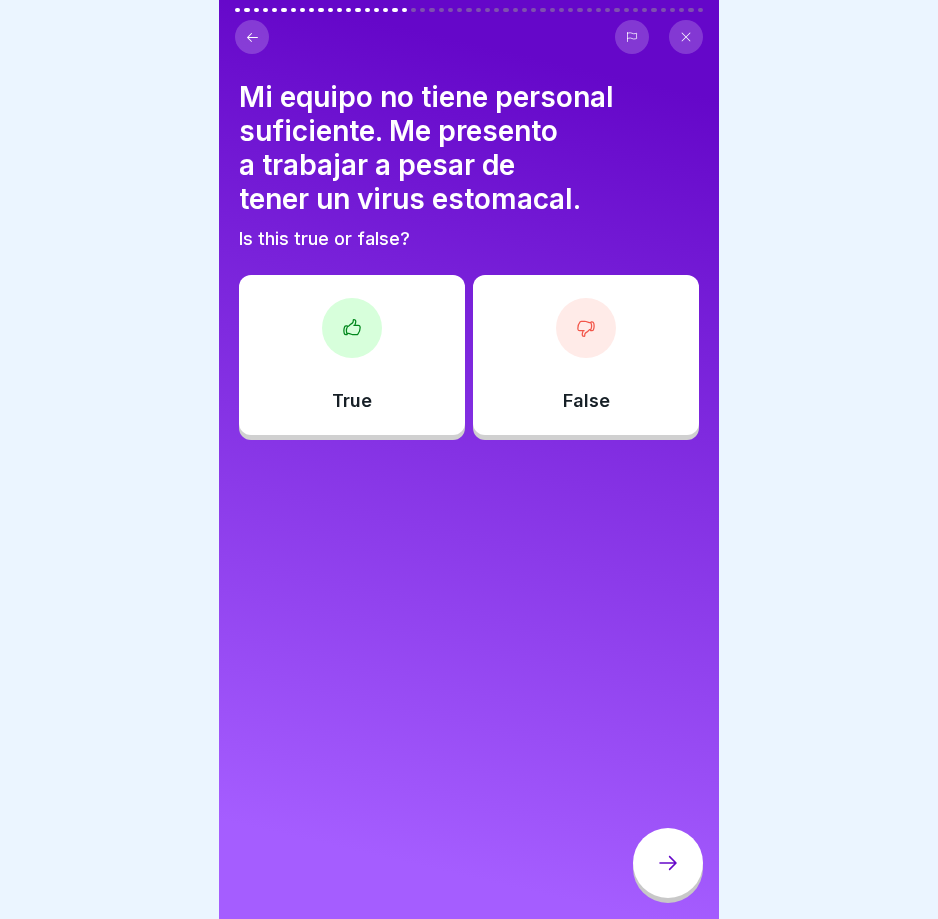 click on "False" at bounding box center (586, 401) 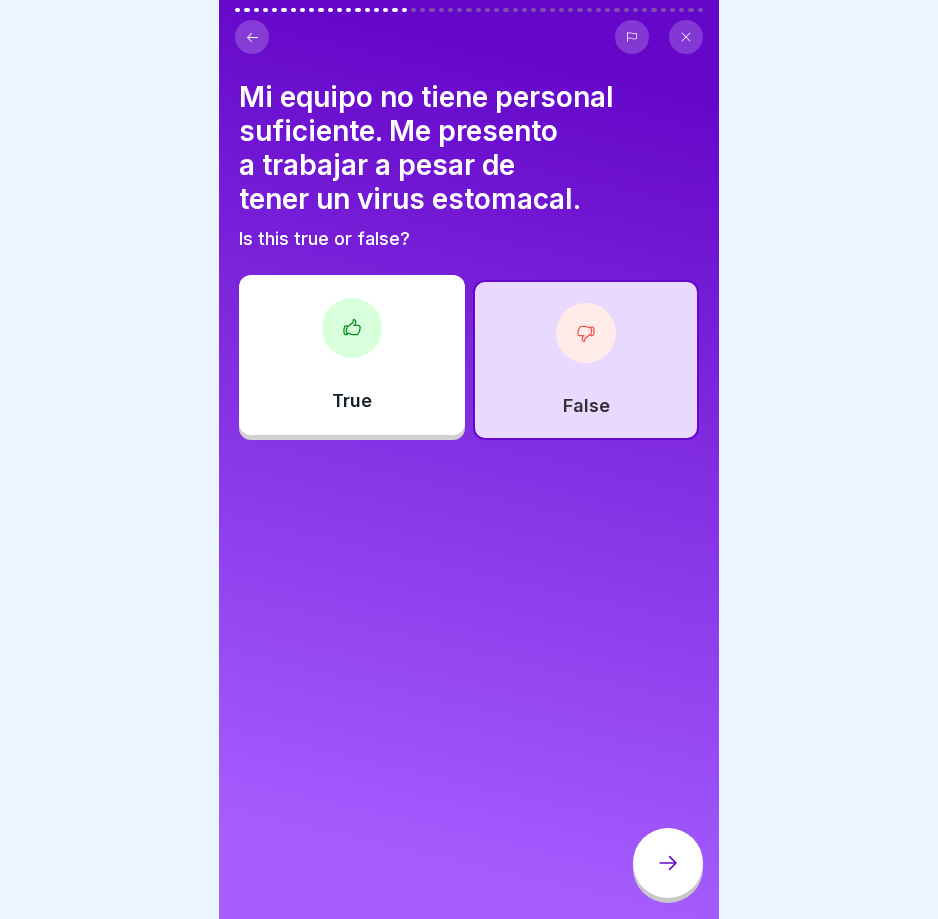 click 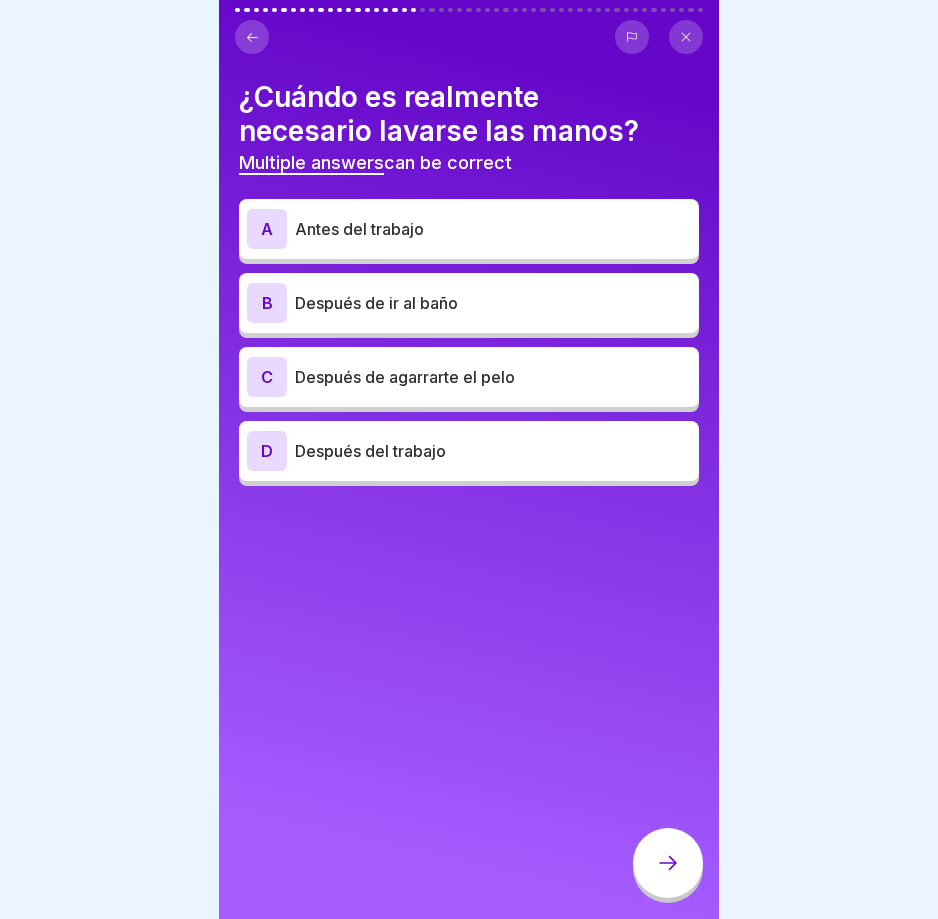 click on "Antes del trabajo" at bounding box center (493, 229) 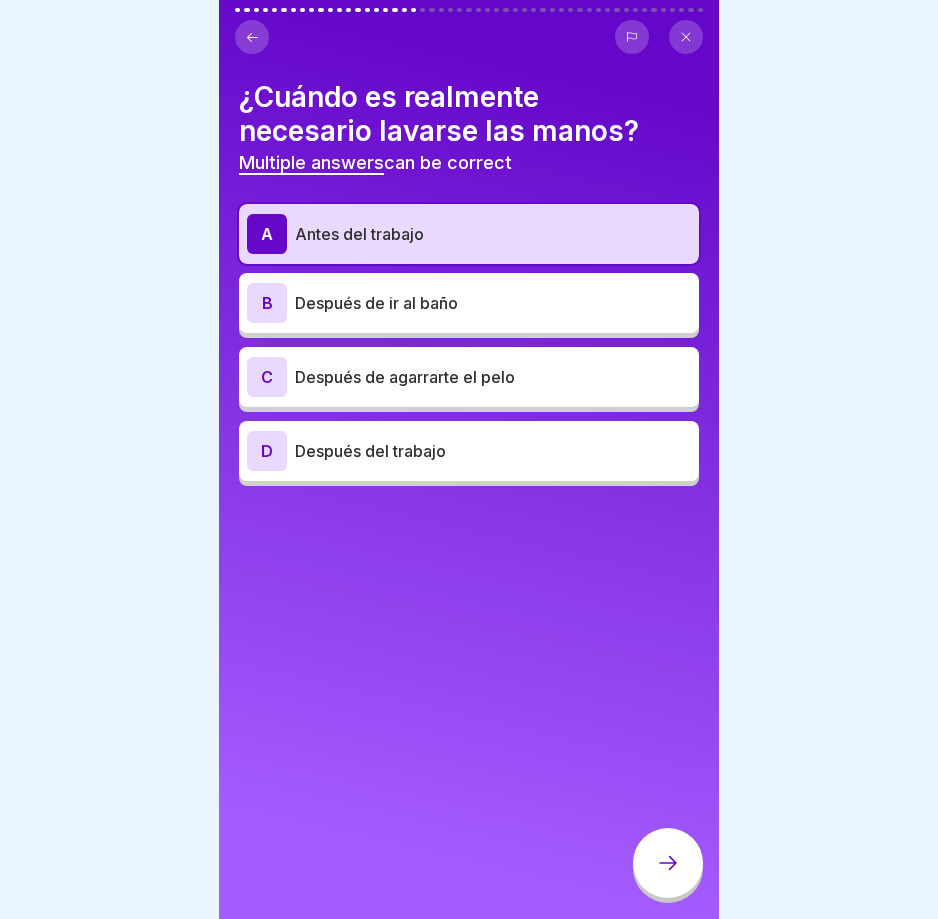 click on "Después de agarrarte el pelo" at bounding box center [493, 377] 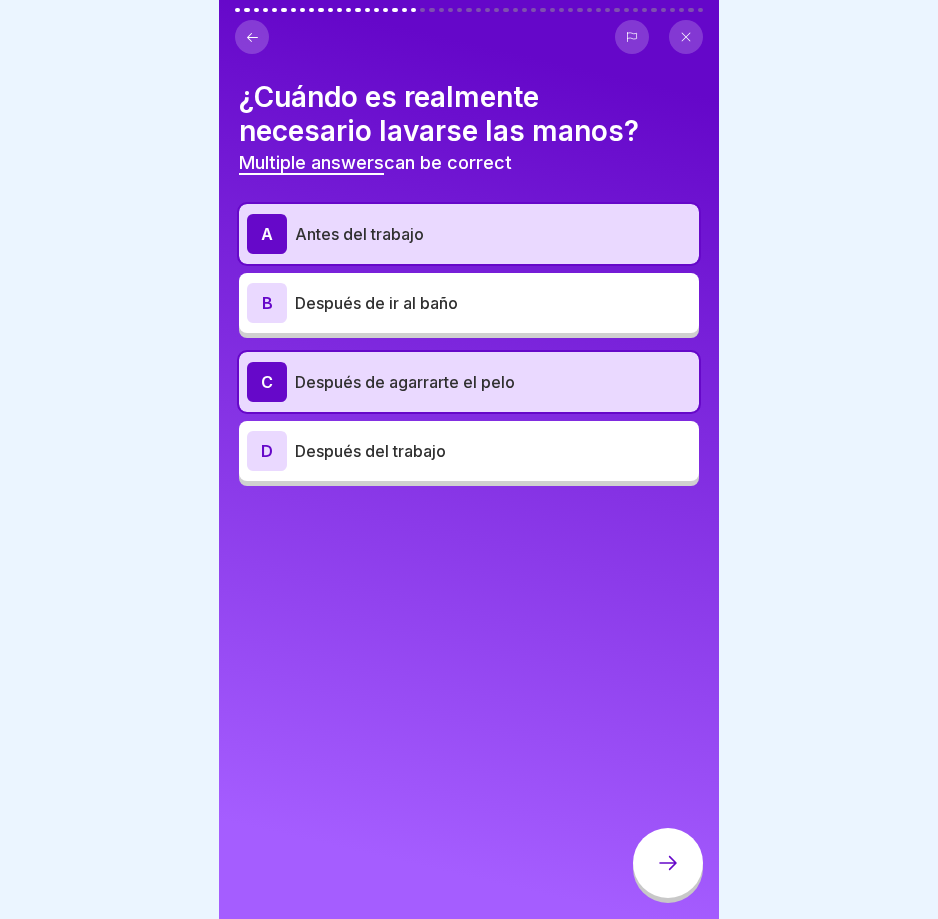 click on "A Antes del trabajo" at bounding box center (469, 234) 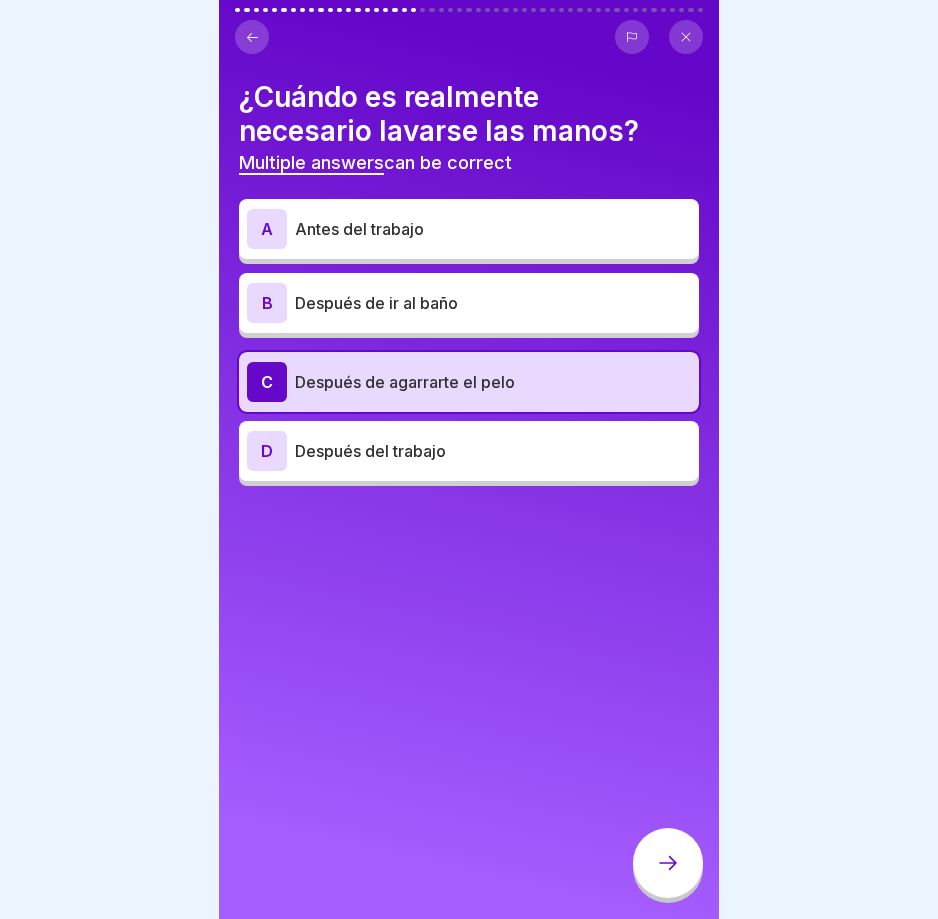 click on "Después de ir al baño" at bounding box center (493, 303) 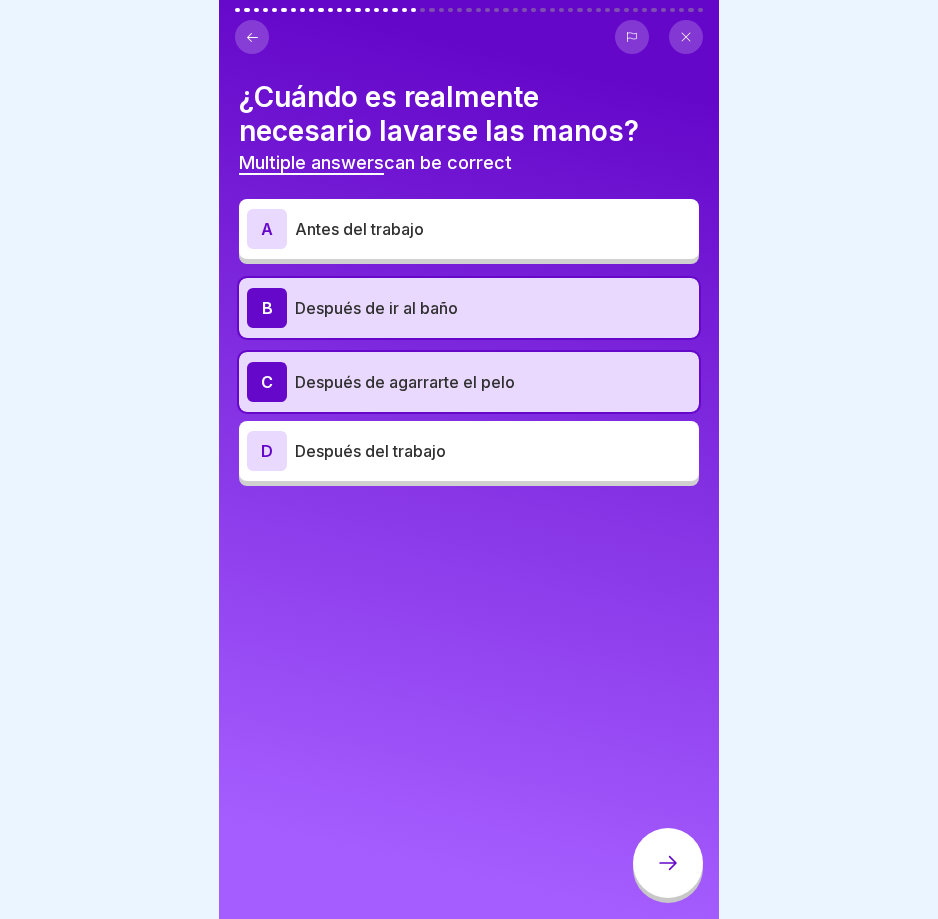 click on "Antes del trabajo" at bounding box center (493, 229) 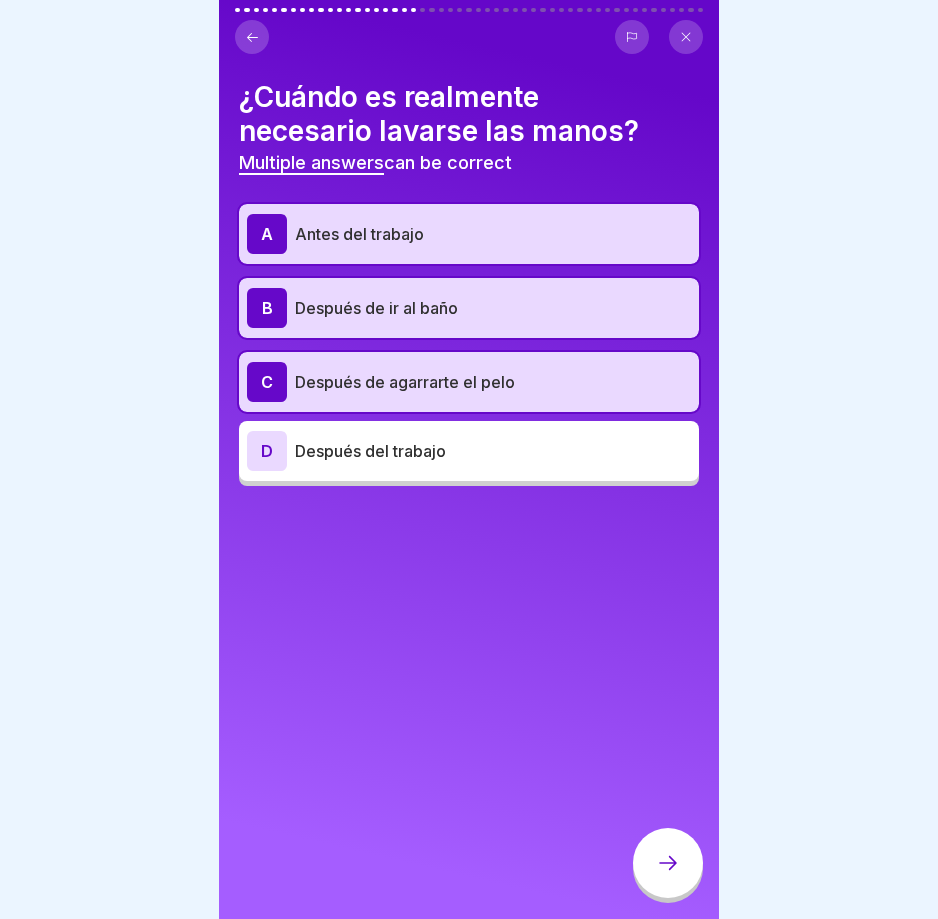 click at bounding box center [668, 863] 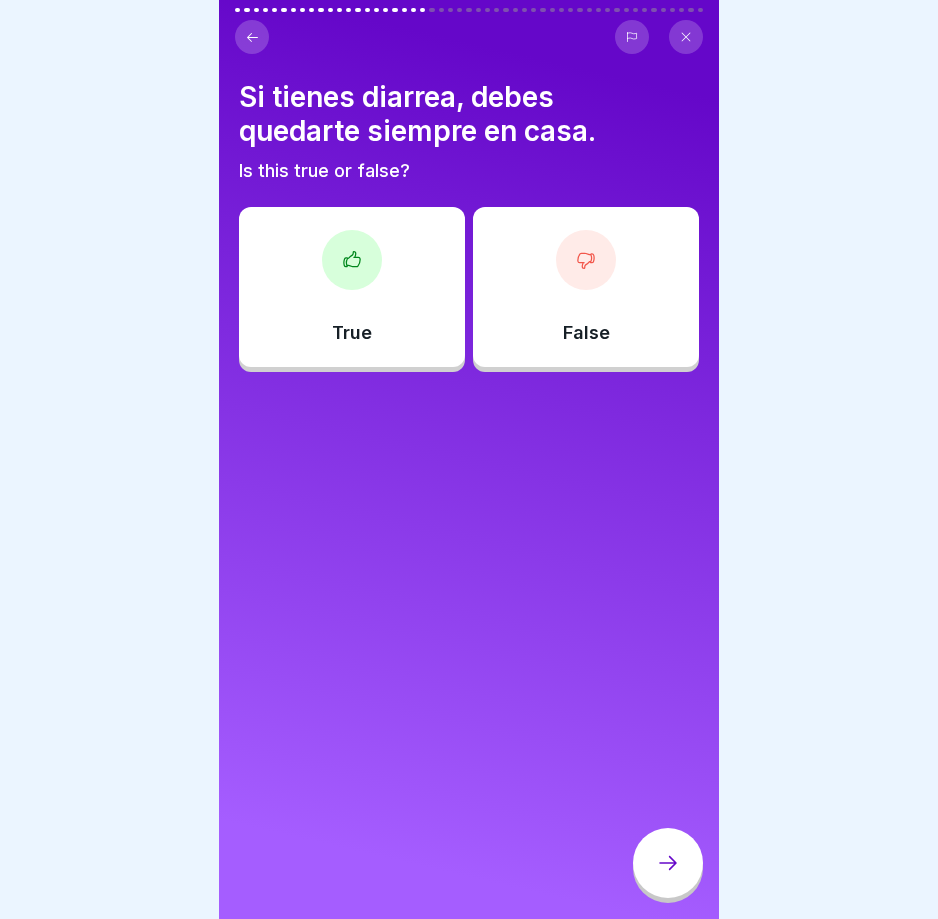 click on "True" at bounding box center (352, 287) 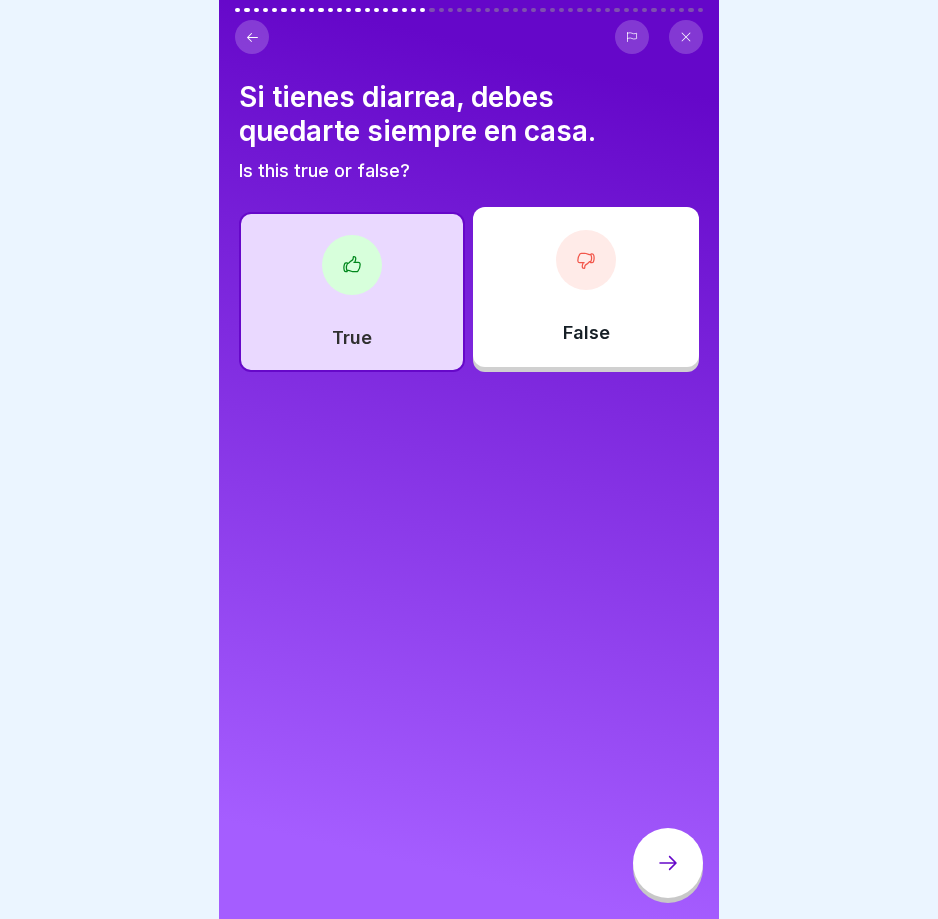 click 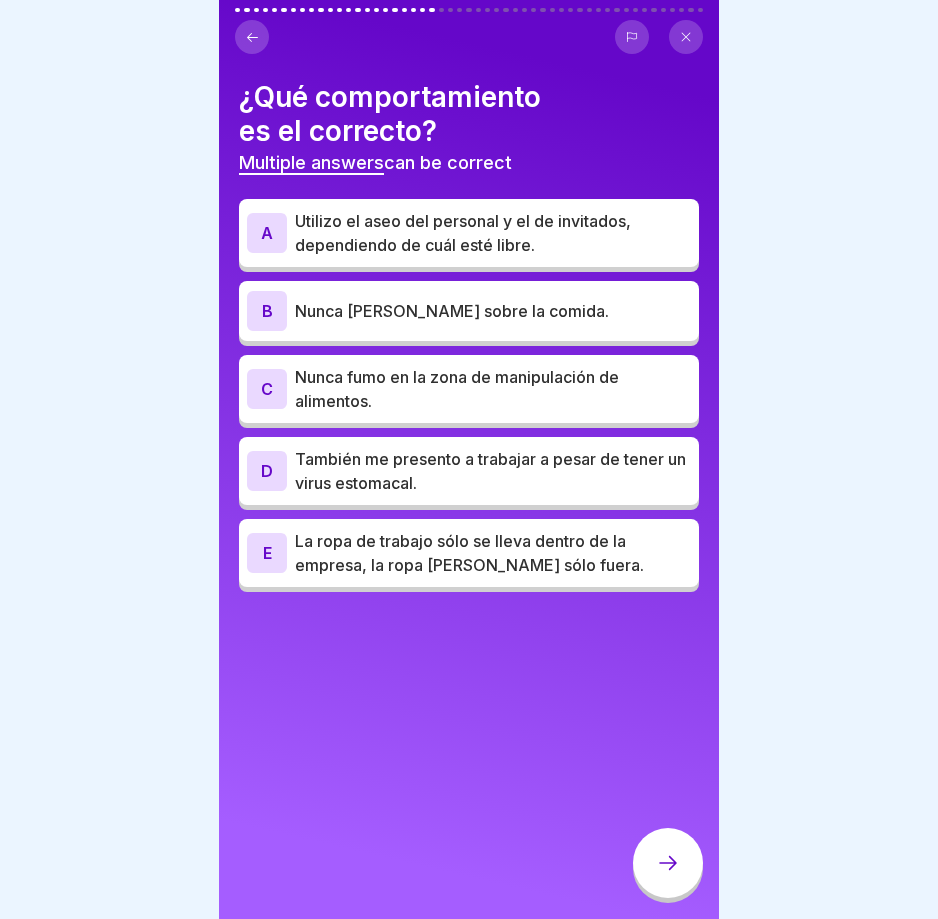 click on "Utilizo el aseo del personal y el de invitados, dependiendo de cuál esté libre." at bounding box center (493, 233) 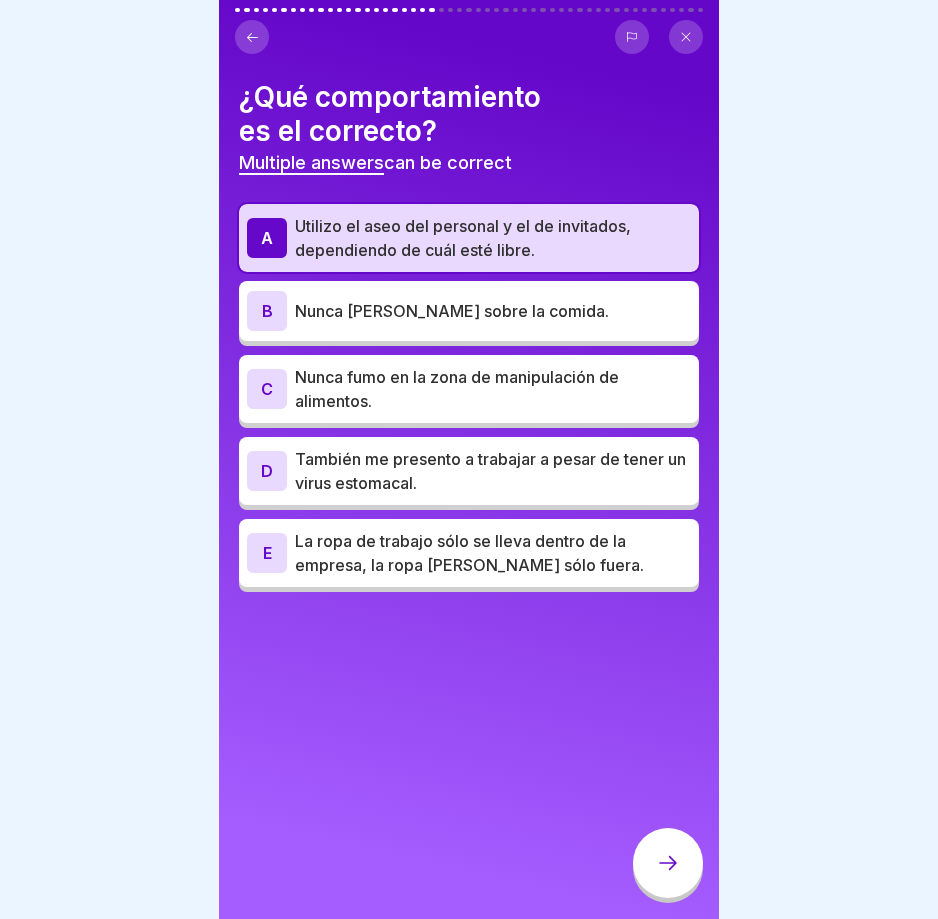 click on "Nunca fumo en la zona de manipulación de alimentos." at bounding box center [493, 389] 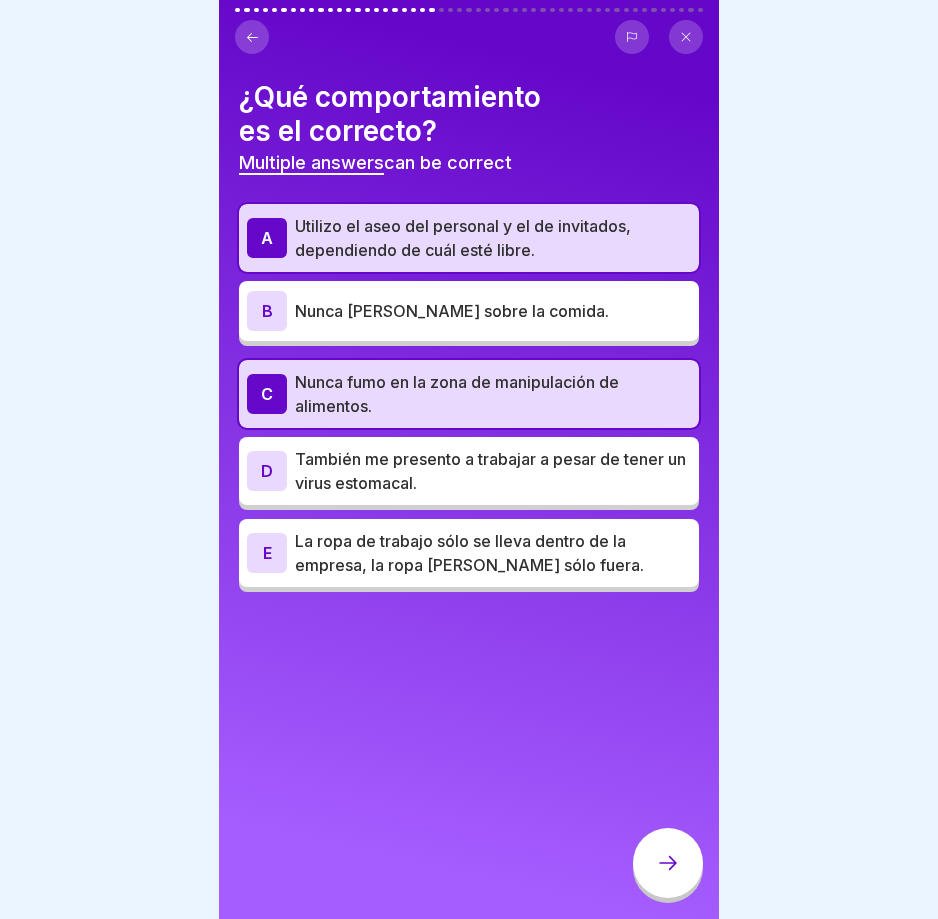 click on "La ropa de trabajo sólo se lleva dentro de la empresa, la ropa [PERSON_NAME] sólo fuera." at bounding box center [493, 553] 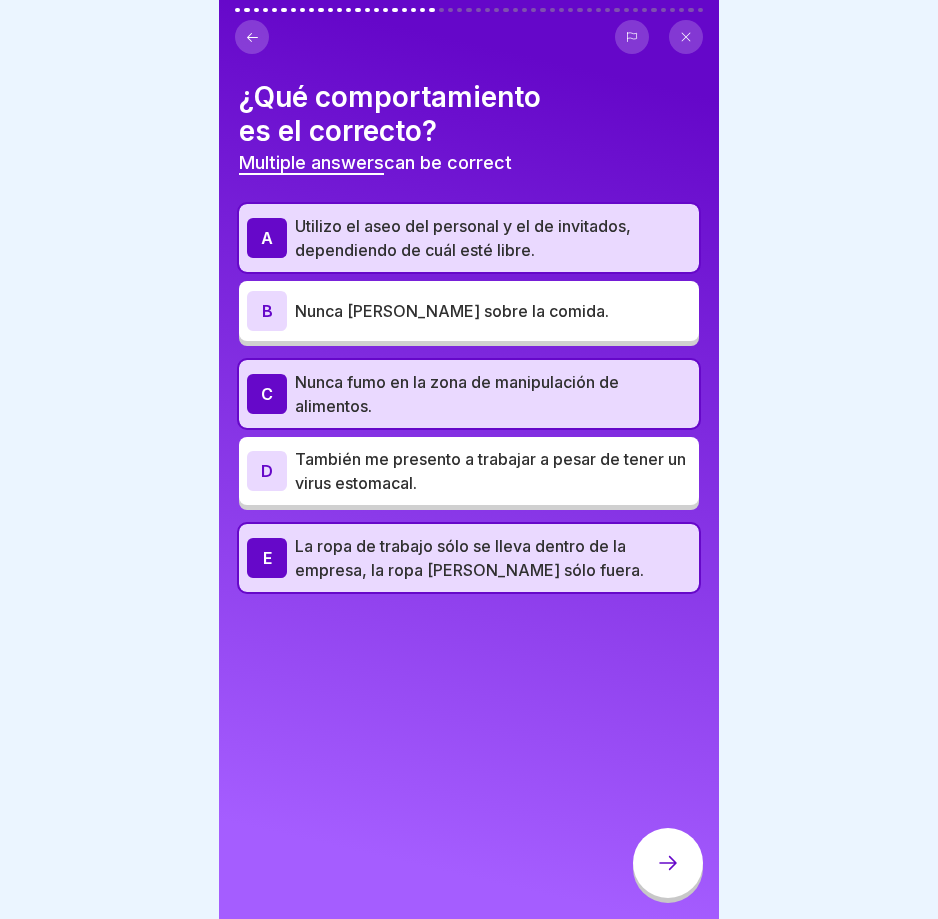 click on "Utilizo el aseo del personal y el de invitados, dependiendo de cuál esté libre." at bounding box center [493, 238] 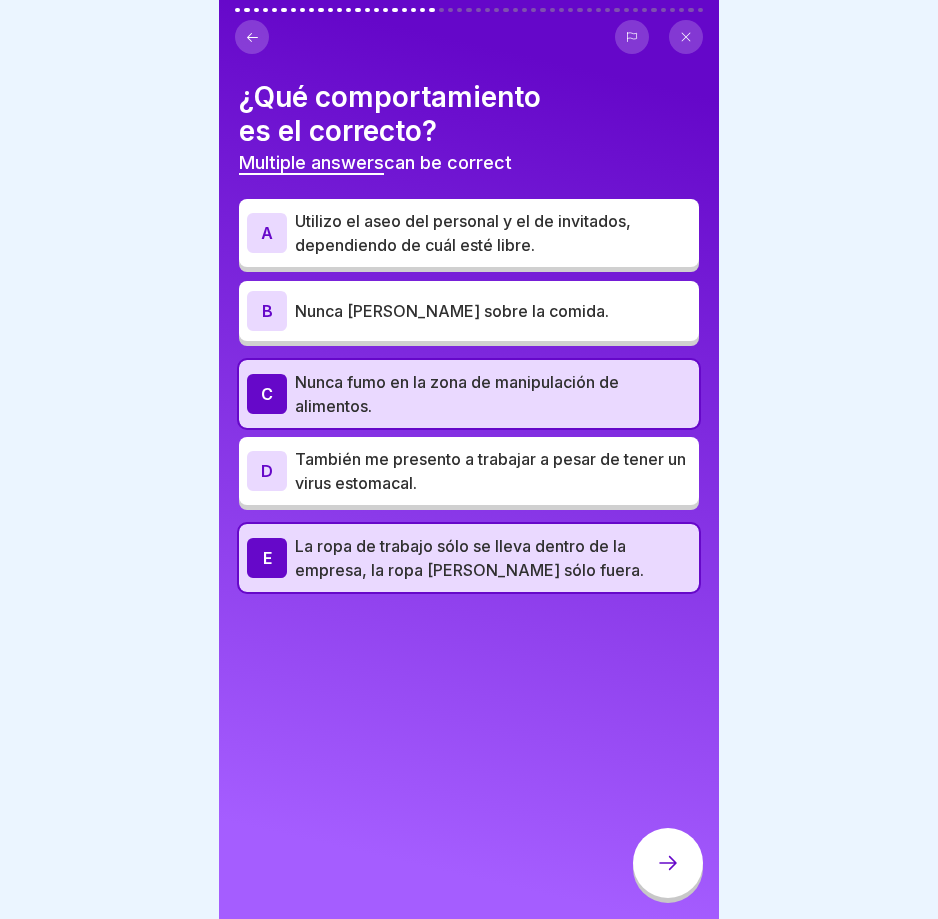 click on "Nunca [PERSON_NAME] sobre la comida." at bounding box center [493, 311] 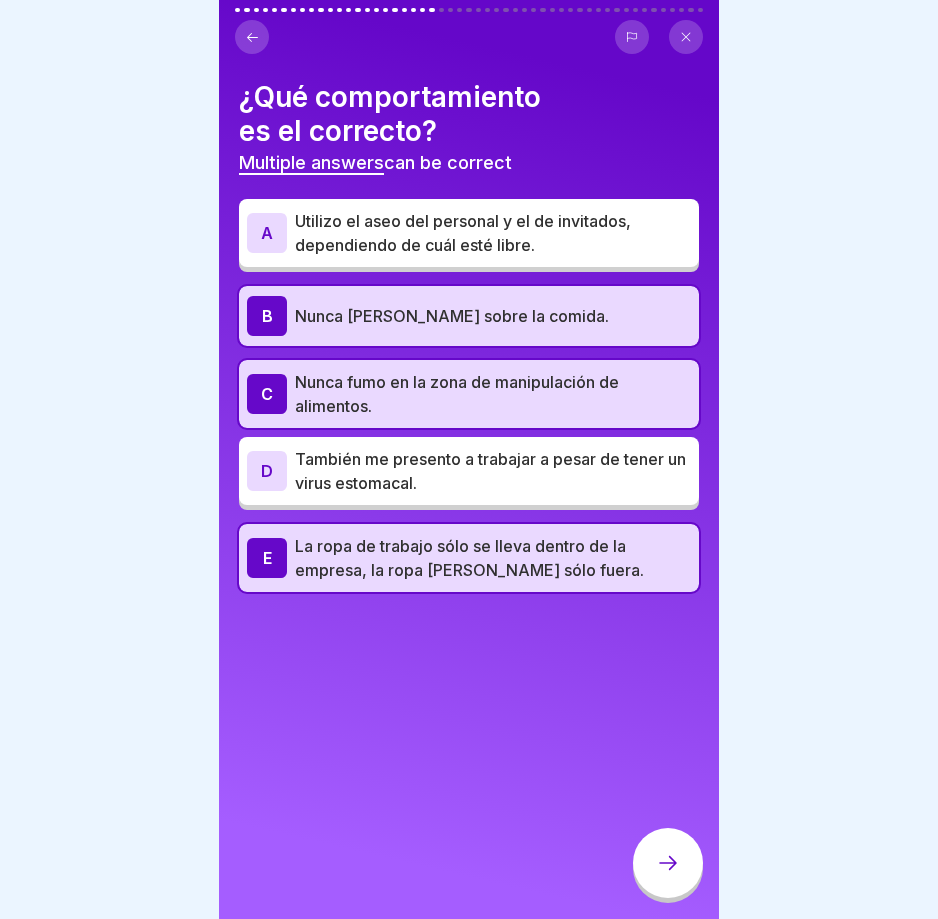 click 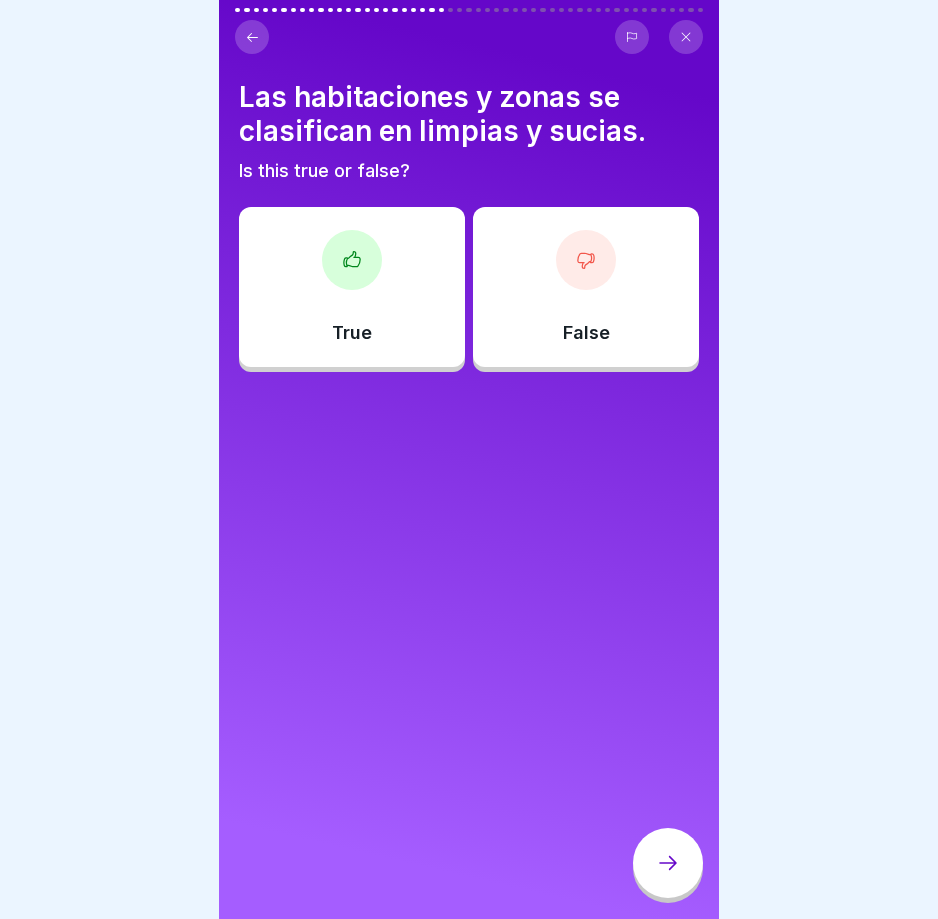 click on "True" at bounding box center (352, 287) 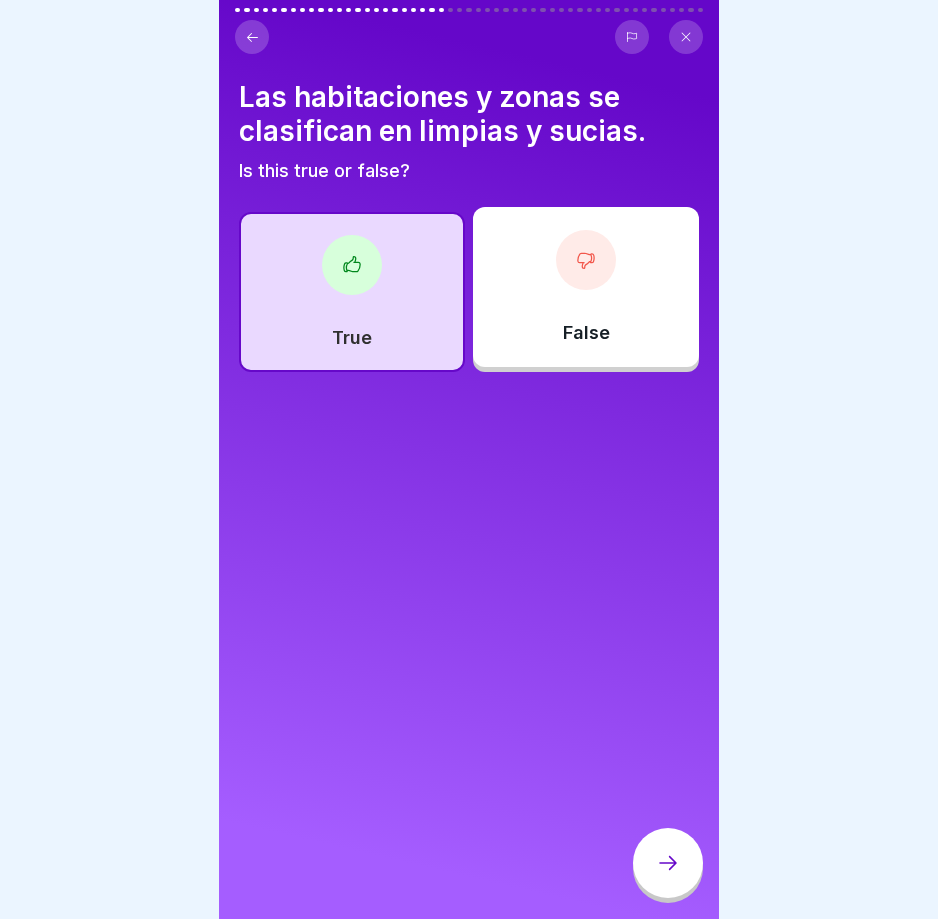 click at bounding box center (469, 459) 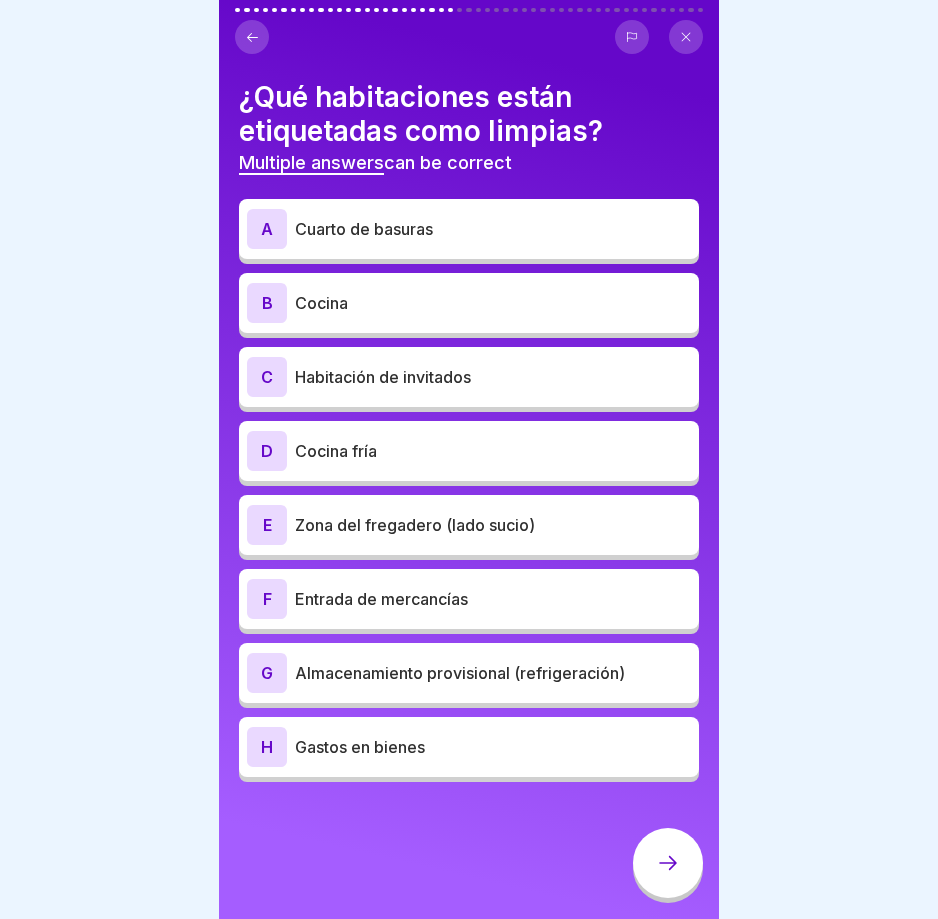 click at bounding box center (469, 459) 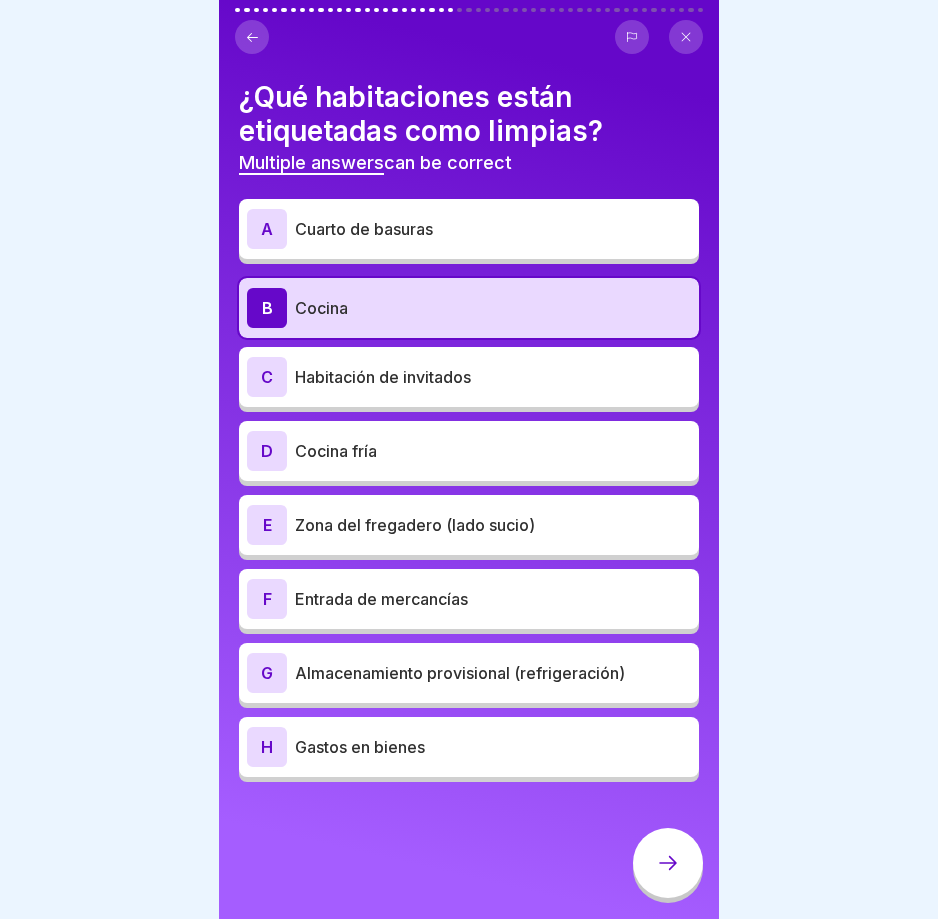 click on "Cocina fría" at bounding box center (493, 451) 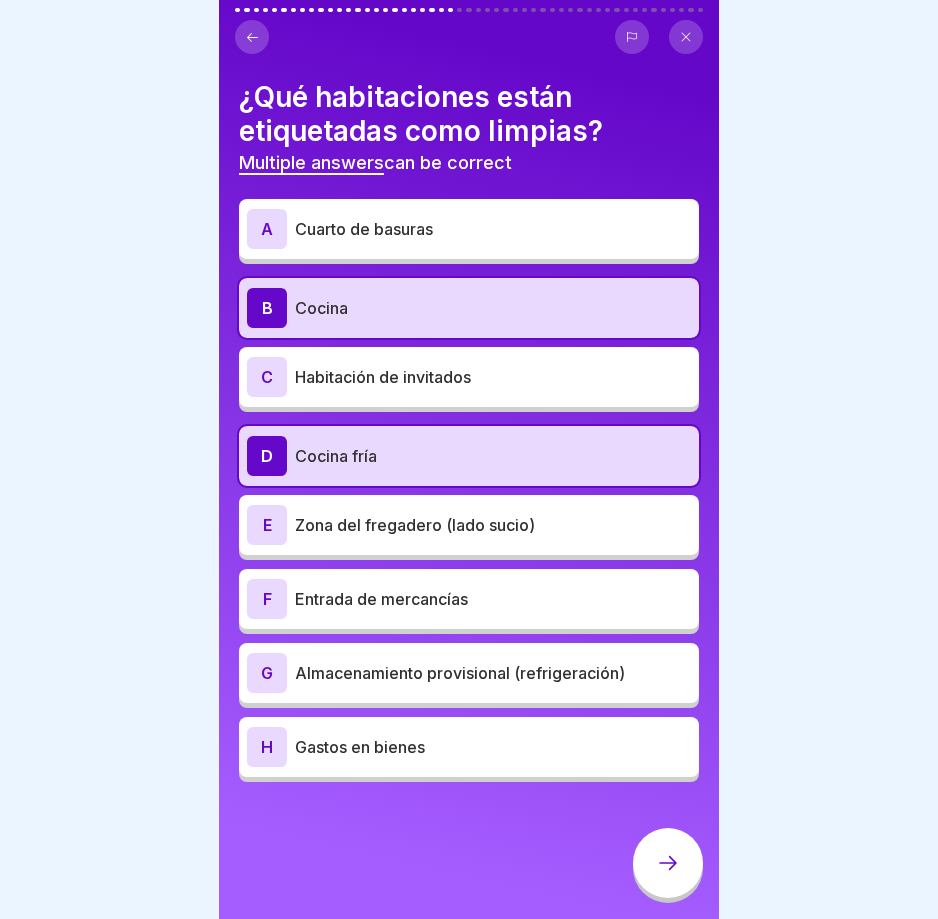 click on "Almacenamiento provisional (refrigeración)" at bounding box center [493, 673] 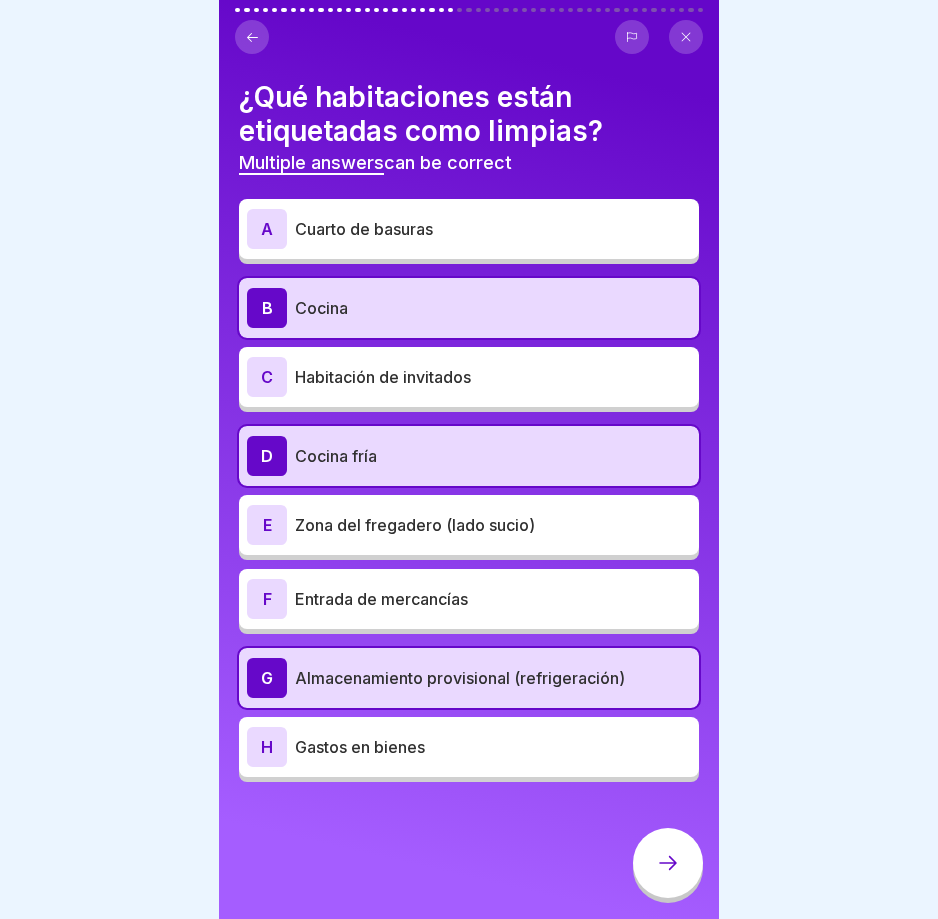 click on "Habitación de invitados" at bounding box center (493, 377) 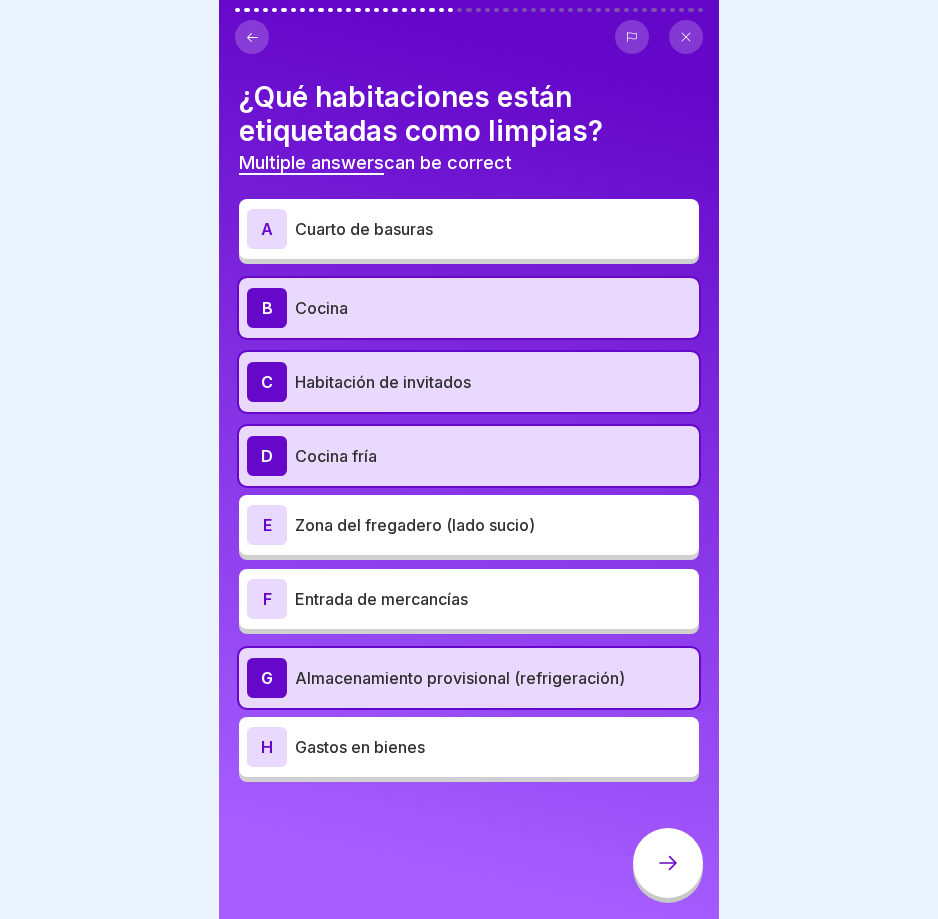 click on "Entrada de mercancías" at bounding box center [493, 599] 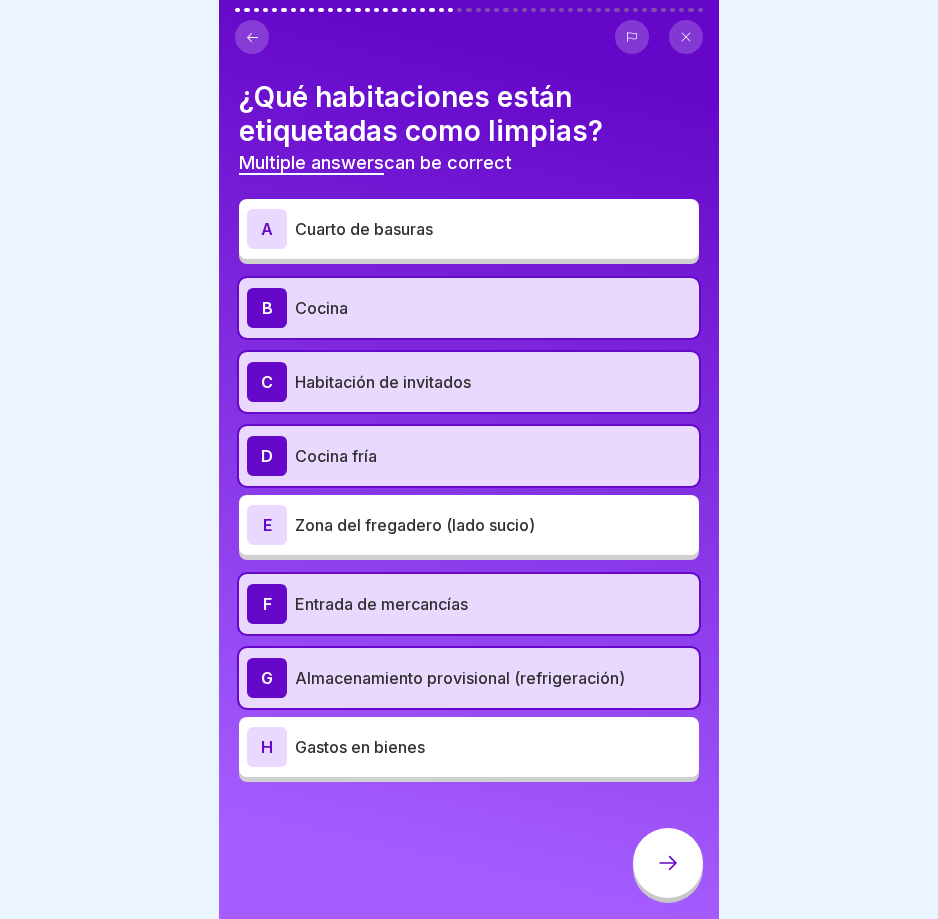 click 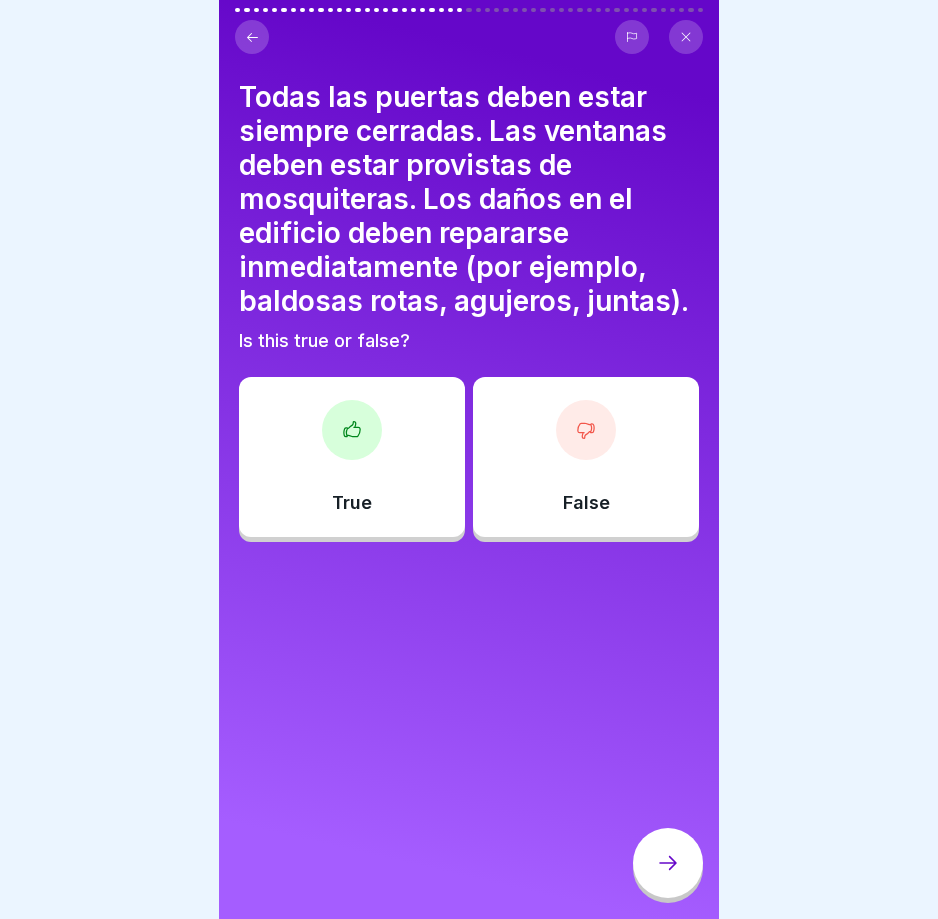 click on "True" at bounding box center (352, 457) 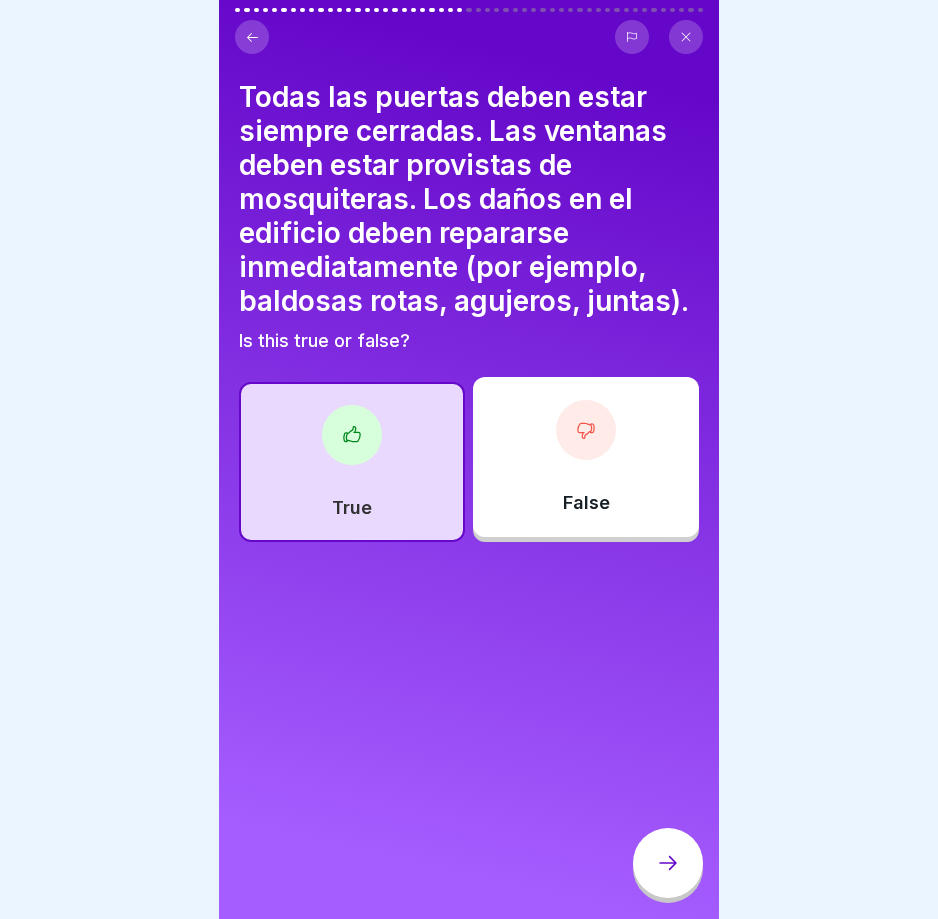 click at bounding box center (668, 863) 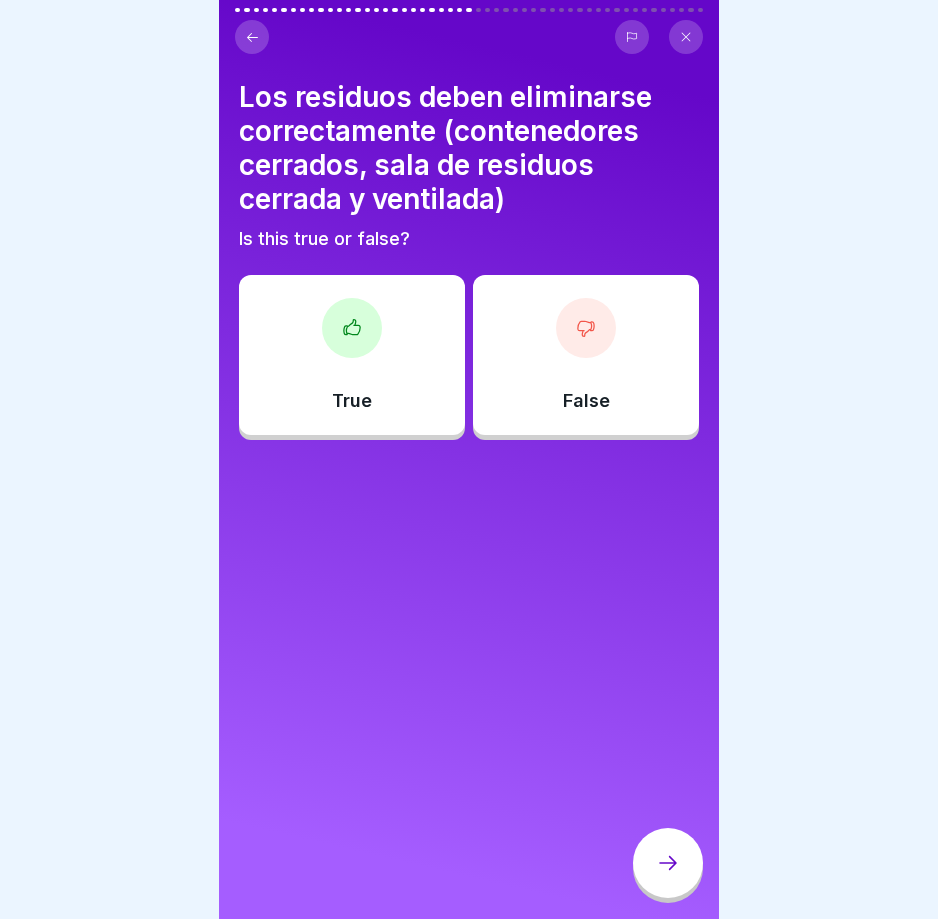 click at bounding box center (352, 328) 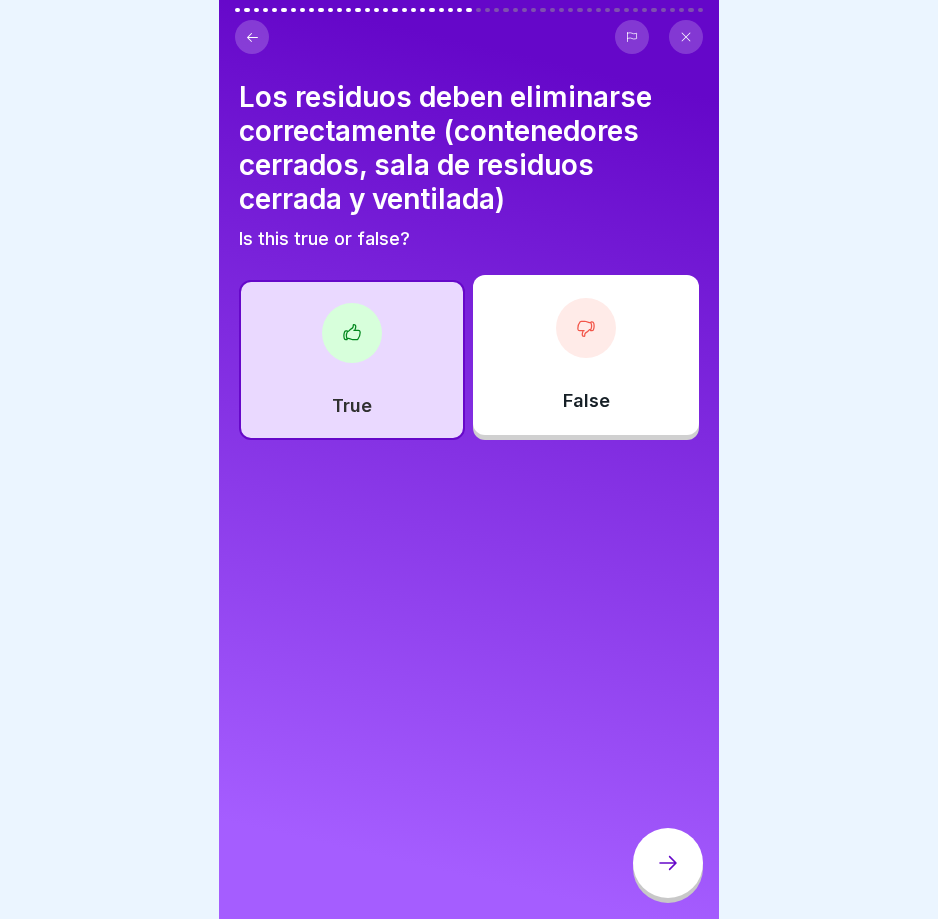 click at bounding box center (668, 863) 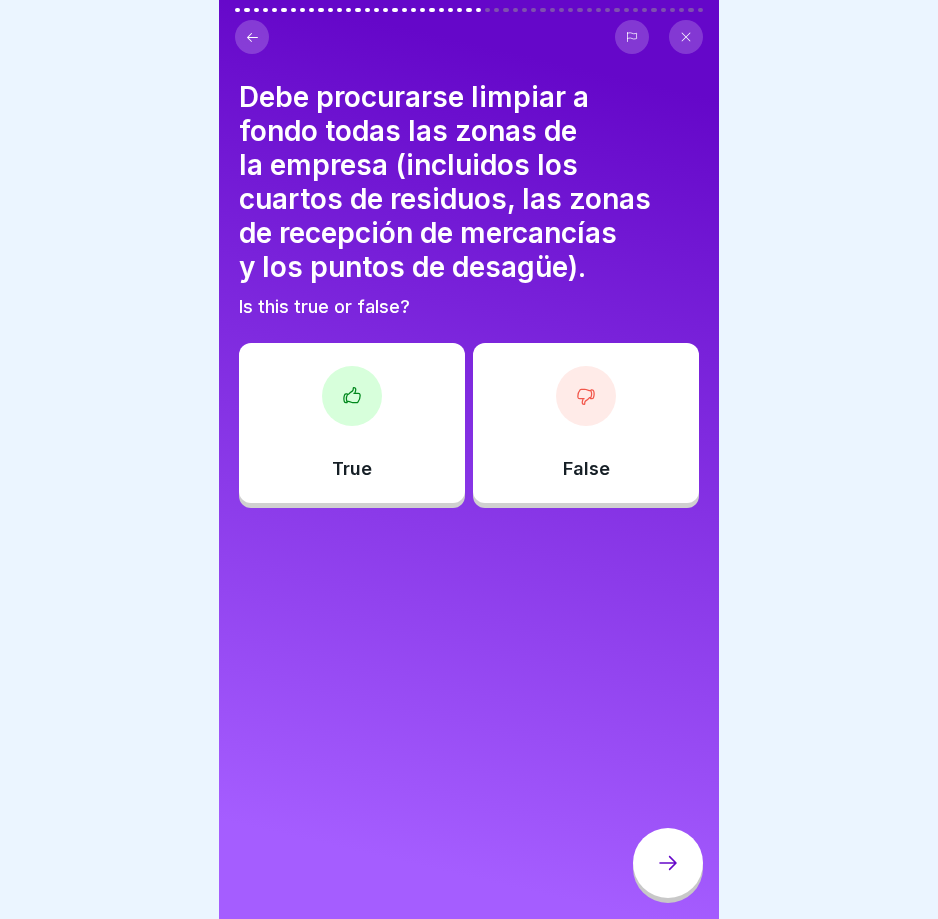 click on "True" at bounding box center (352, 423) 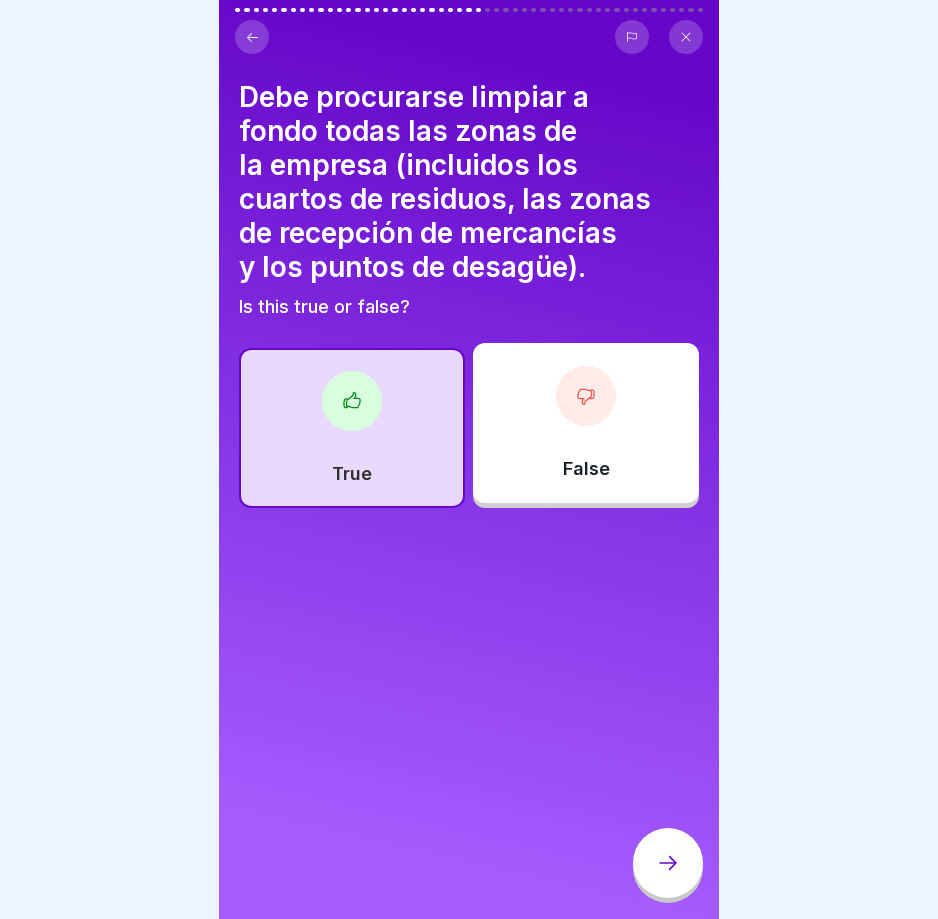 click at bounding box center (668, 863) 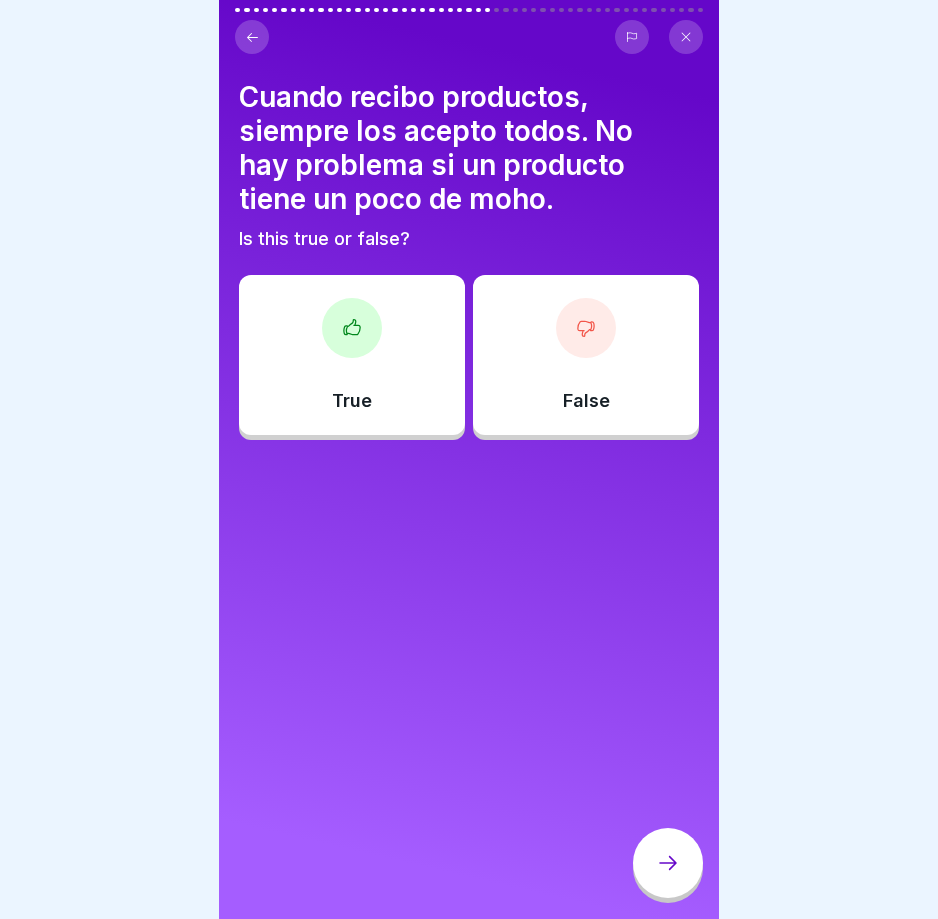 click on "False" at bounding box center [586, 355] 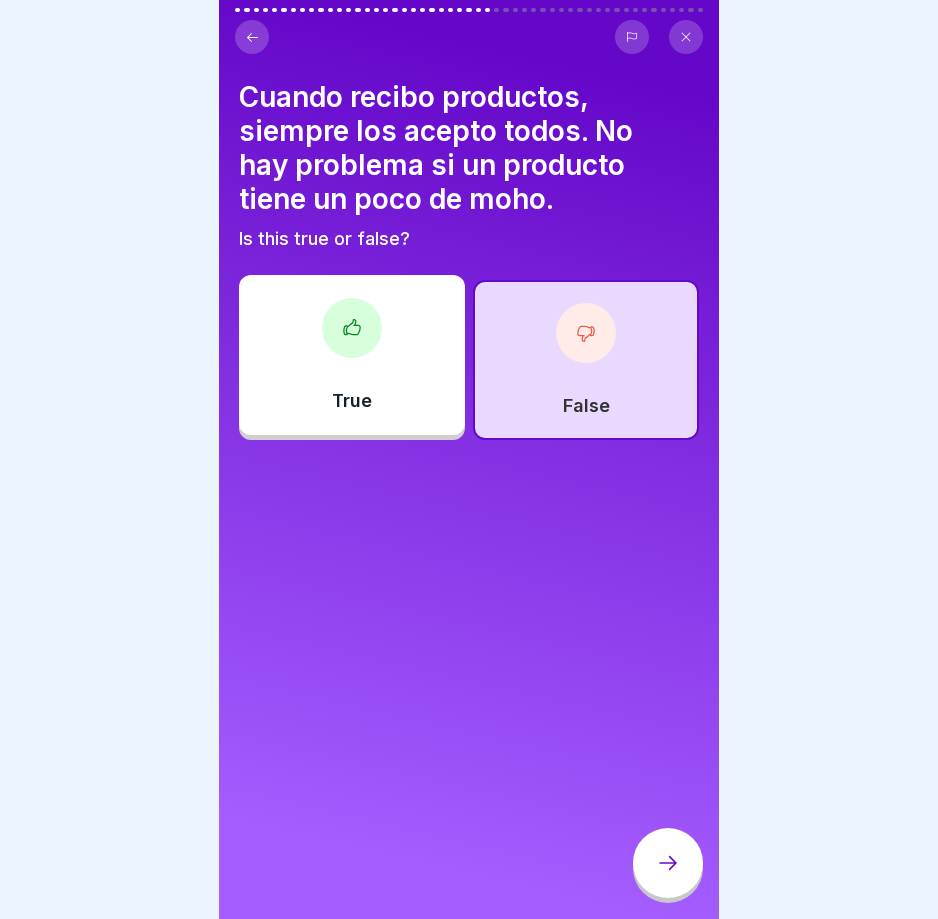 click at bounding box center (668, 863) 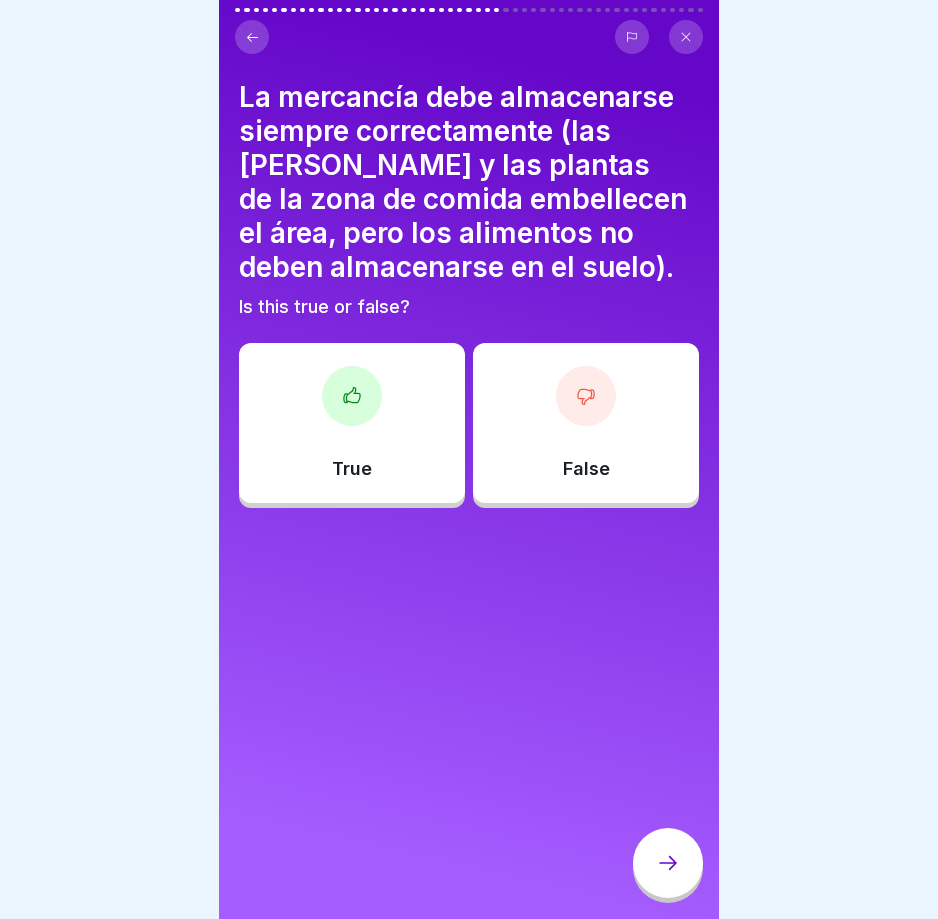 click on "True" at bounding box center [352, 423] 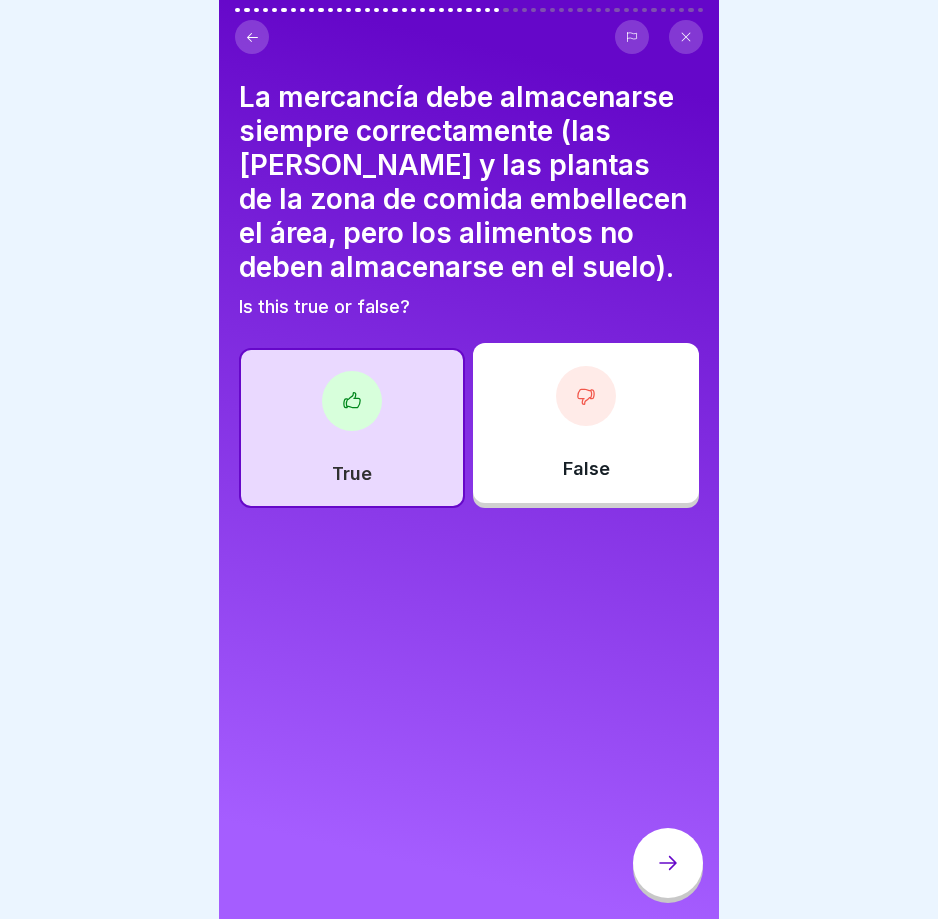 click at bounding box center [668, 863] 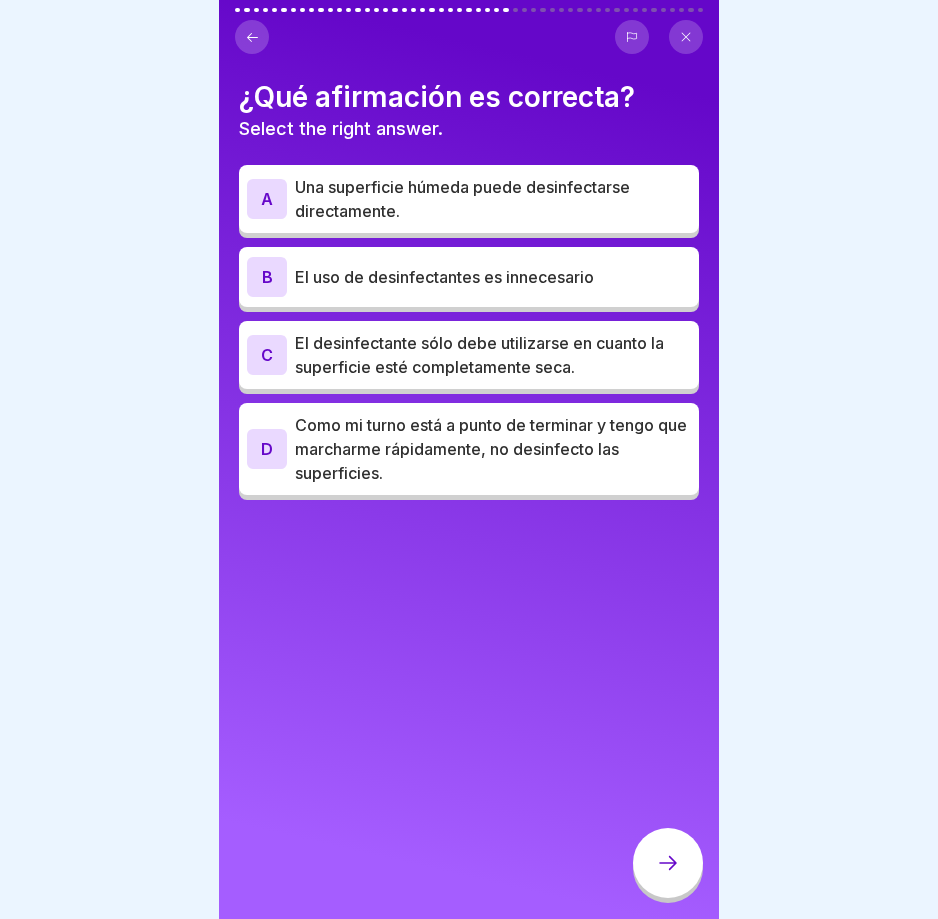 click on "El desinfectante sólo debe utilizarse en cuanto la superficie esté completamente seca." at bounding box center (493, 355) 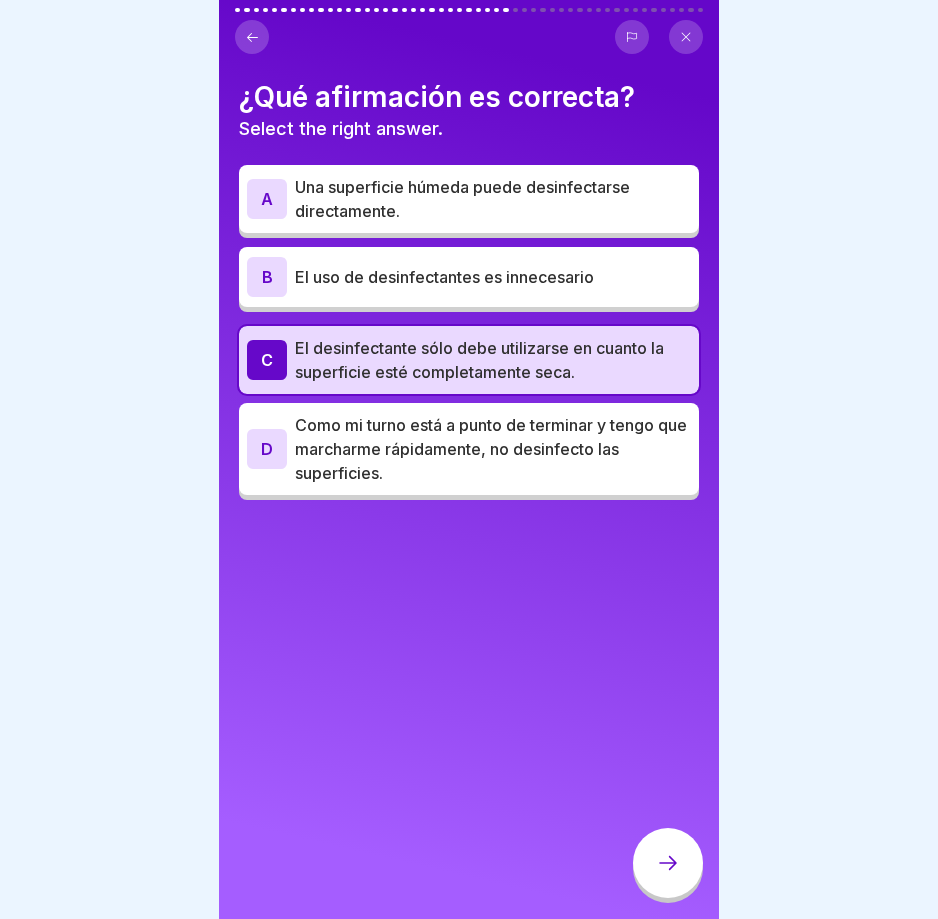 click at bounding box center [668, 863] 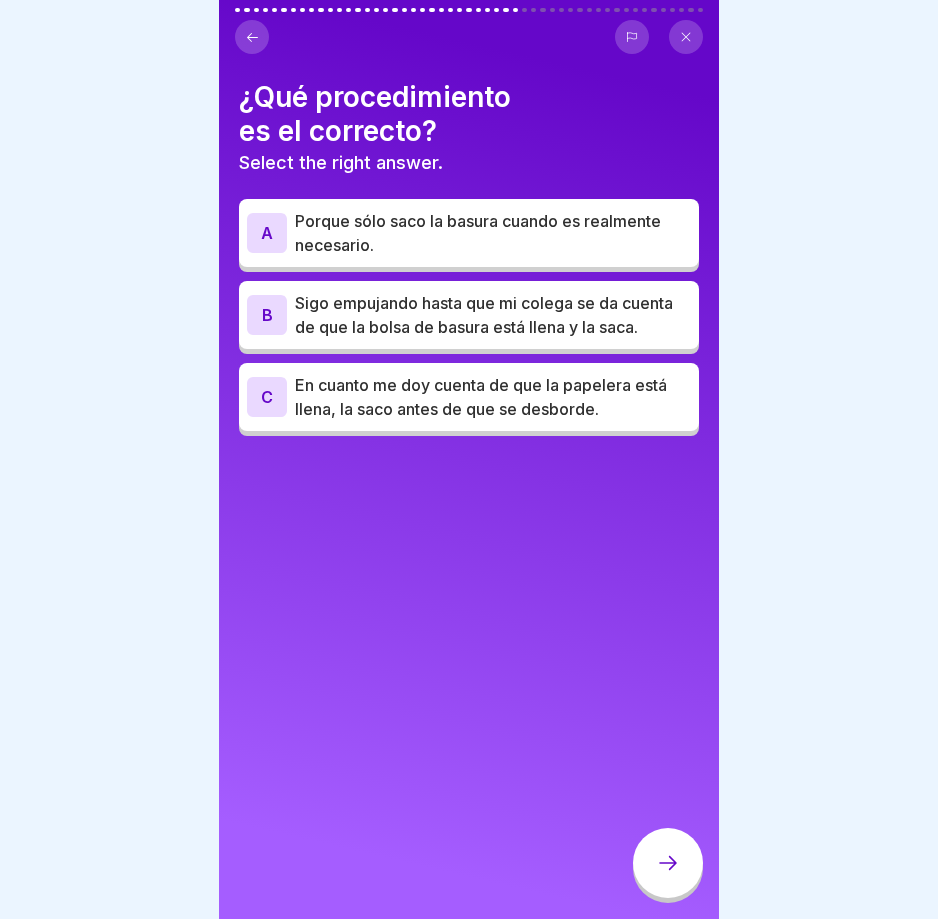 click on "En cuanto me doy cuenta de que la papelera está llena, la saco antes de que se desborde." at bounding box center (493, 397) 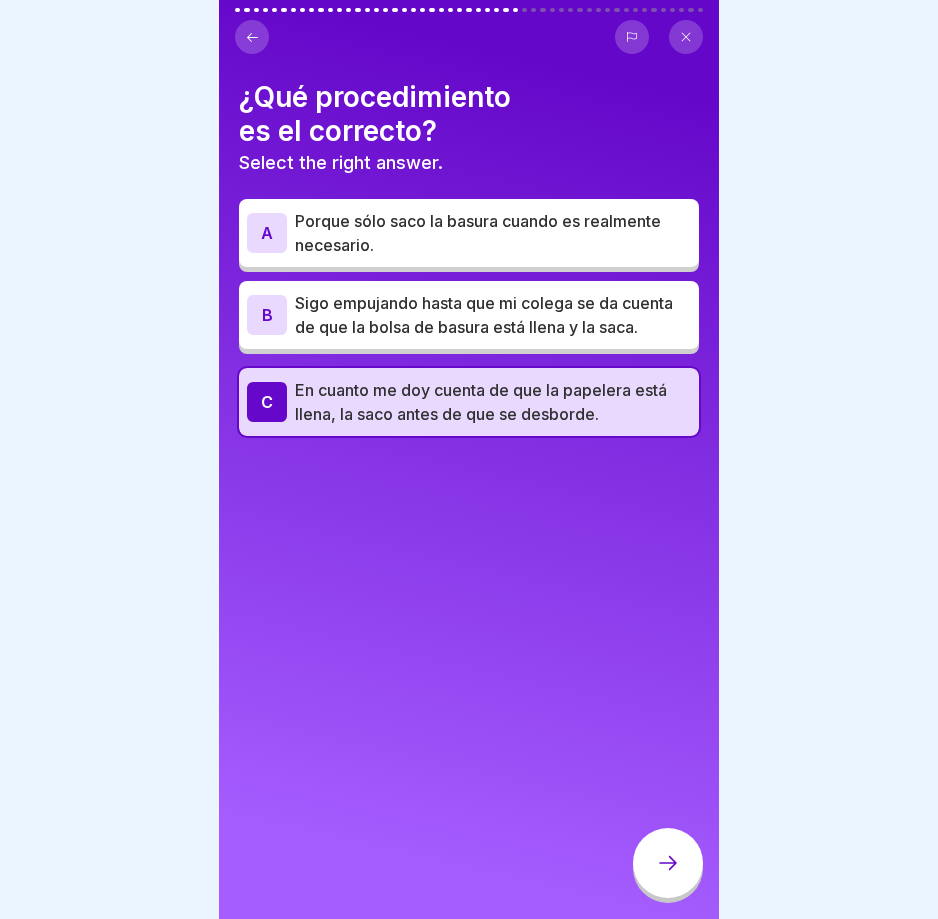 click 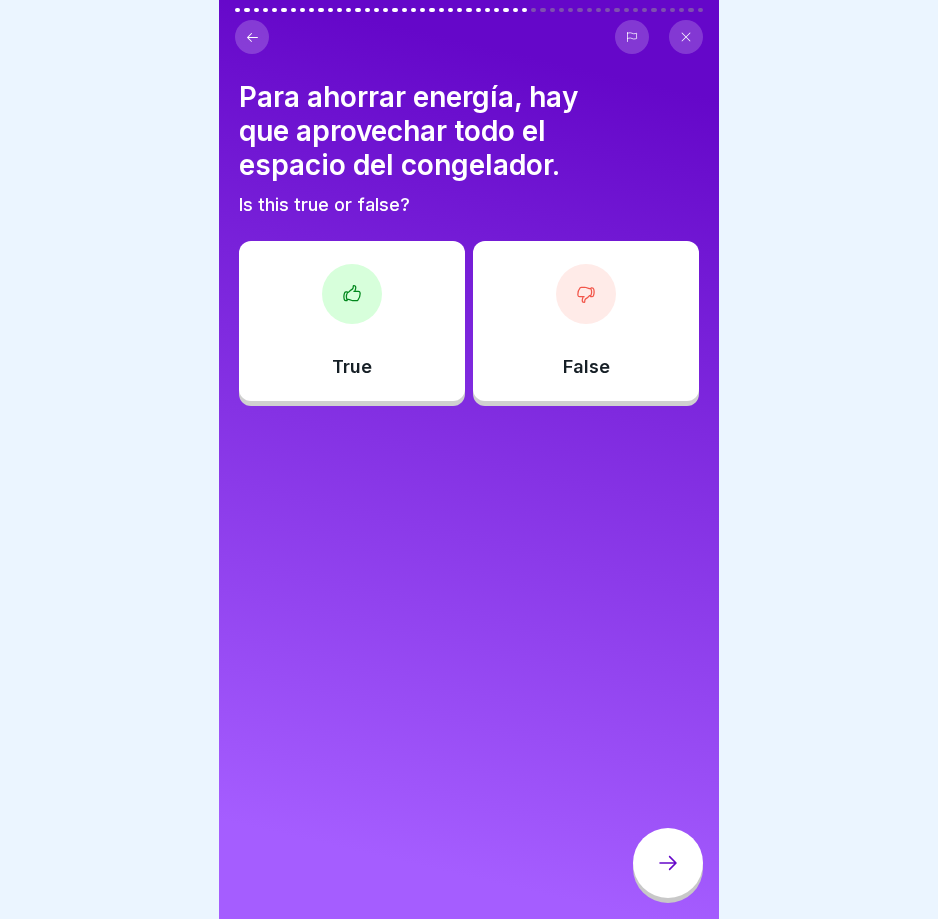click on "False" at bounding box center (586, 321) 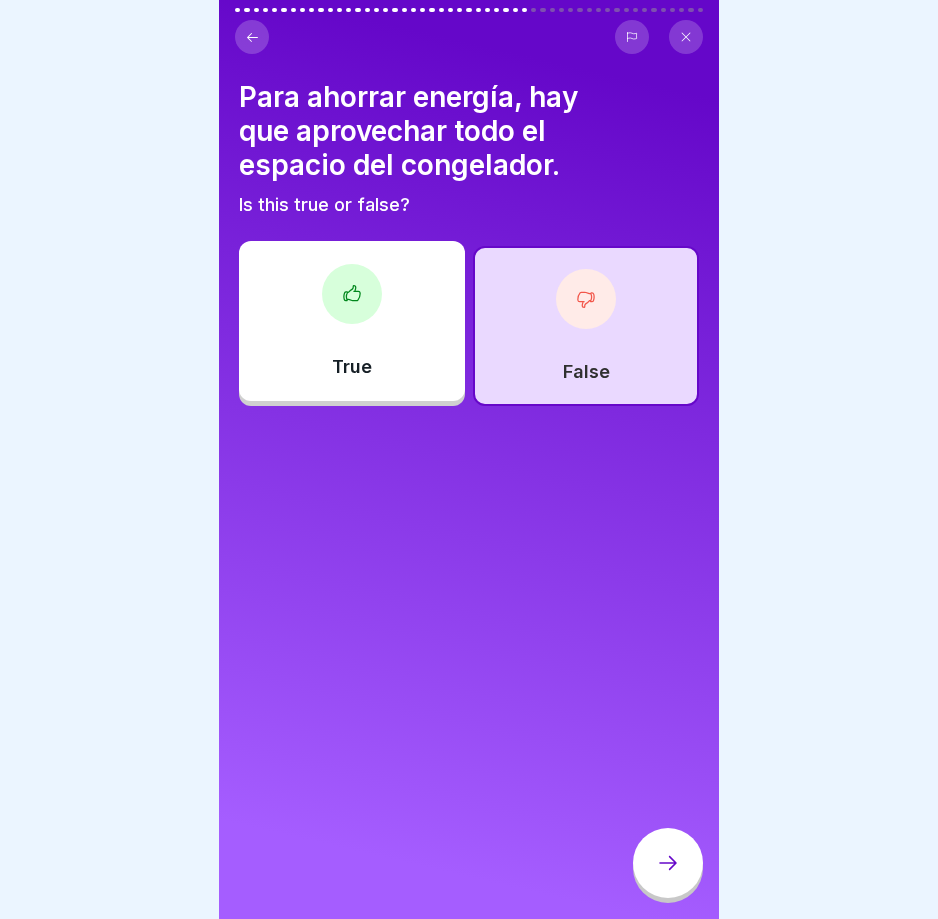 click at bounding box center [668, 863] 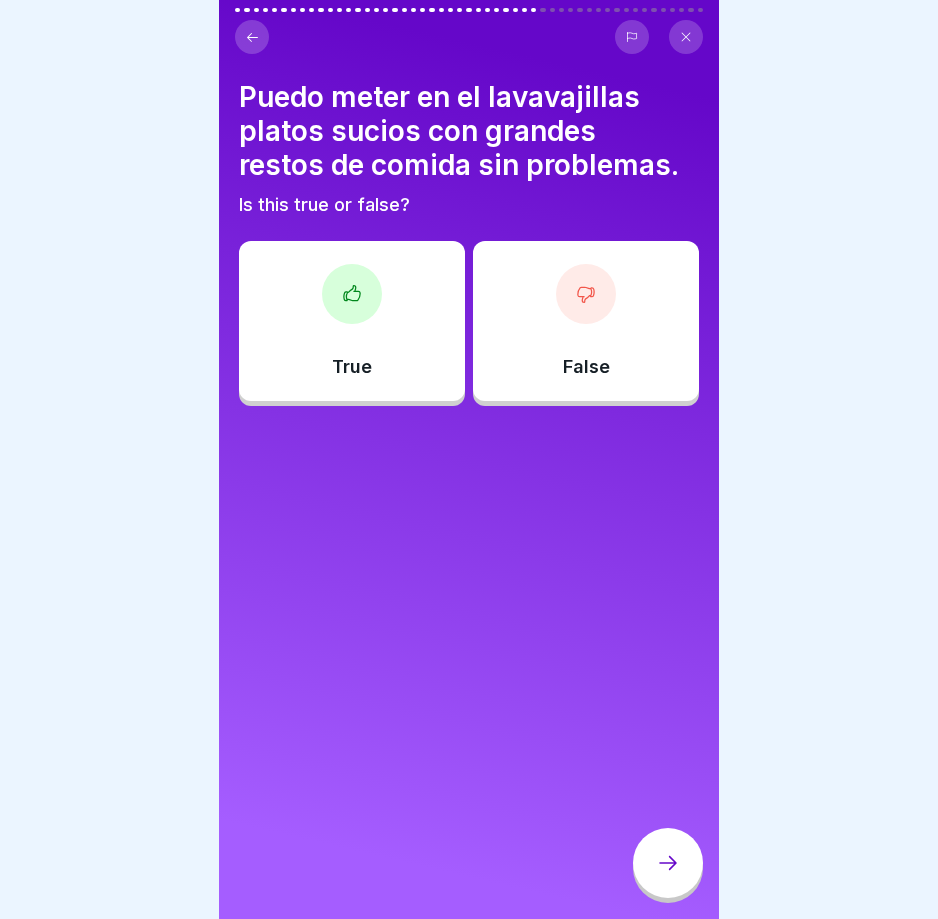 click on "False" at bounding box center [586, 321] 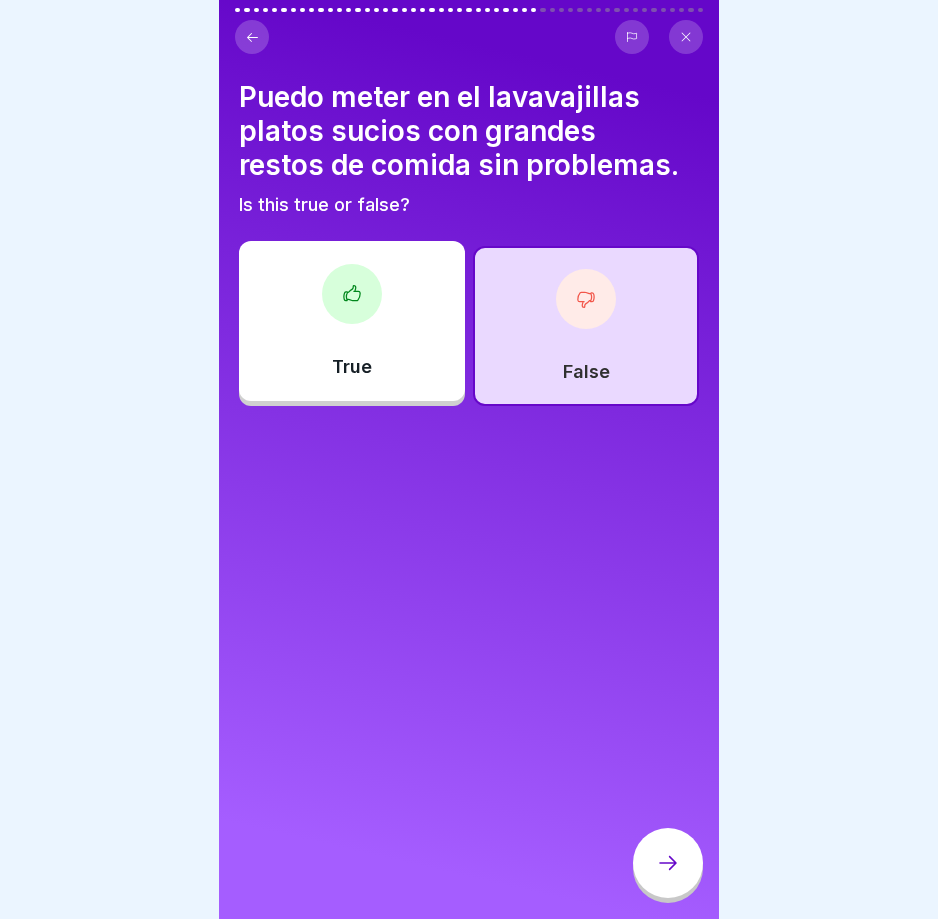 click at bounding box center (668, 863) 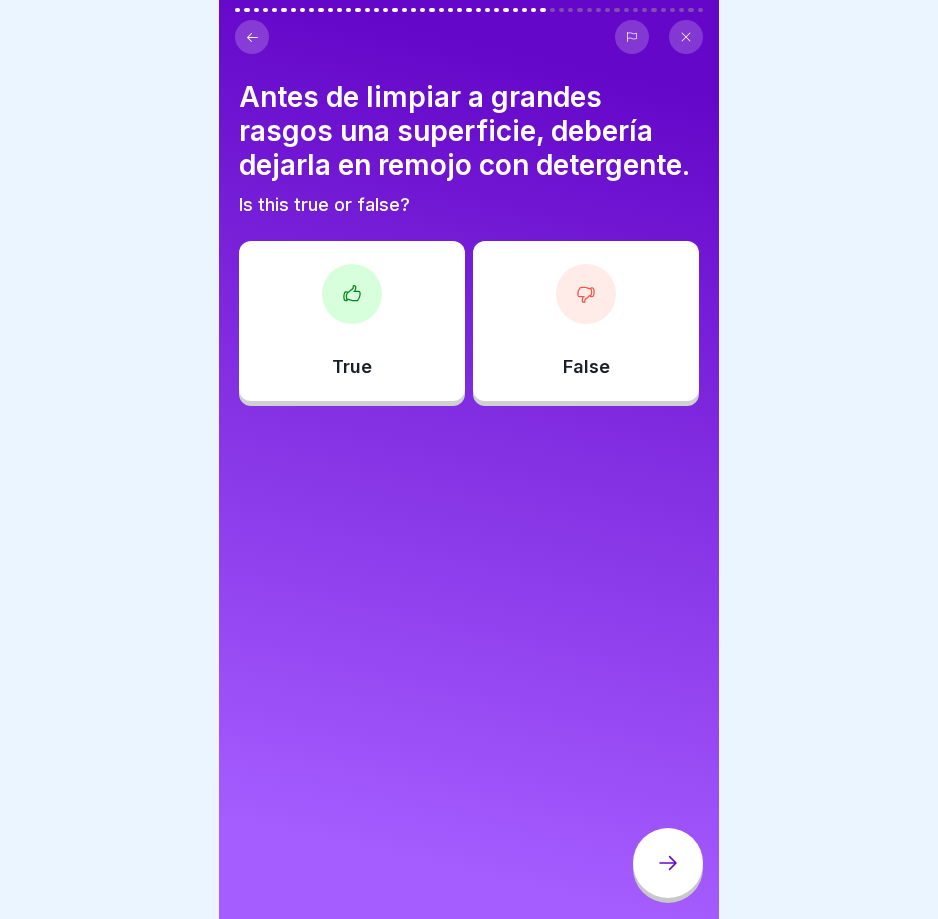 click at bounding box center (469, 459) 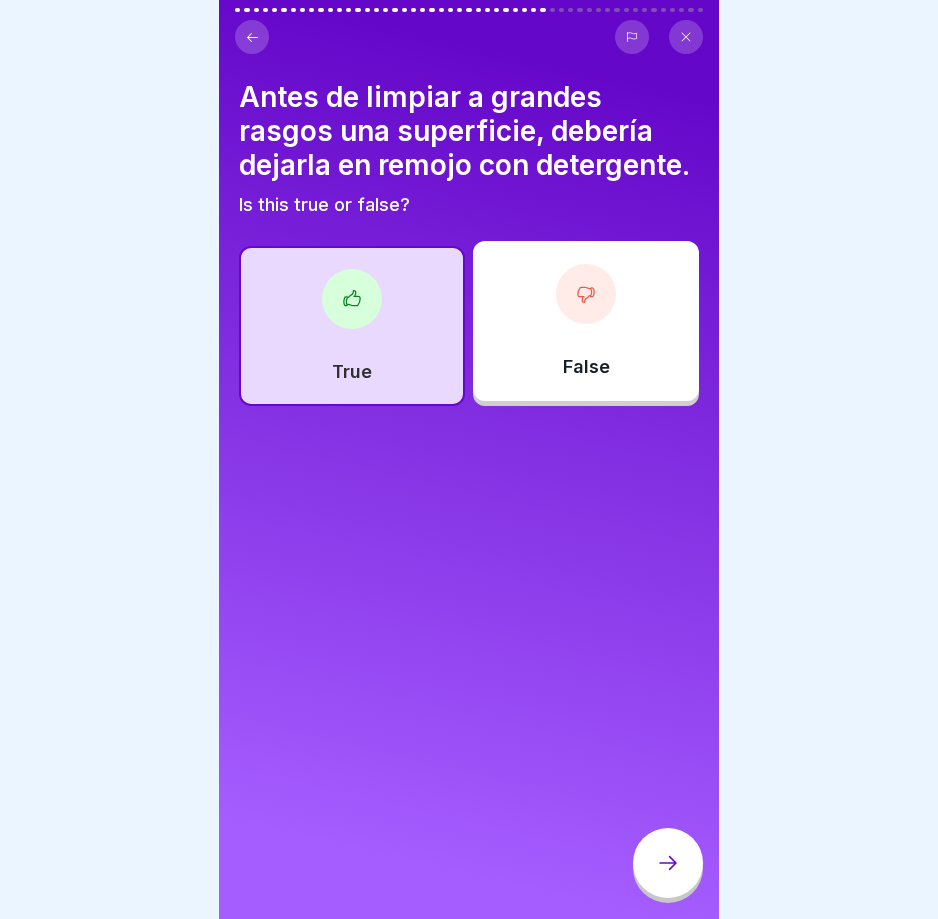 click 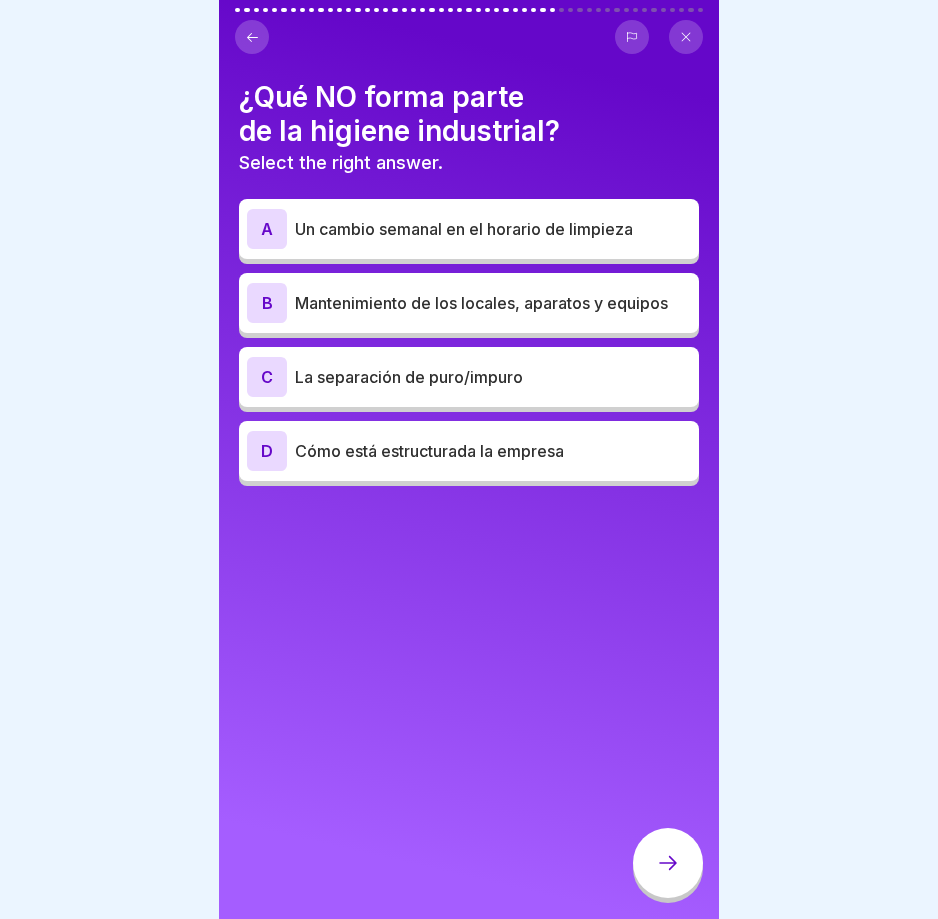 click on "Cómo está estructurada la empresa" at bounding box center (493, 451) 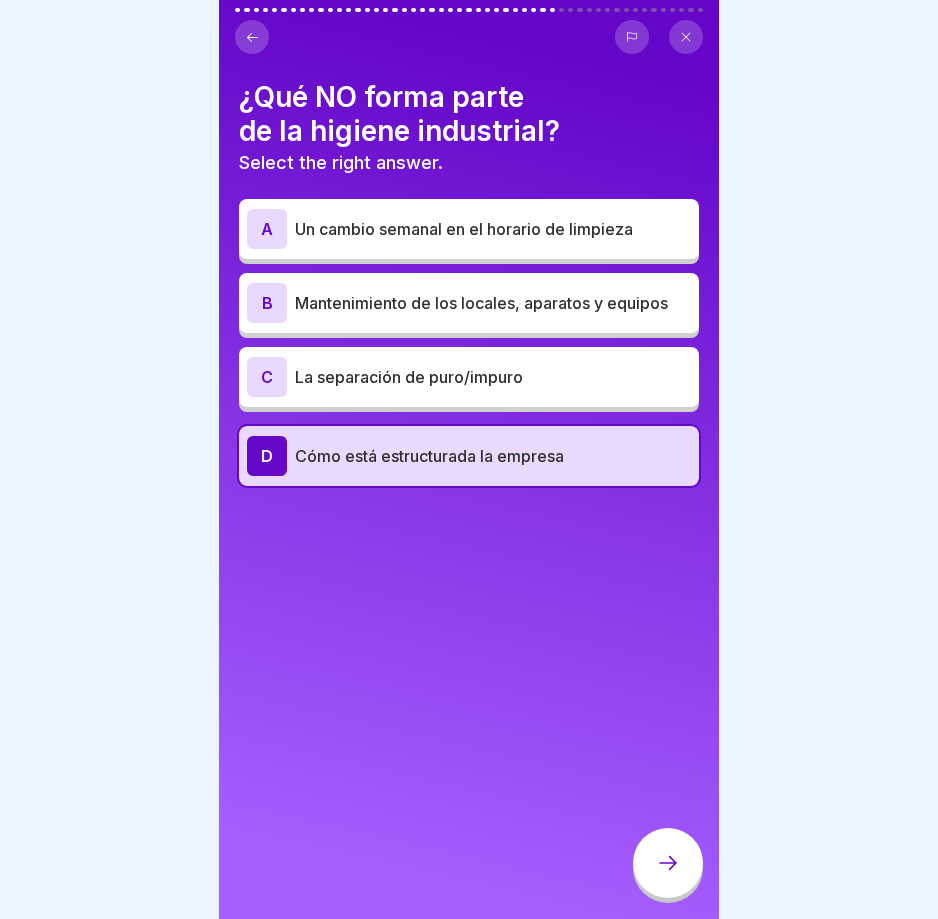 click at bounding box center [469, 459] 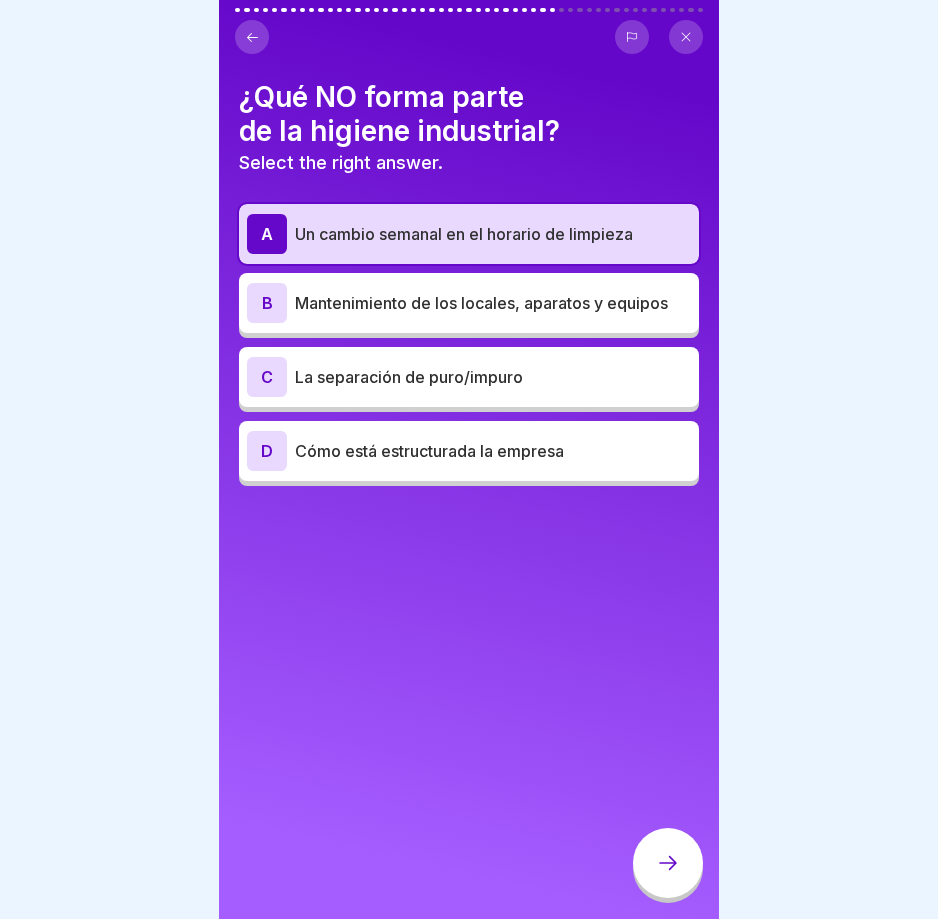 click at bounding box center (668, 863) 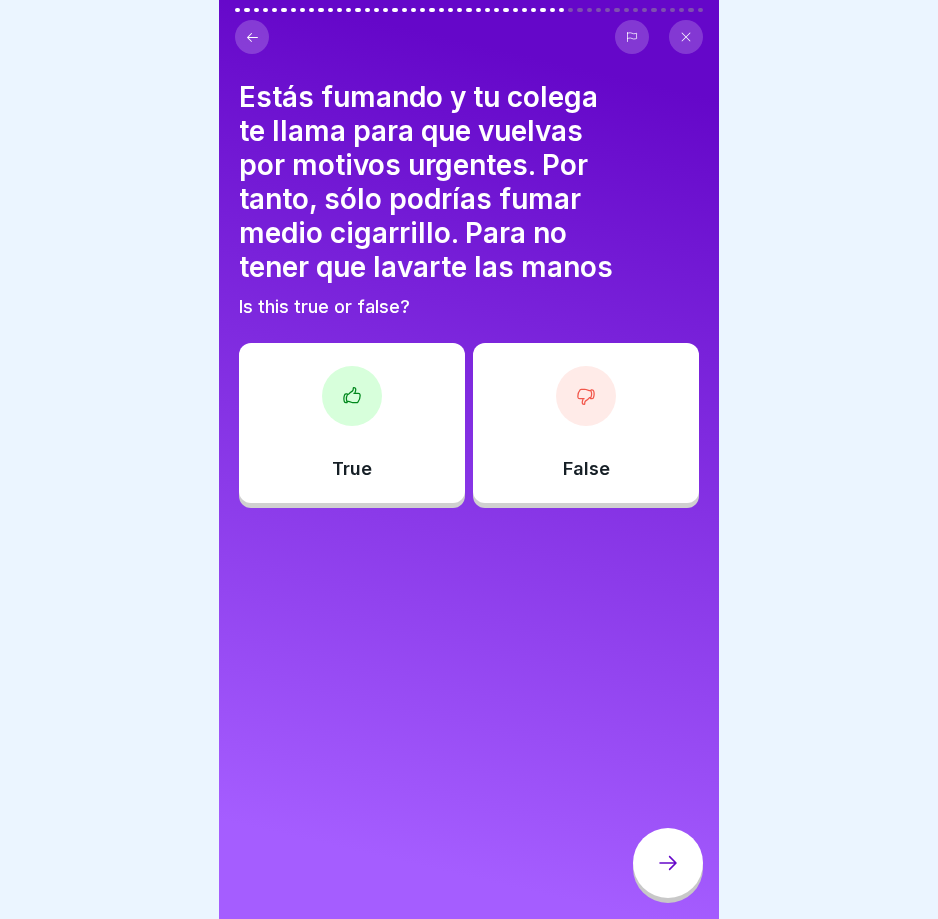 click on "False" at bounding box center [586, 423] 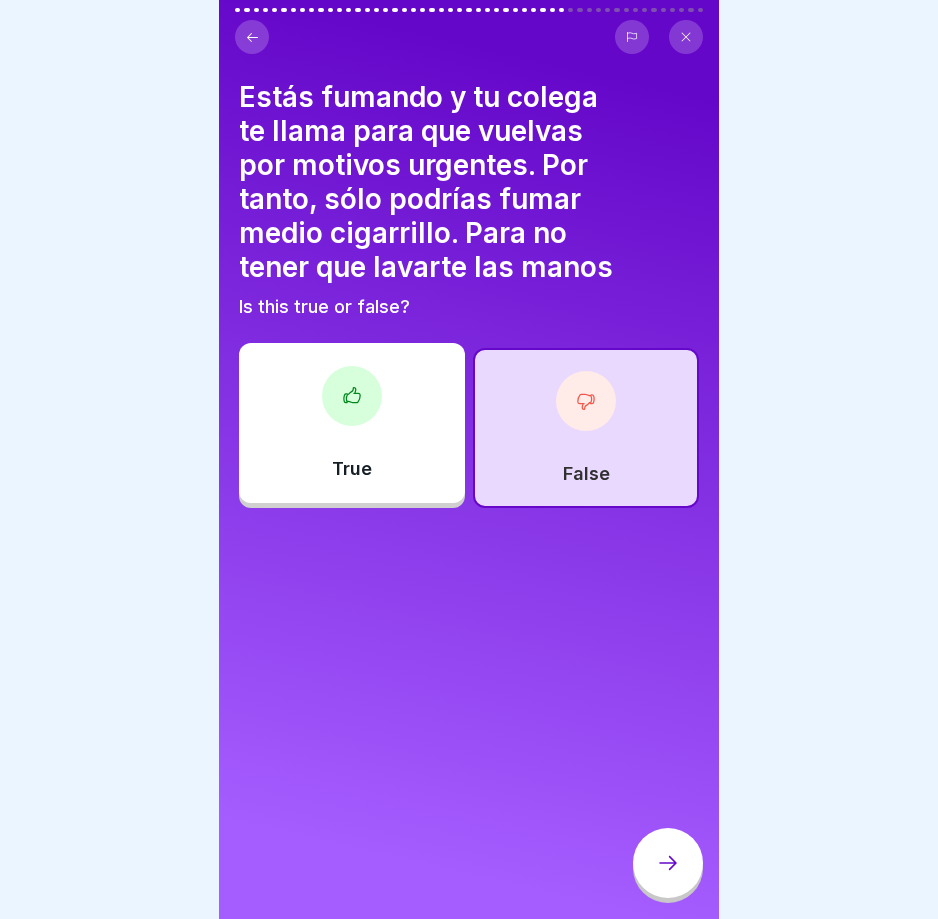 click at bounding box center [668, 863] 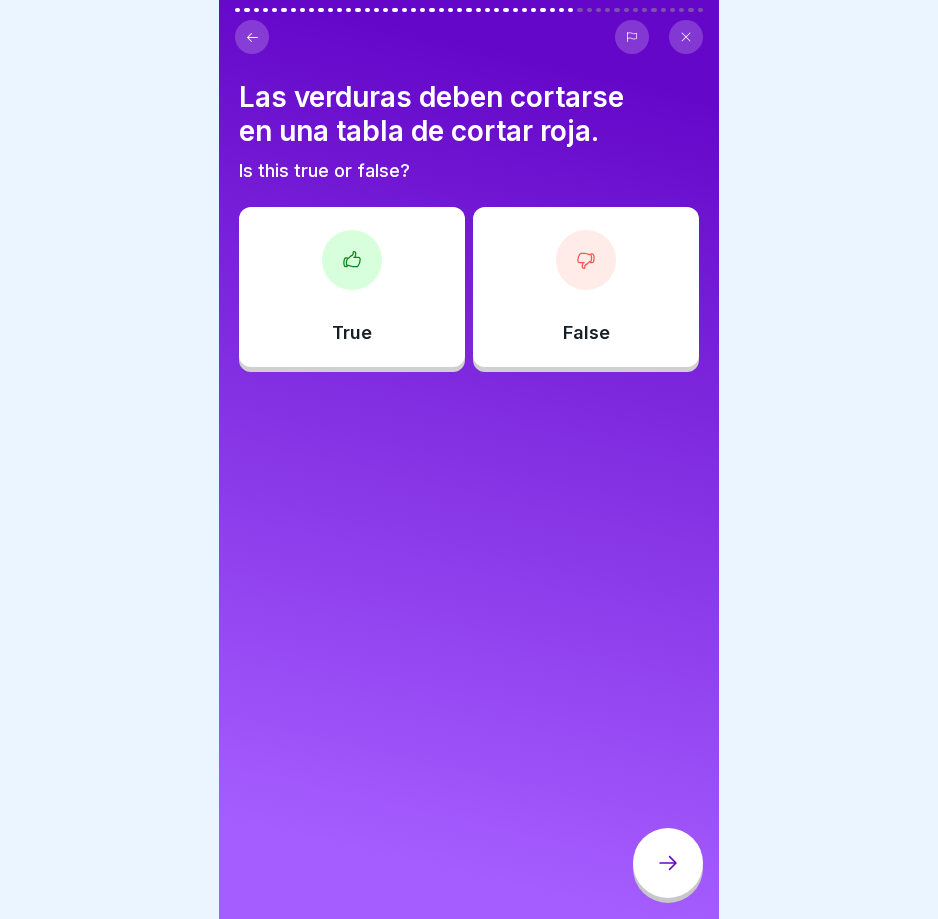 click on "False" at bounding box center [586, 287] 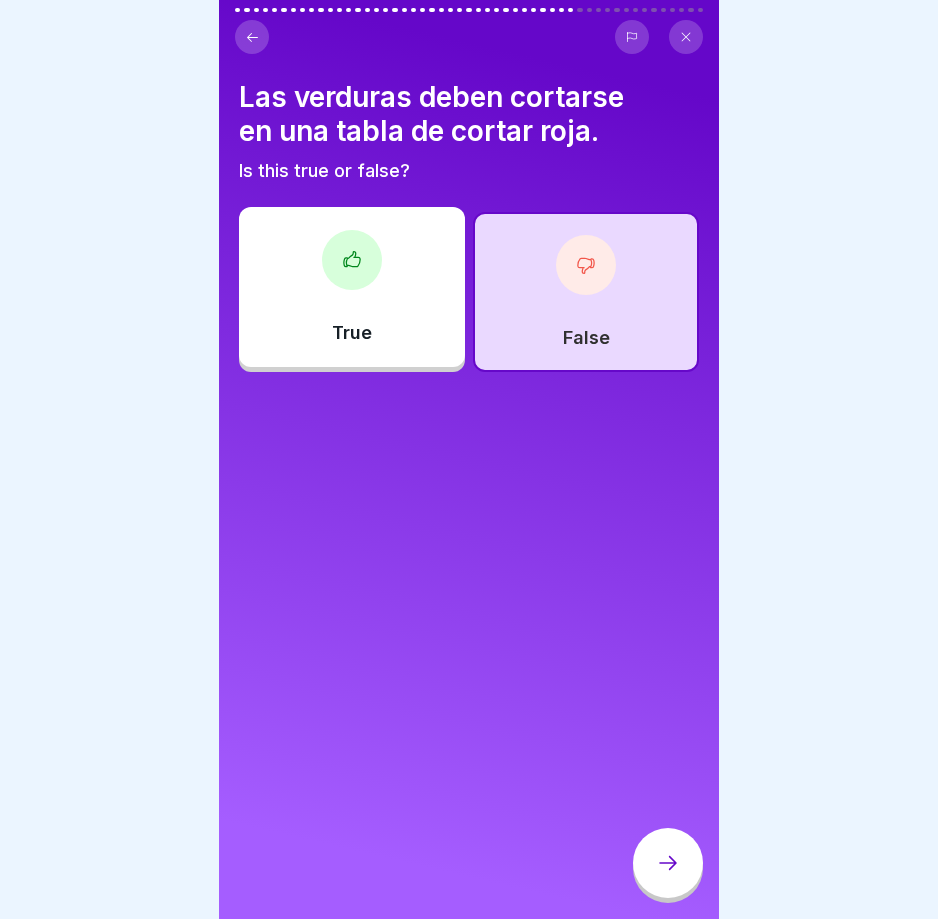 click 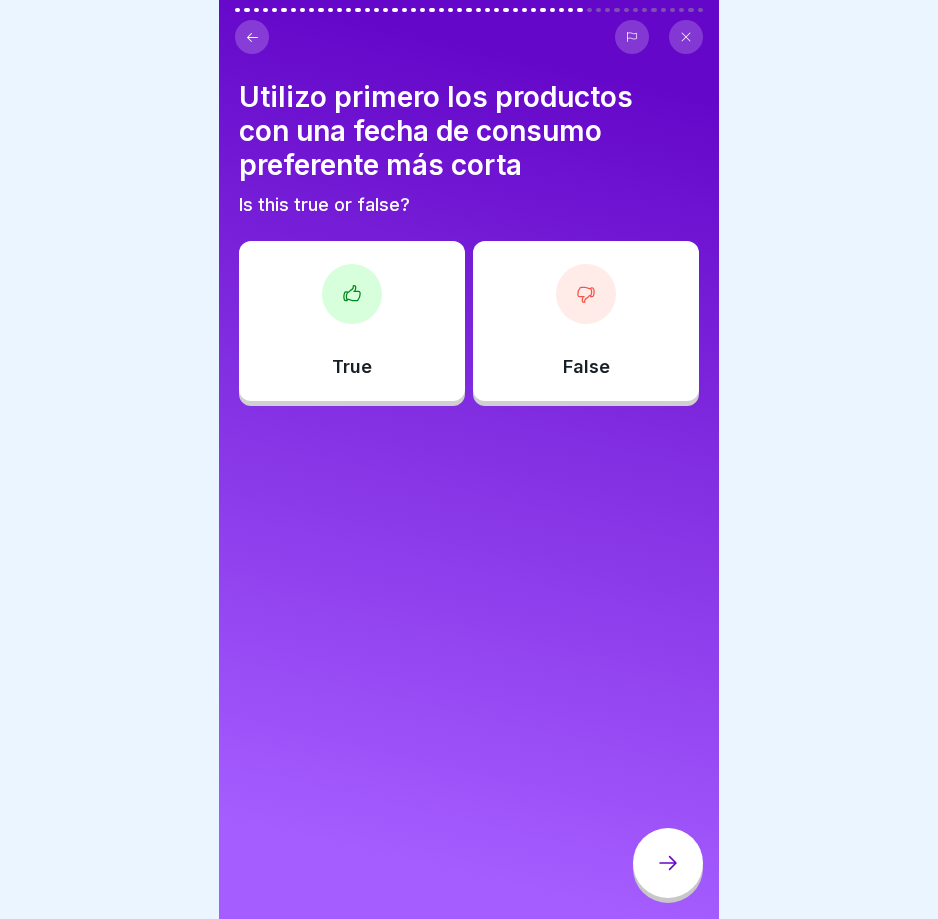 click on "True" at bounding box center [352, 321] 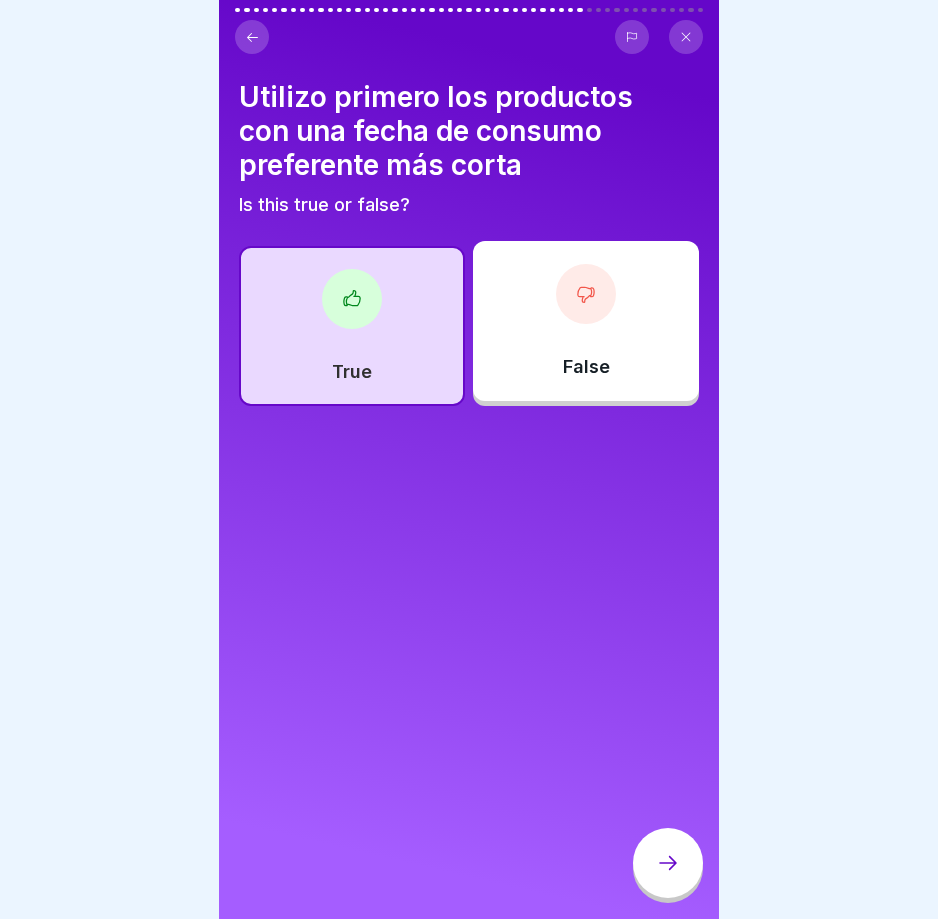 click 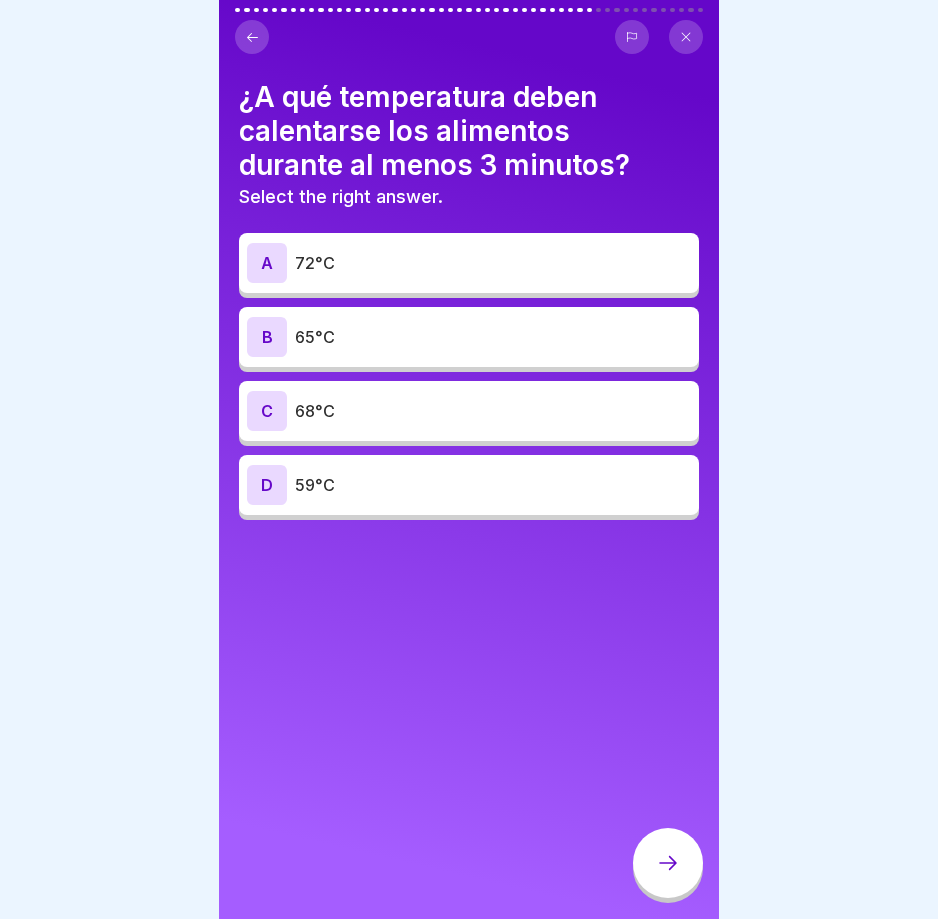 click at bounding box center [469, 459] 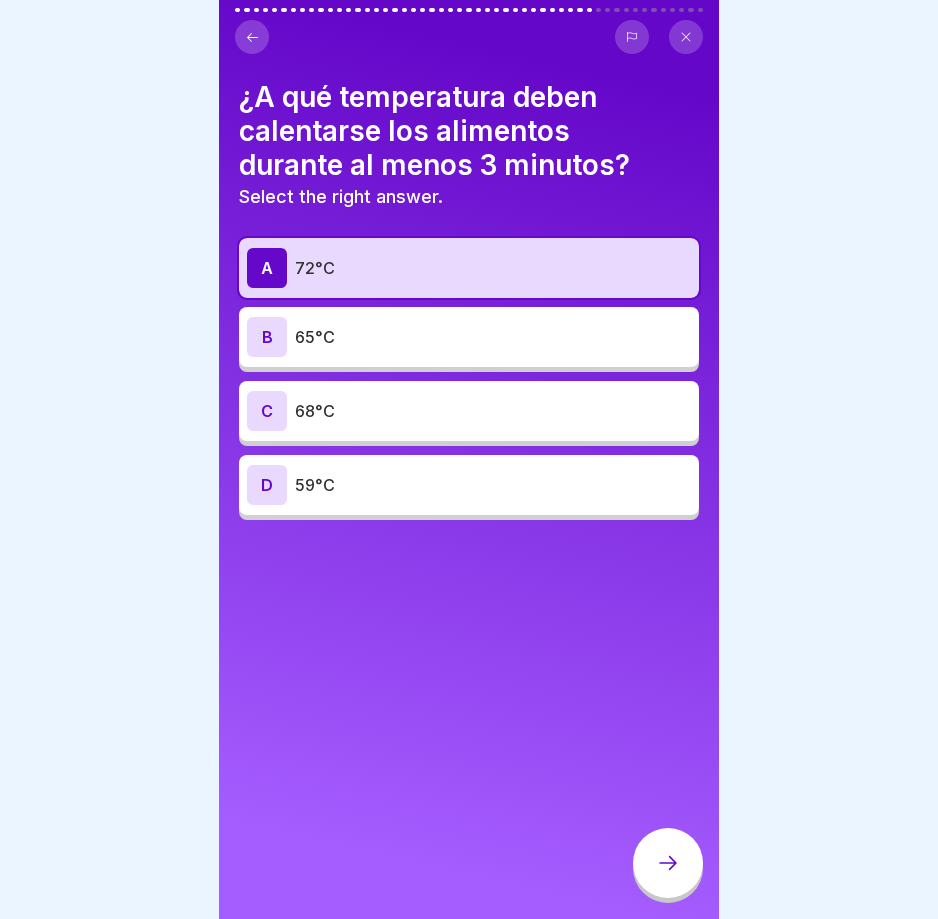 click at bounding box center (668, 863) 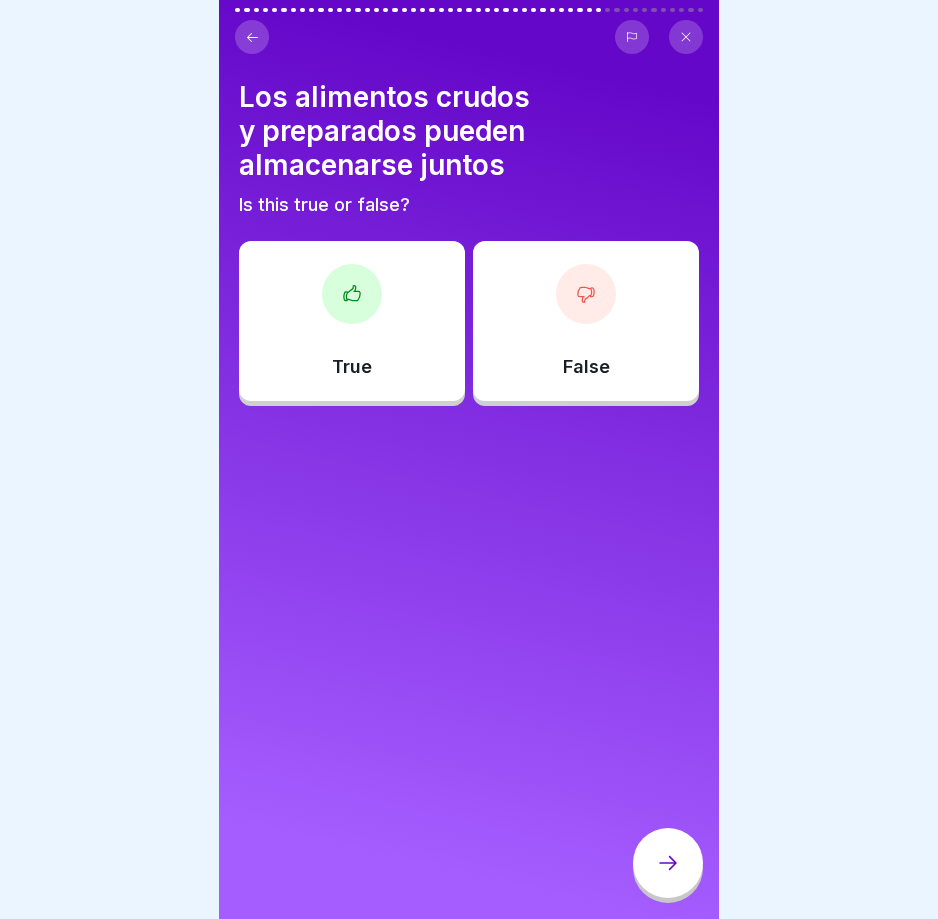 click on "False" at bounding box center [586, 321] 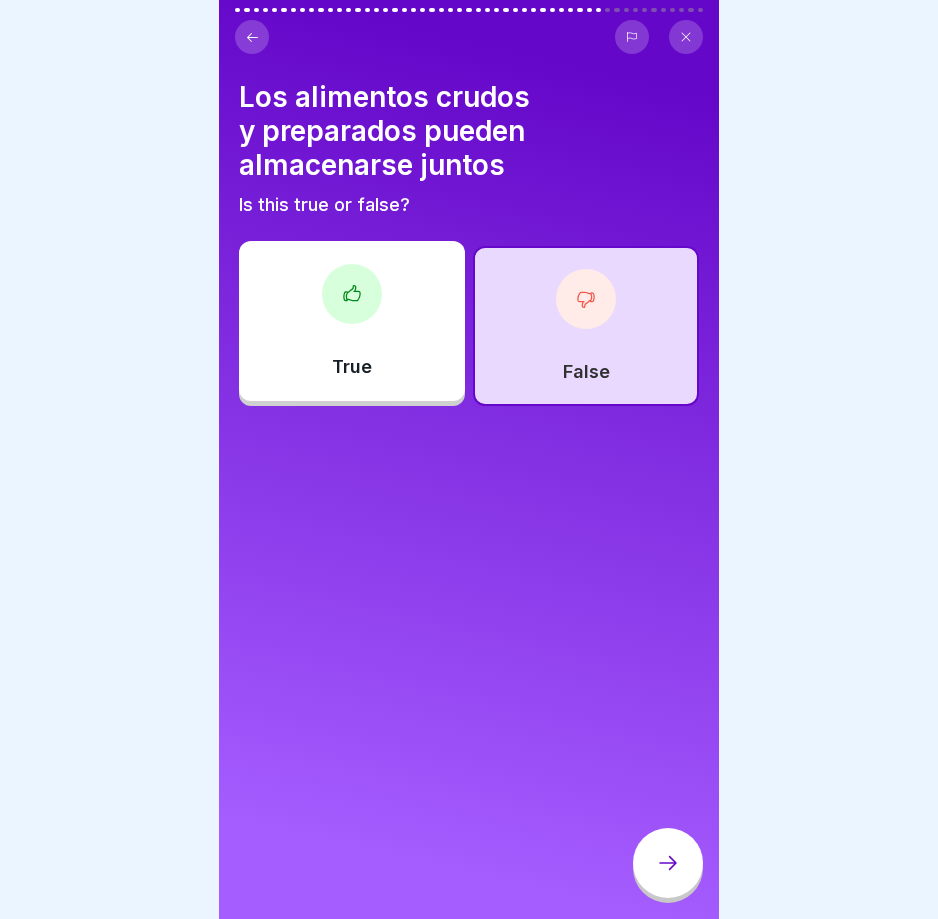 click at bounding box center (668, 863) 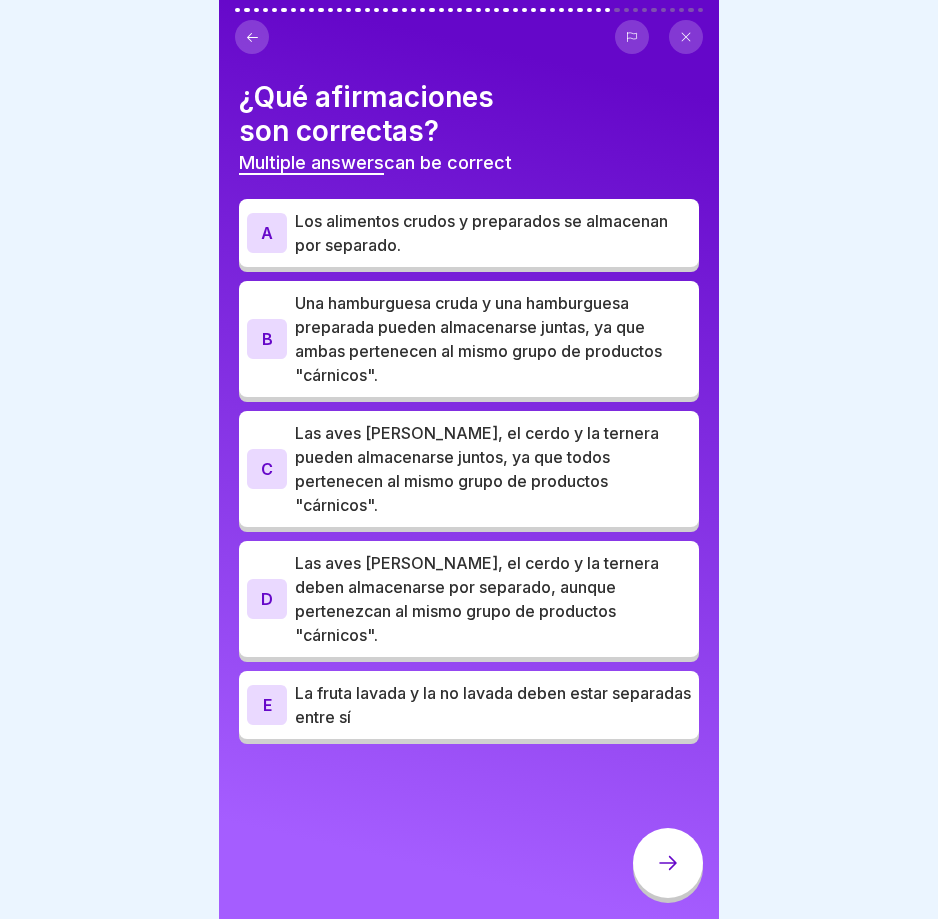 click on "Los alimentos crudos y preparados se almacenan por separado." at bounding box center (493, 233) 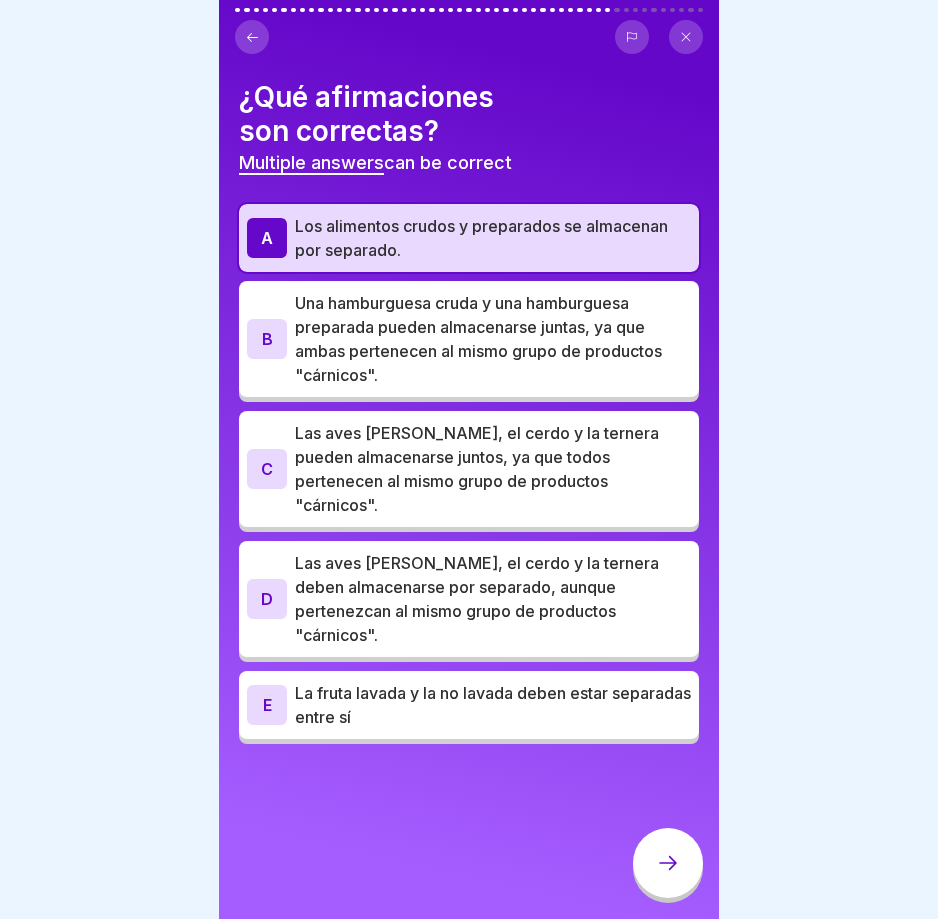 click on "Las aves [PERSON_NAME], el cerdo y la ternera deben almacenarse por separado, aunque pertenezcan al mismo grupo de productos "cárnicos"." at bounding box center (493, 599) 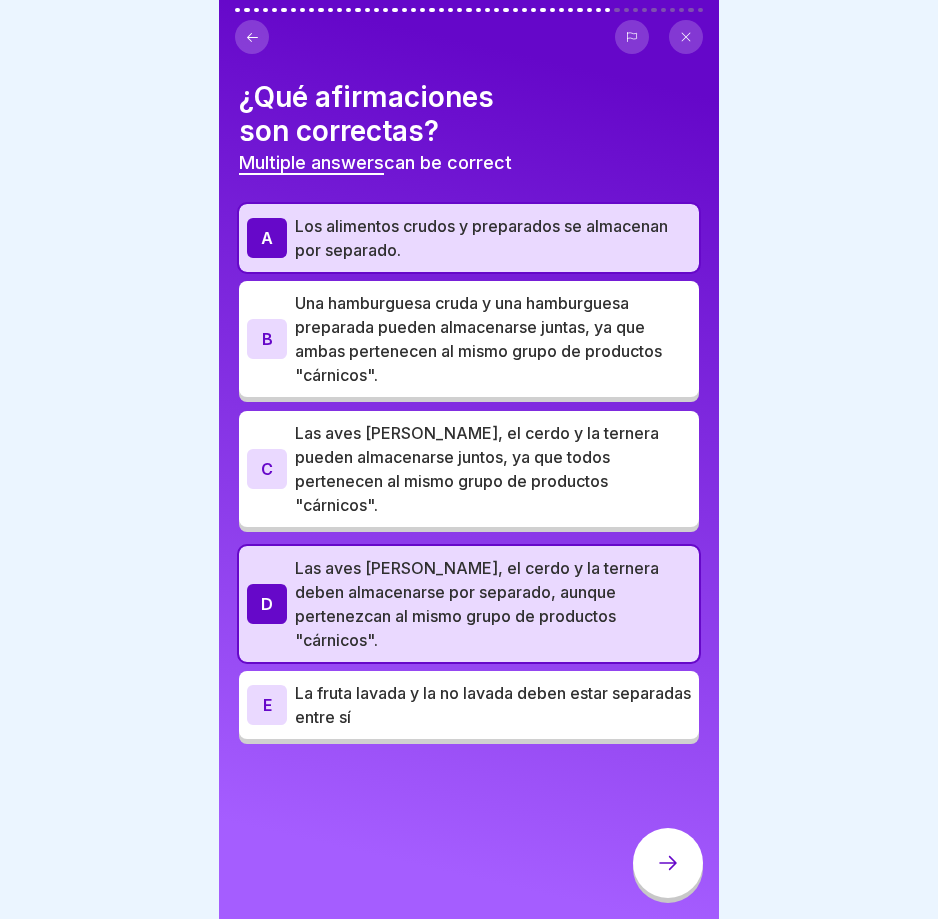click on "La fruta lavada y la no lavada deben estar separadas entre sí" at bounding box center (493, 705) 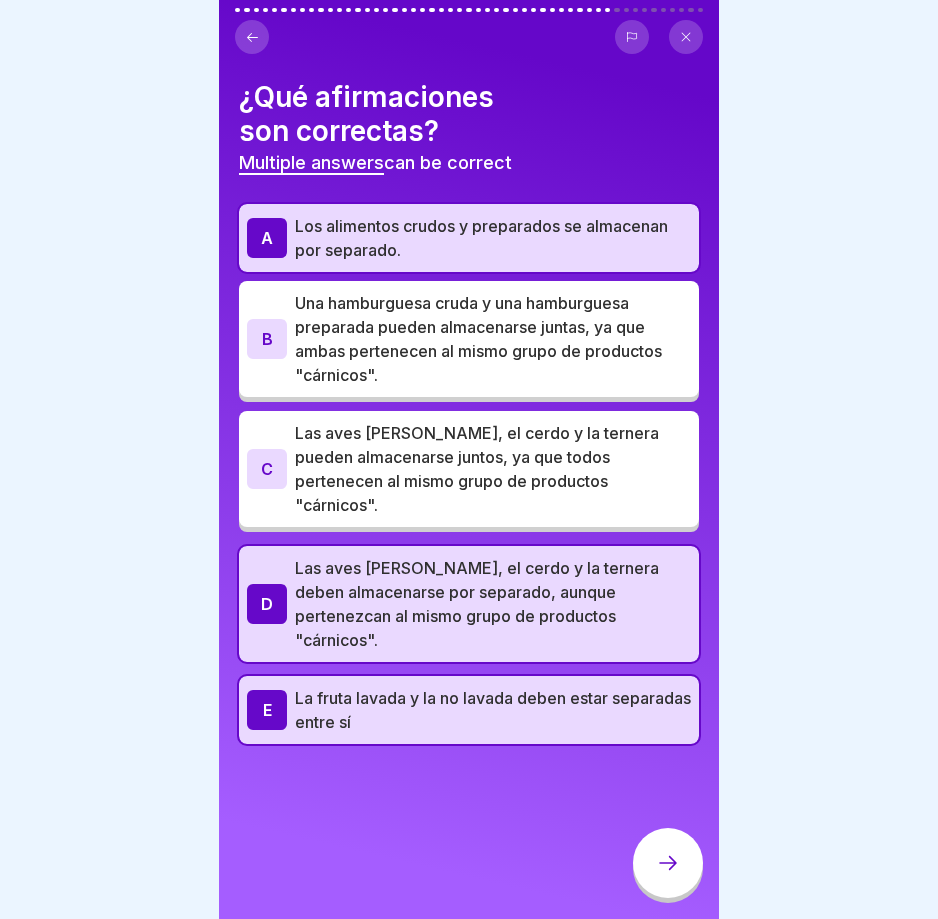 click at bounding box center (668, 863) 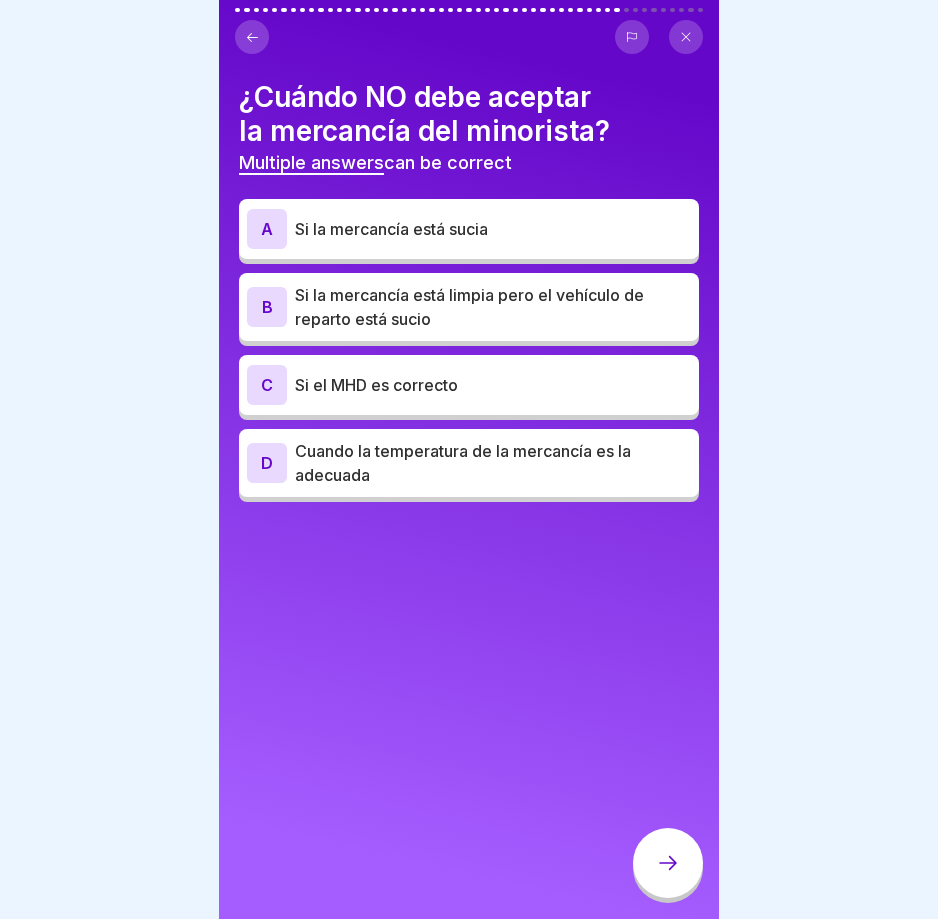 click on "Si la mercancía está sucia" at bounding box center (493, 229) 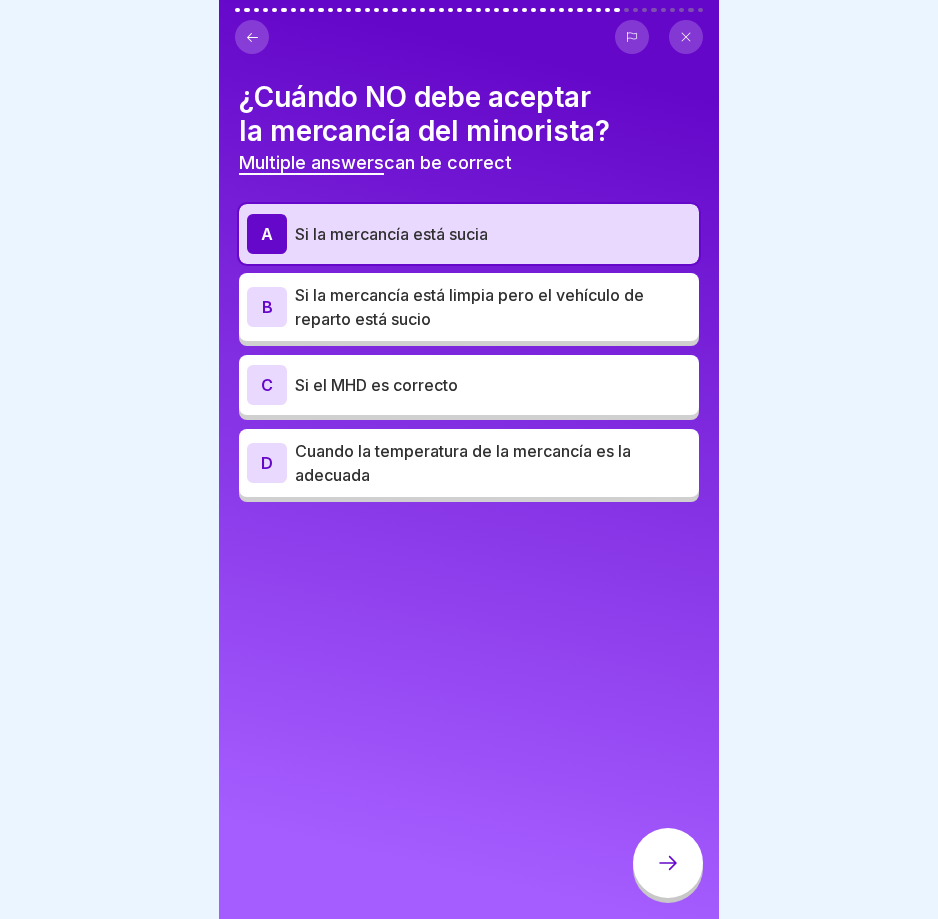 click on "Si la mercancía está limpia pero el vehículo de reparto está sucio" at bounding box center [493, 307] 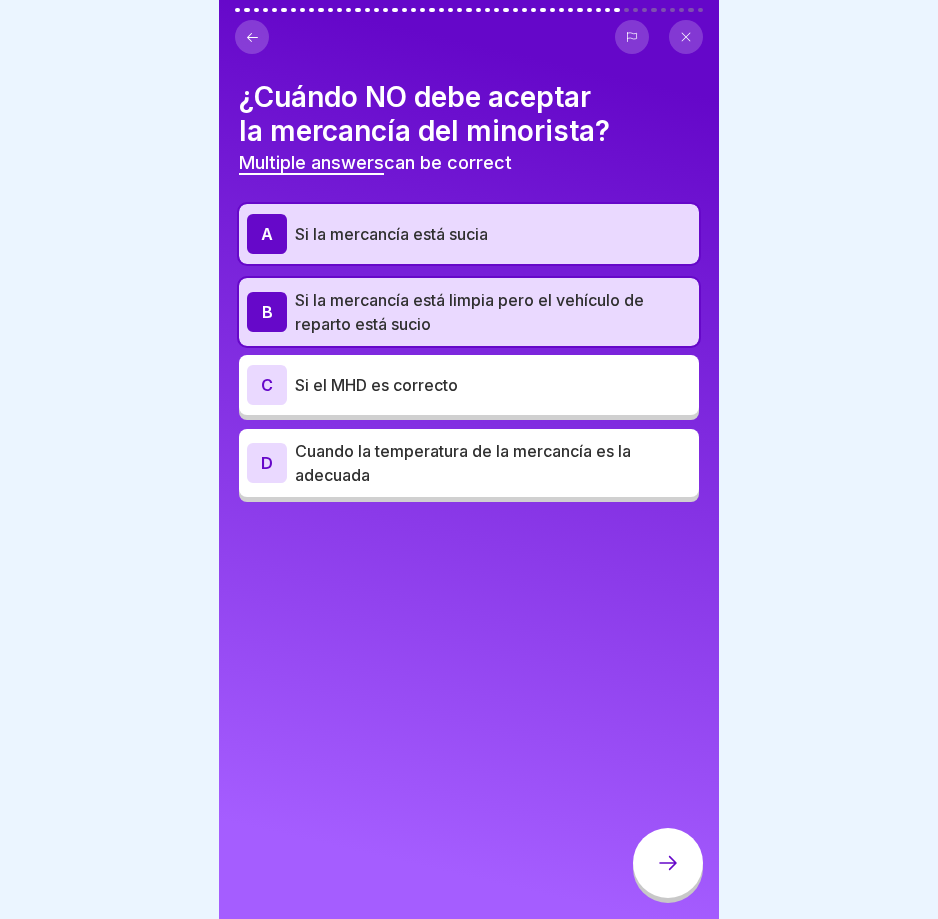 click at bounding box center (668, 863) 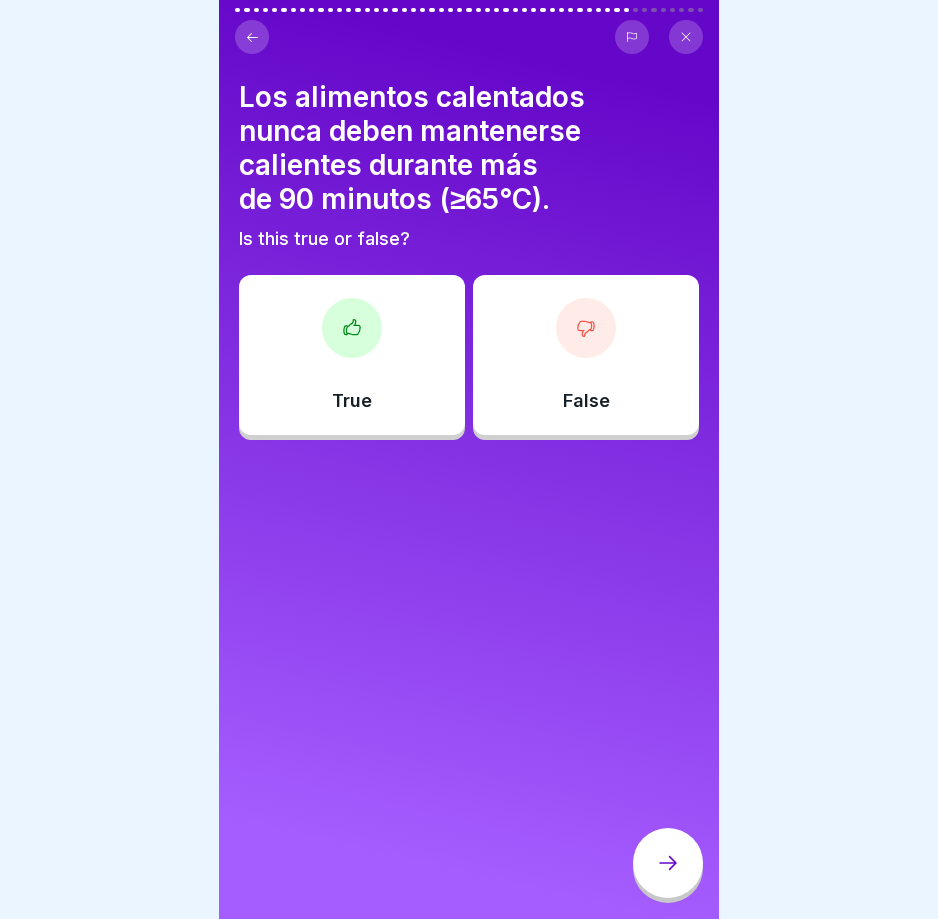 click on "True" at bounding box center [352, 355] 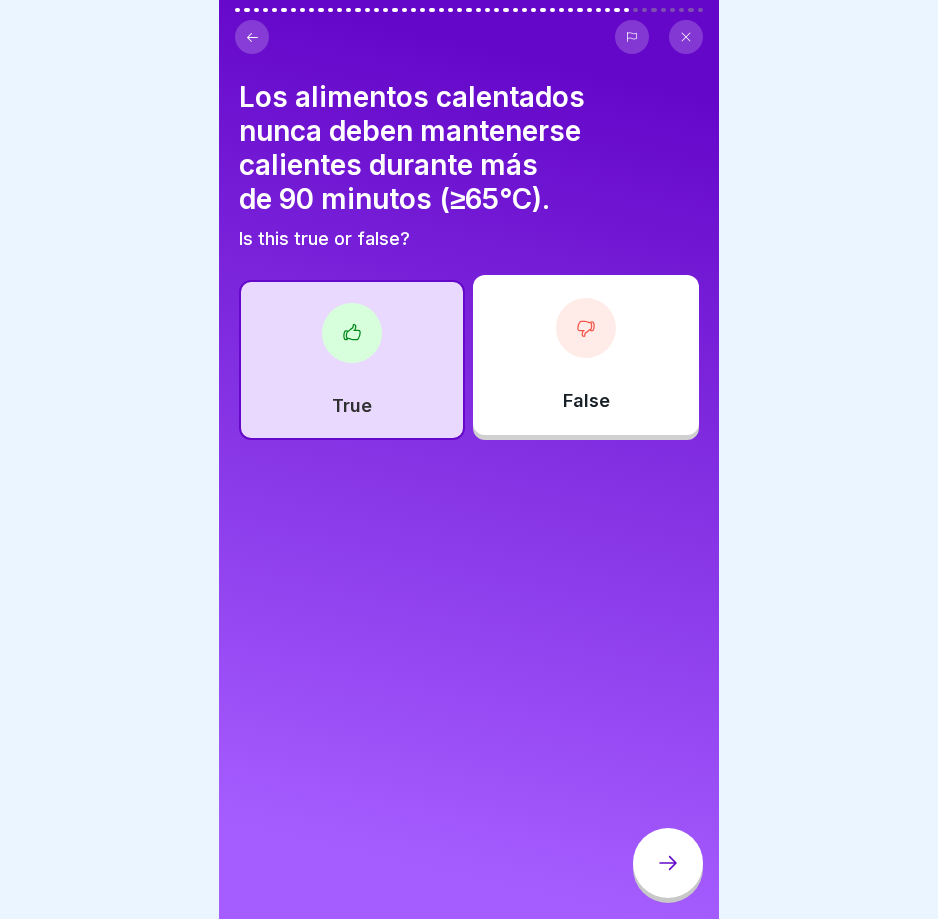 click at bounding box center (469, 459) 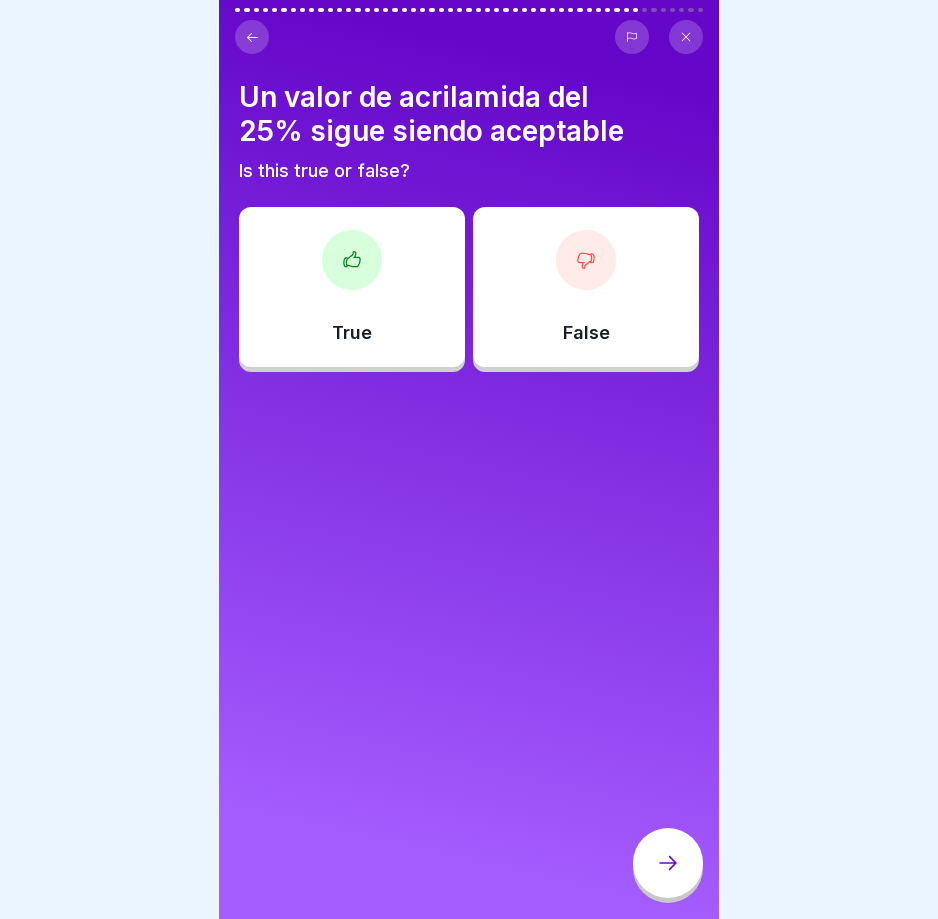 click at bounding box center [469, 459] 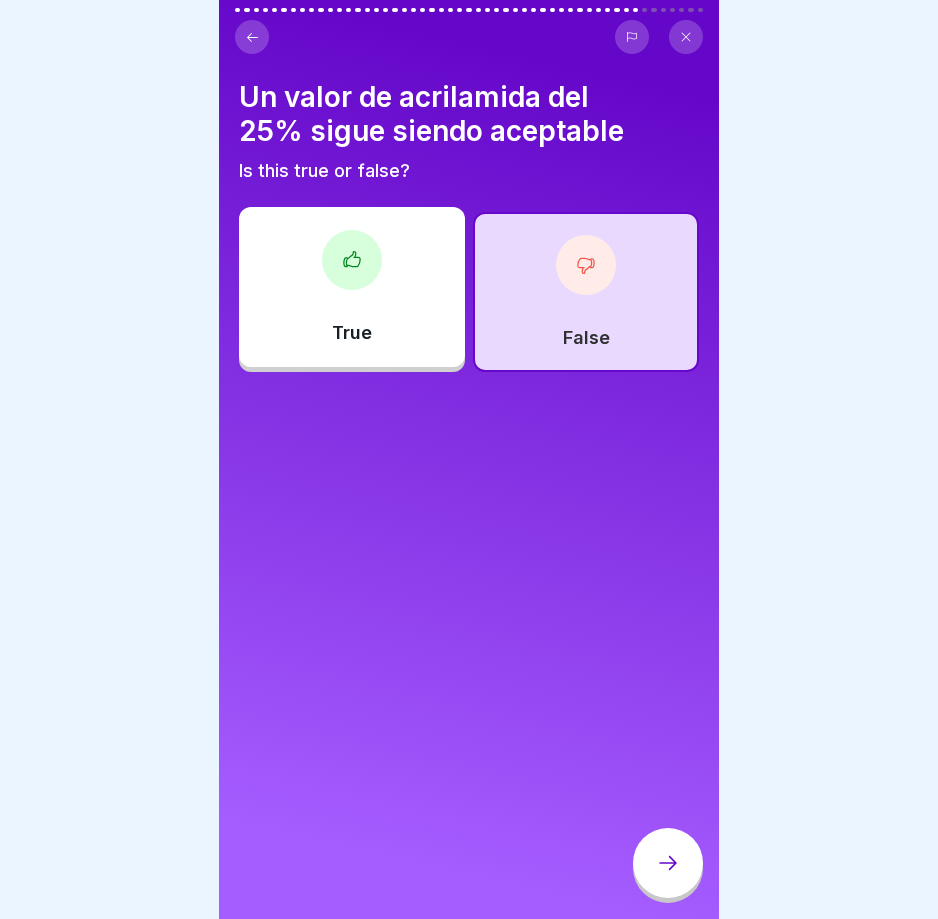 click 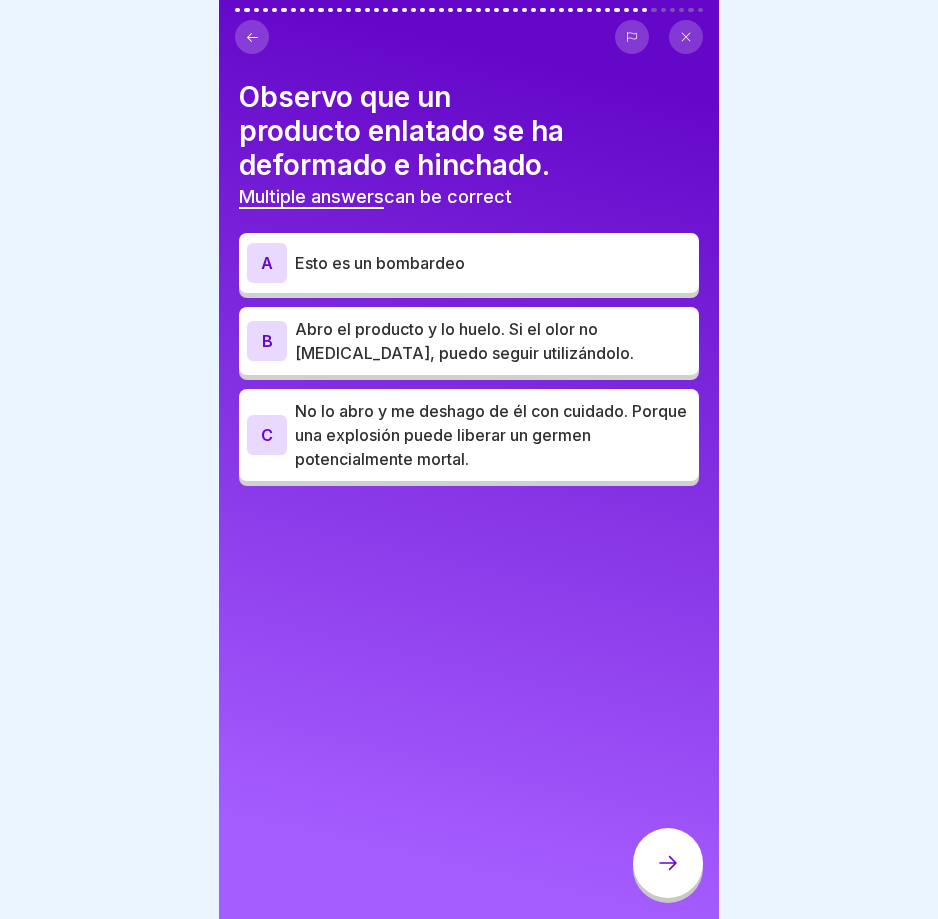 click on "Esto es un bombardeo" at bounding box center [493, 263] 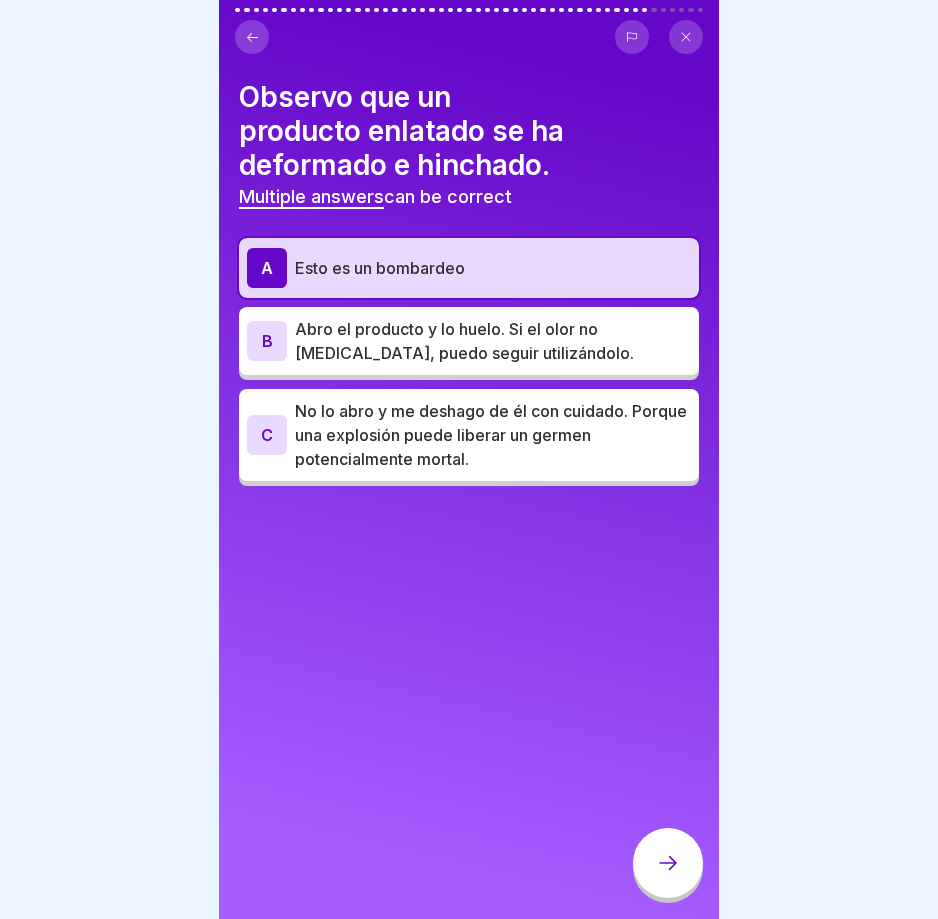 click on "No lo abro y me deshago de él con cuidado. Porque una explosión puede liberar un germen potencialmente mortal." at bounding box center [493, 435] 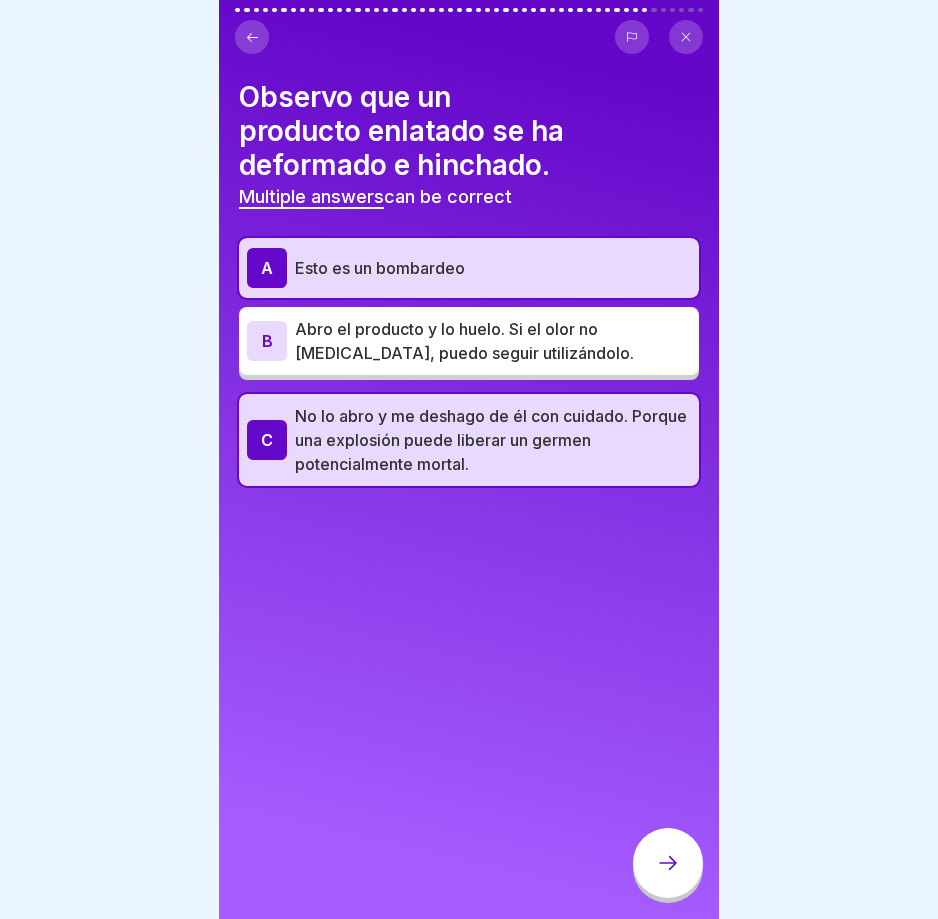 click at bounding box center (668, 863) 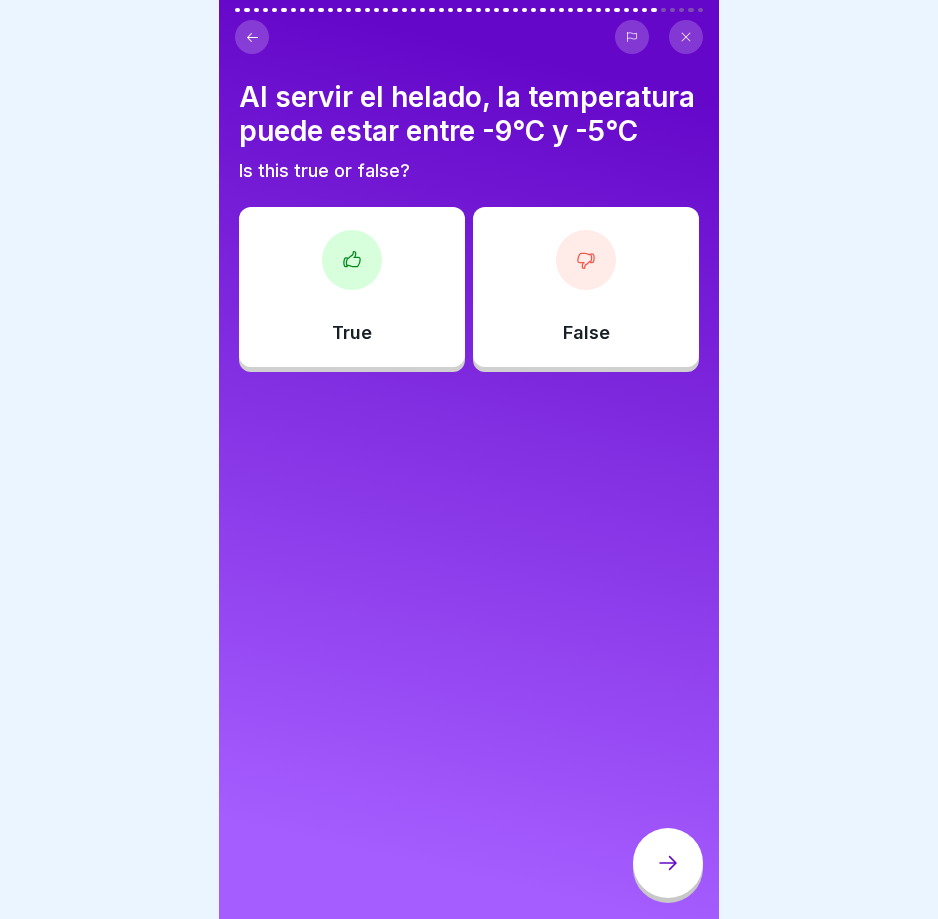 click at bounding box center (469, 459) 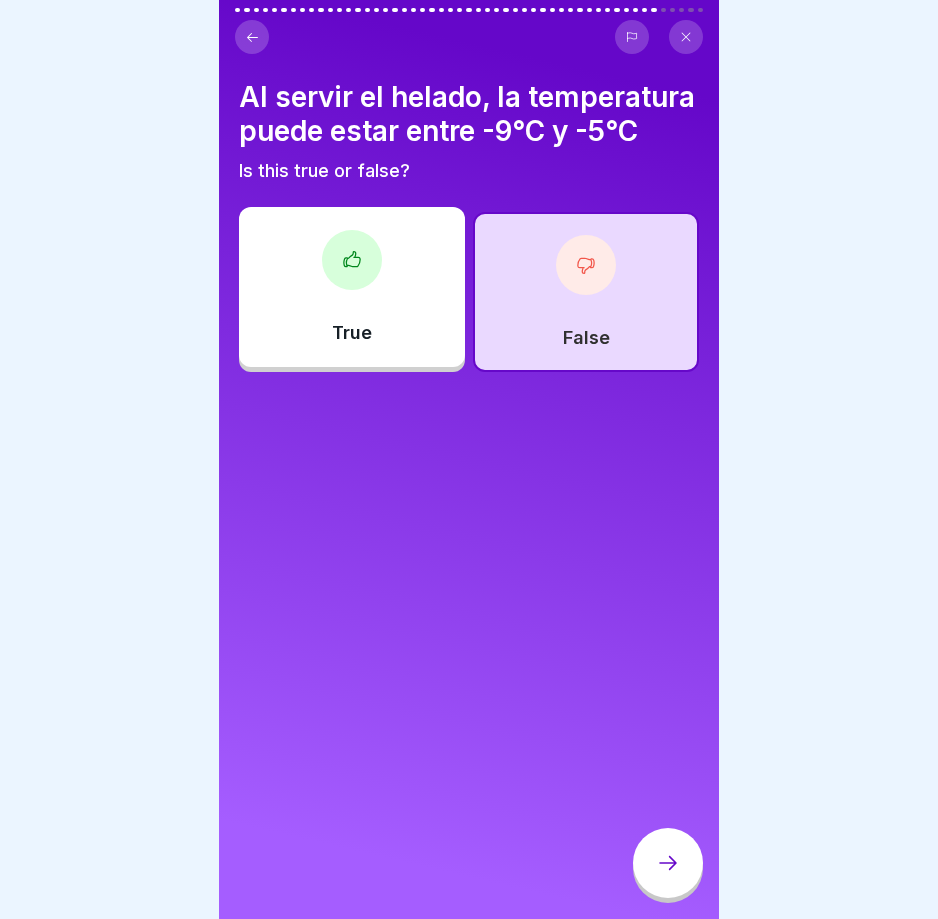 click on "True" at bounding box center (352, 287) 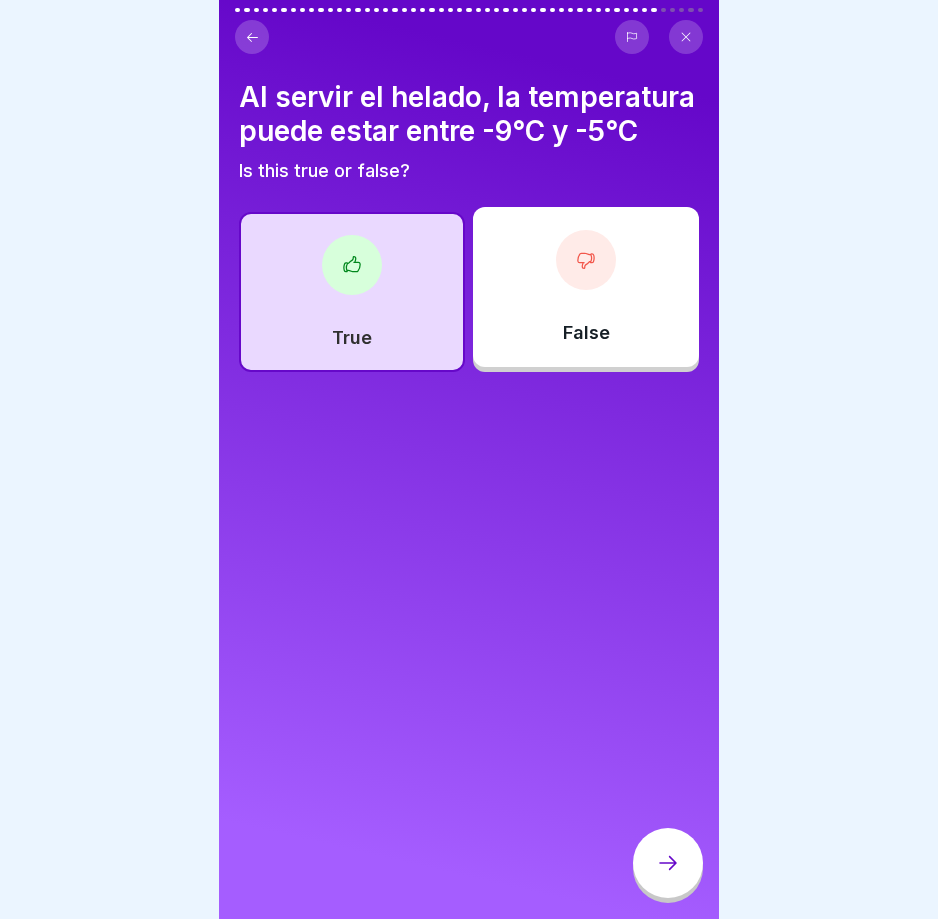 click on "Al servir el helado, la temperatura puede estar entre -9°C y -5°C Is this true or false? True False" at bounding box center (469, 459) 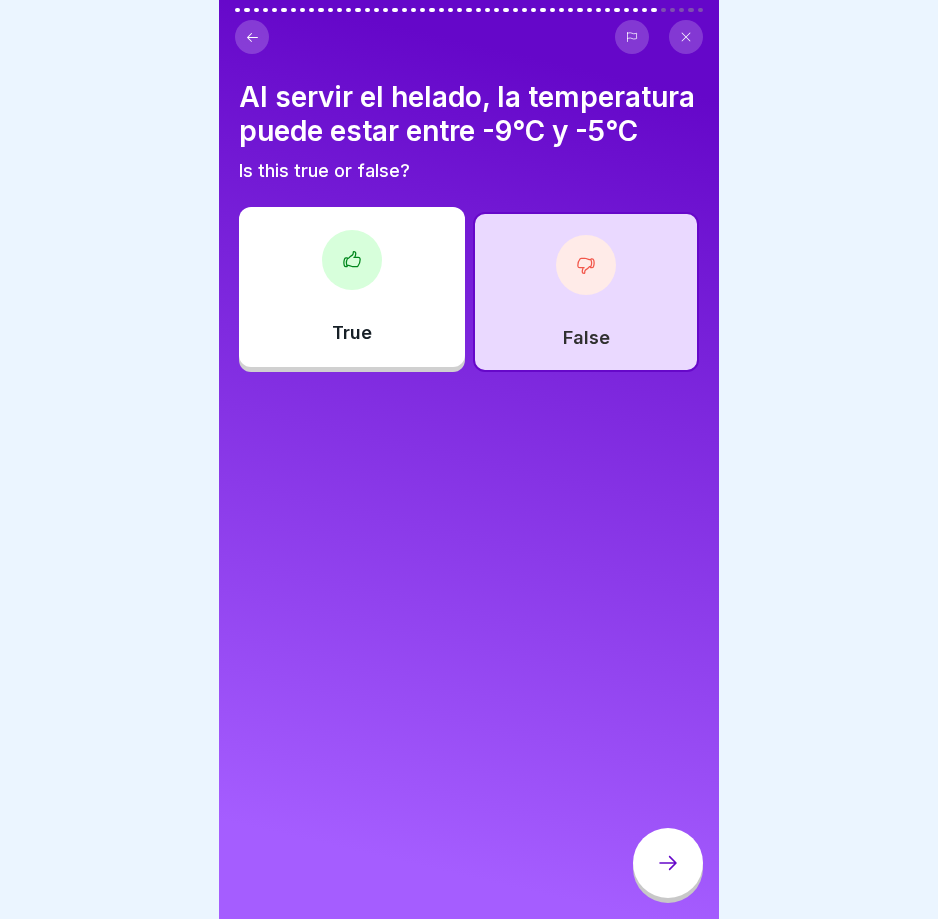 click at bounding box center [668, 863] 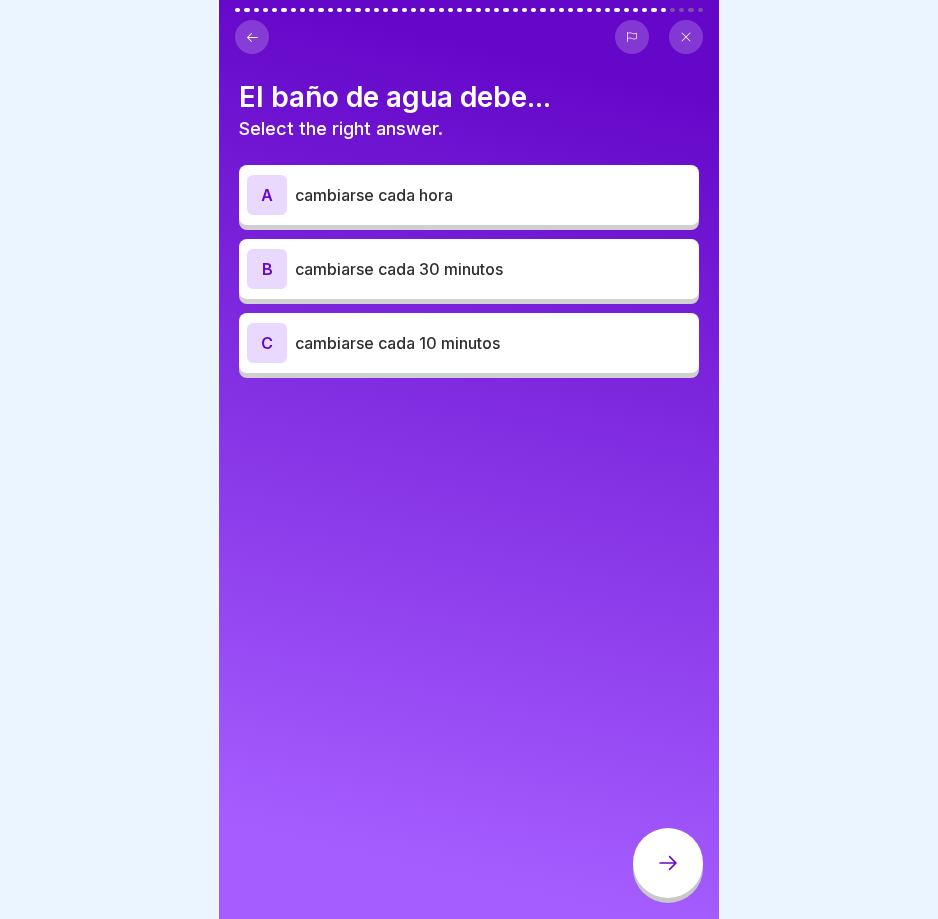 click on "A cambiarse cada hora" at bounding box center (469, 195) 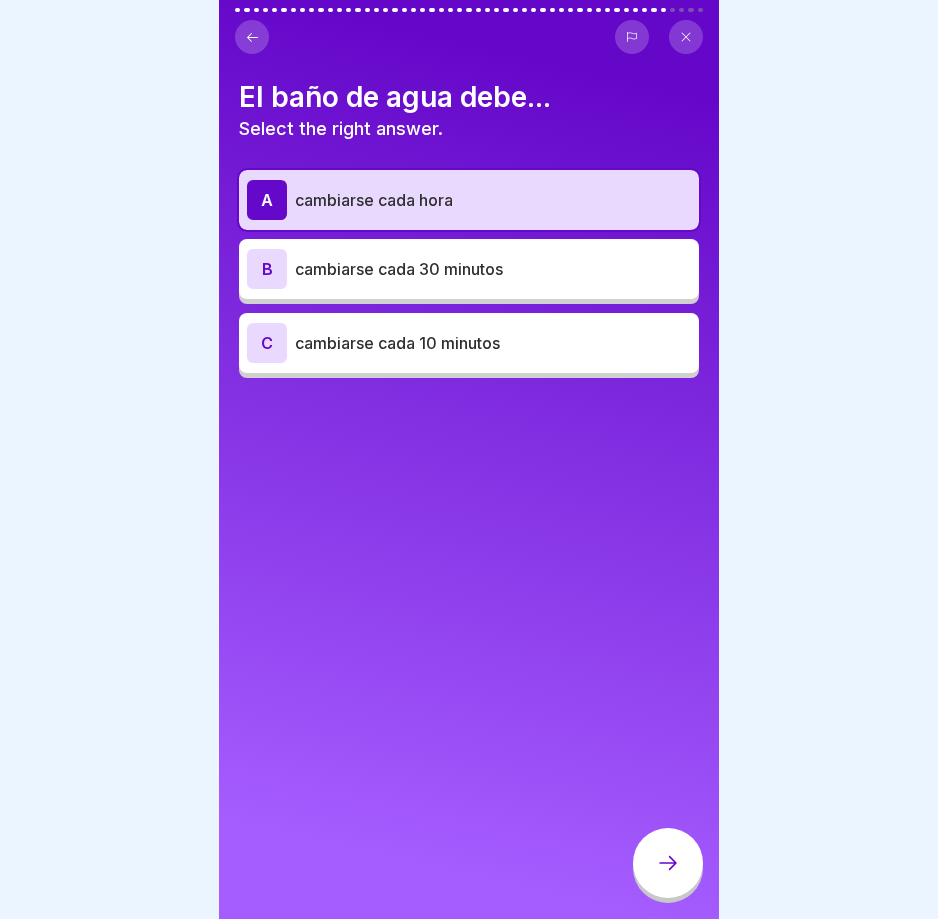 click at bounding box center (469, 459) 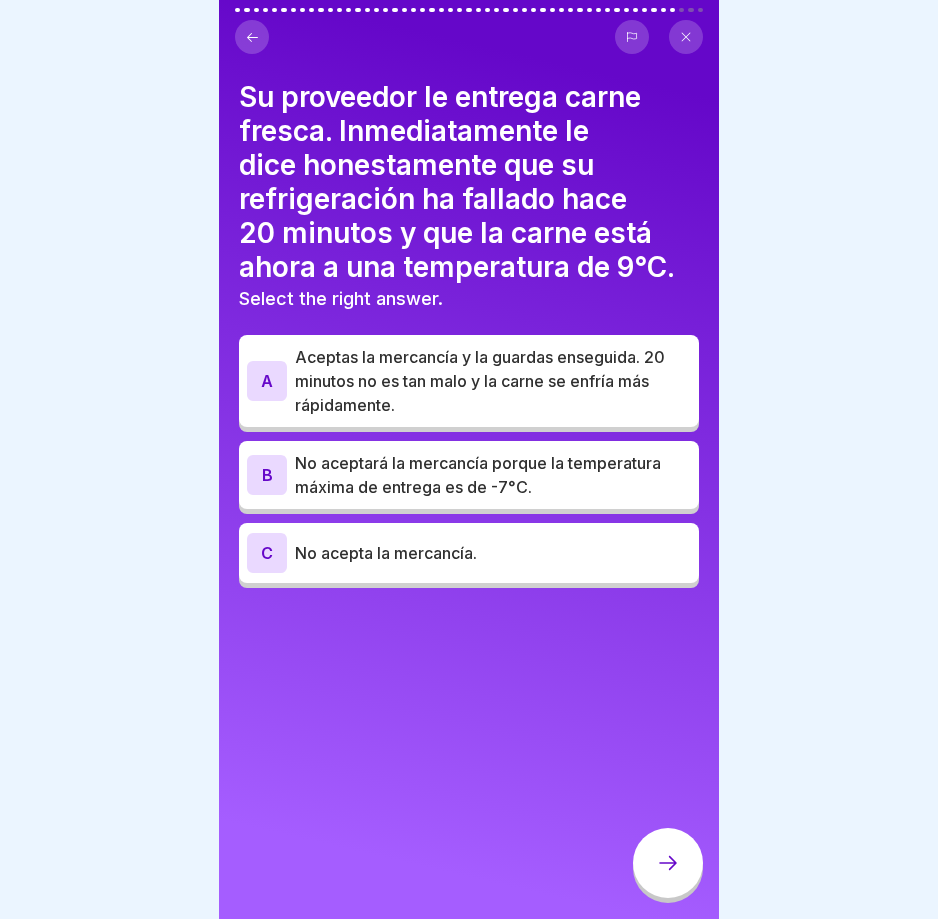 click on "C No acepta la mercancía." at bounding box center (469, 553) 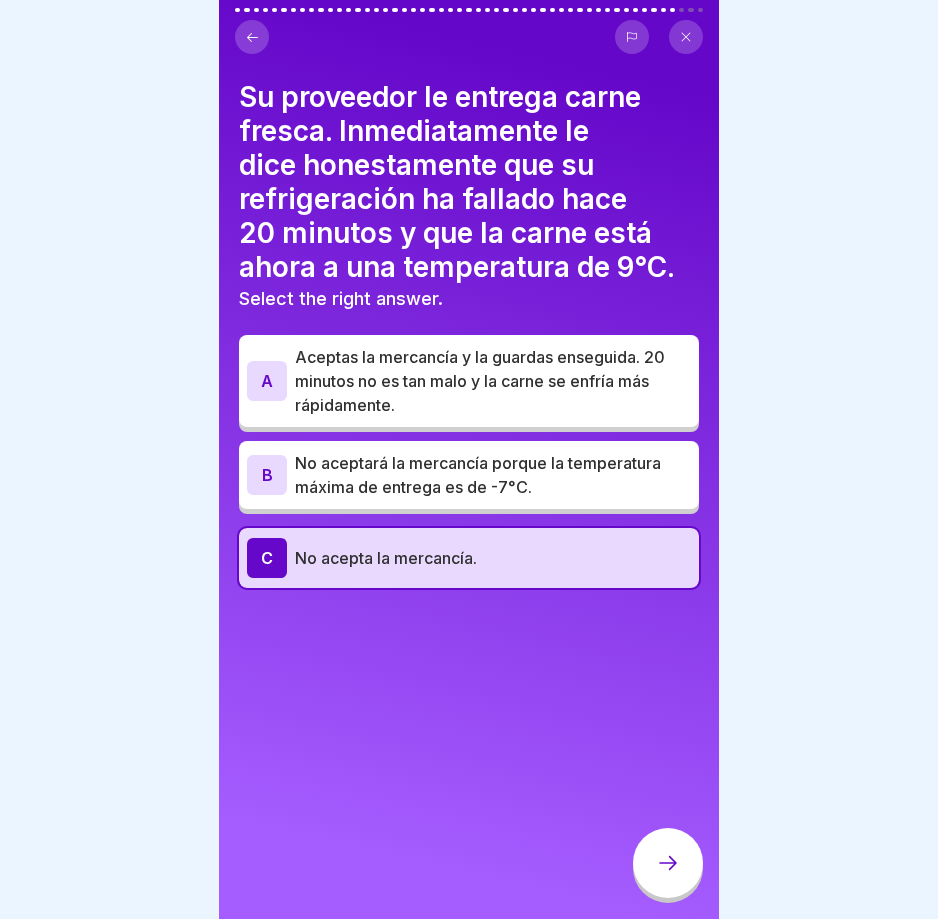 click at bounding box center (469, 459) 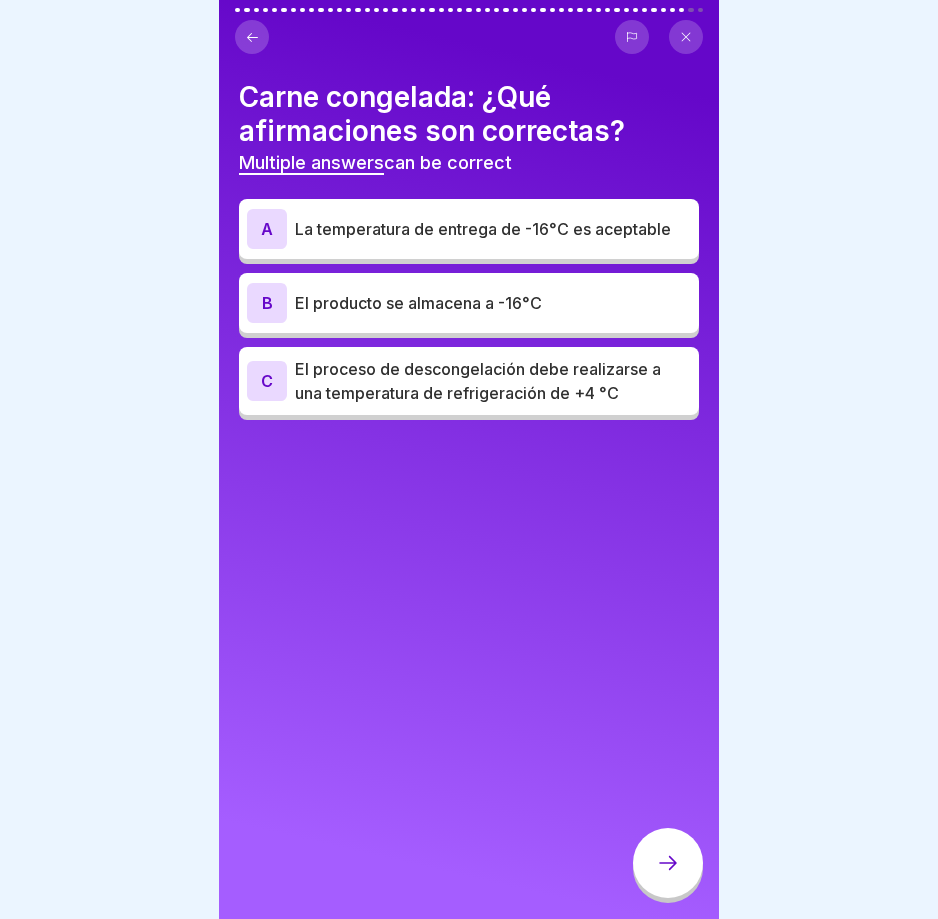 click at bounding box center [469, 459] 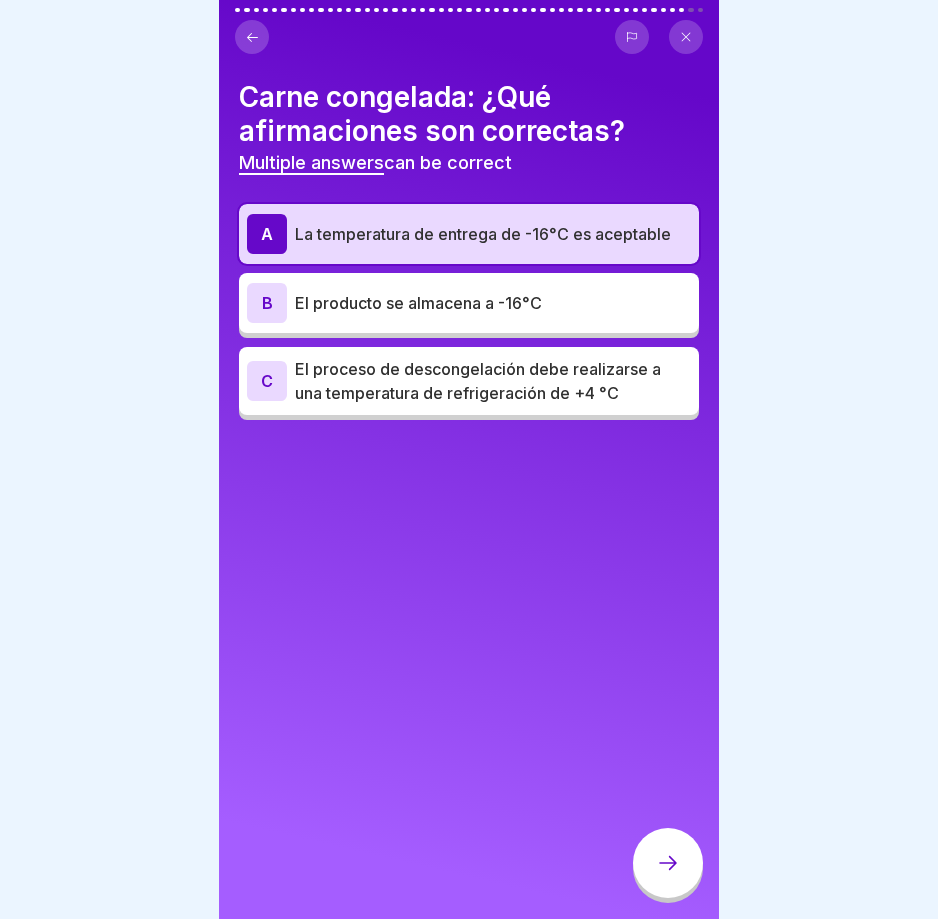 click on "B El producto se almacena a -16°C" at bounding box center (469, 303) 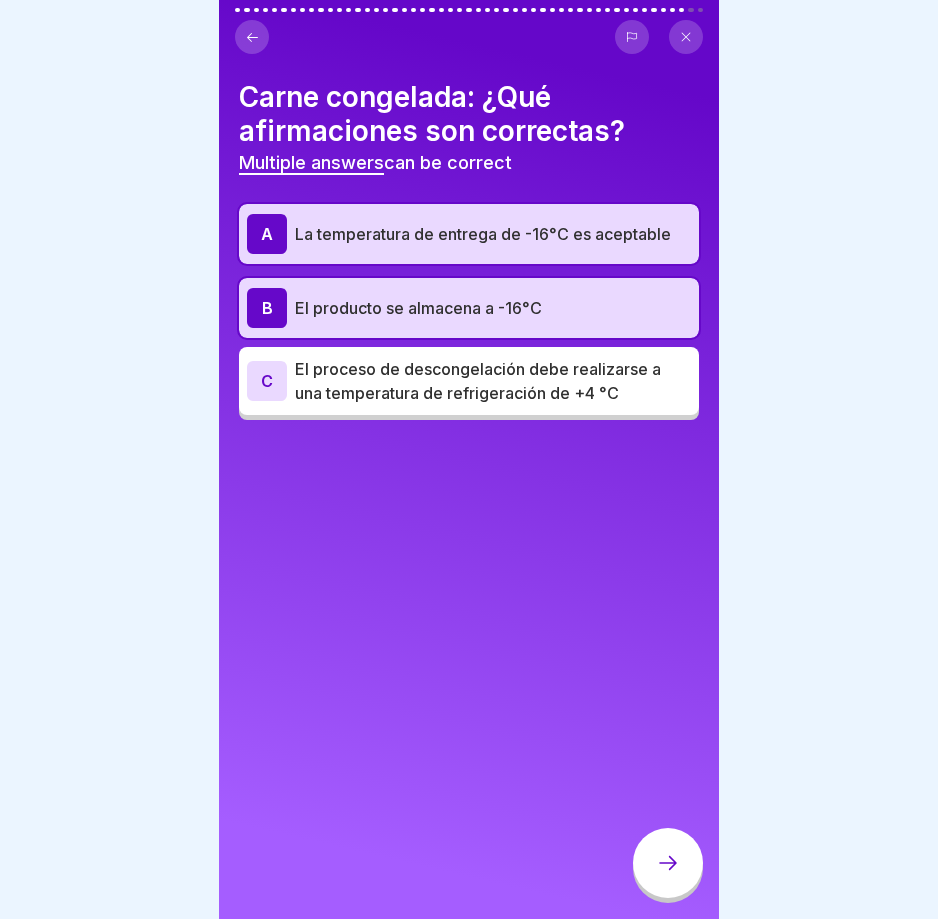 click on "El proceso de descongelación debe realizarse a una temperatura de refrigeración de +4 °C" at bounding box center [493, 381] 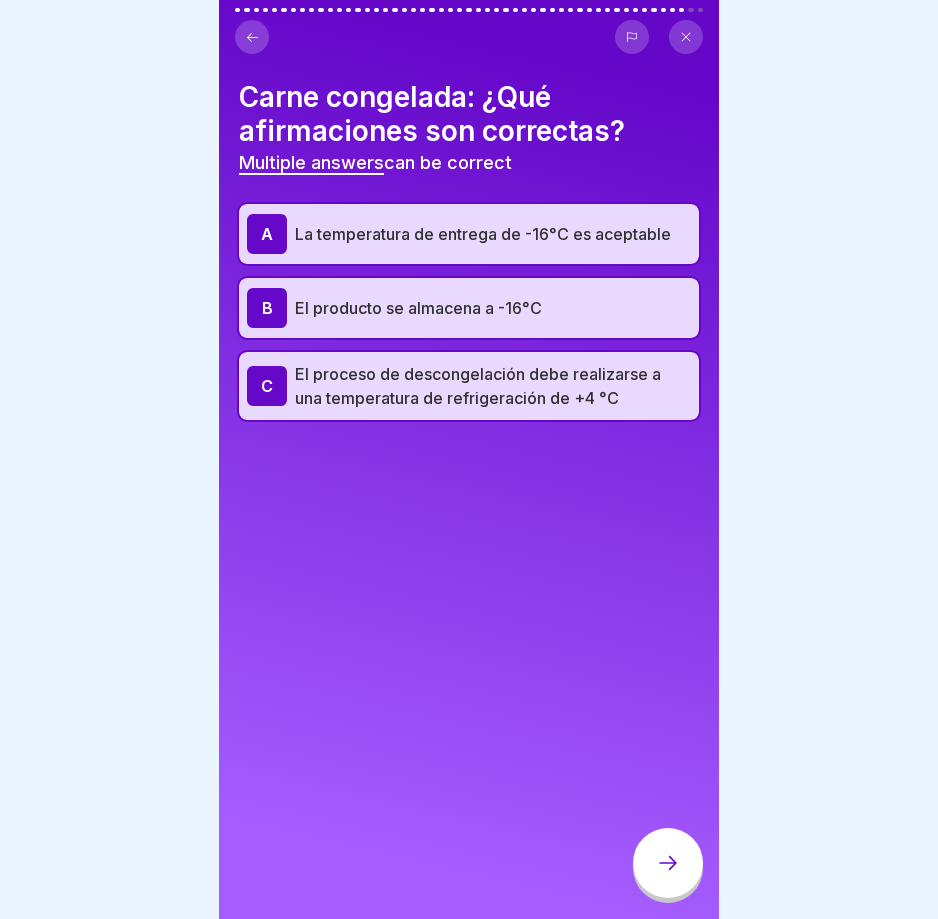click at bounding box center (668, 863) 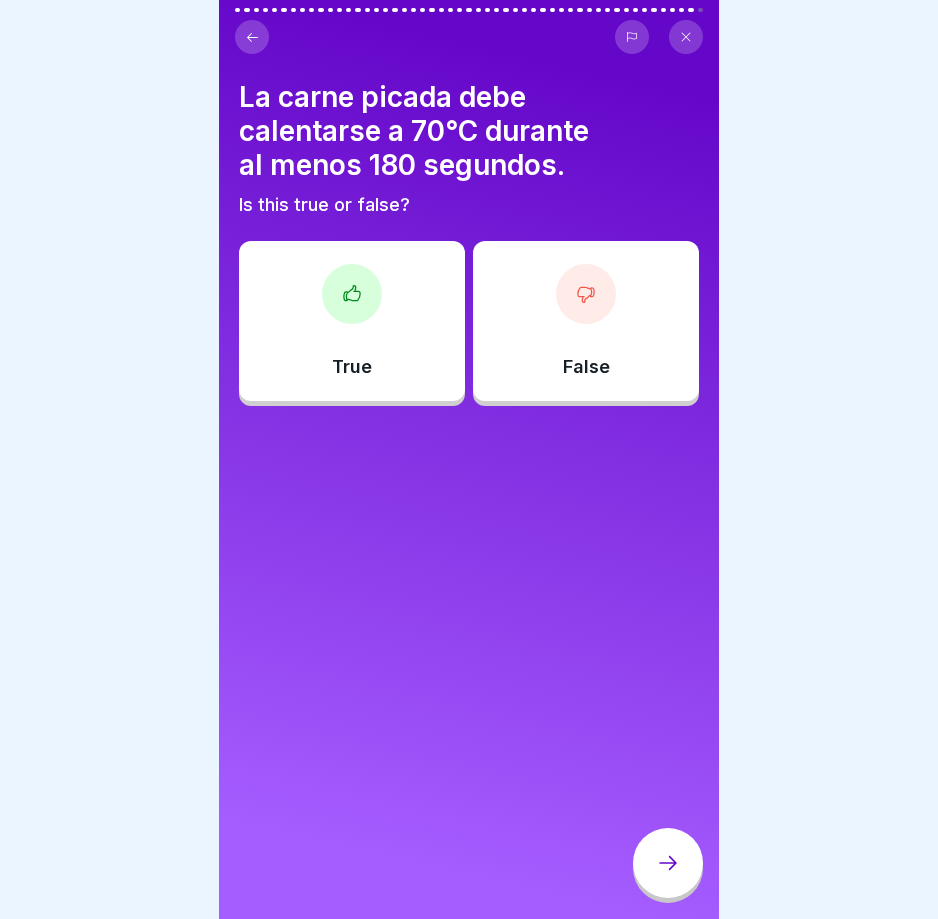 click on "False" at bounding box center [586, 321] 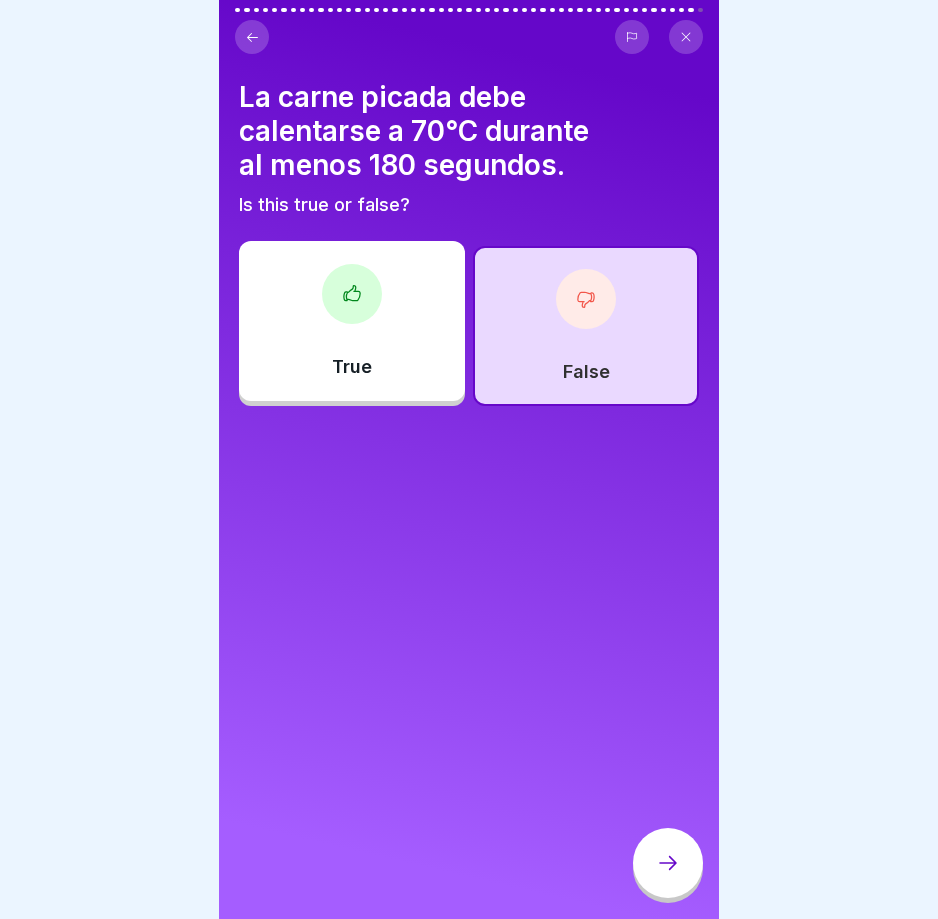 click on "True" at bounding box center (352, 321) 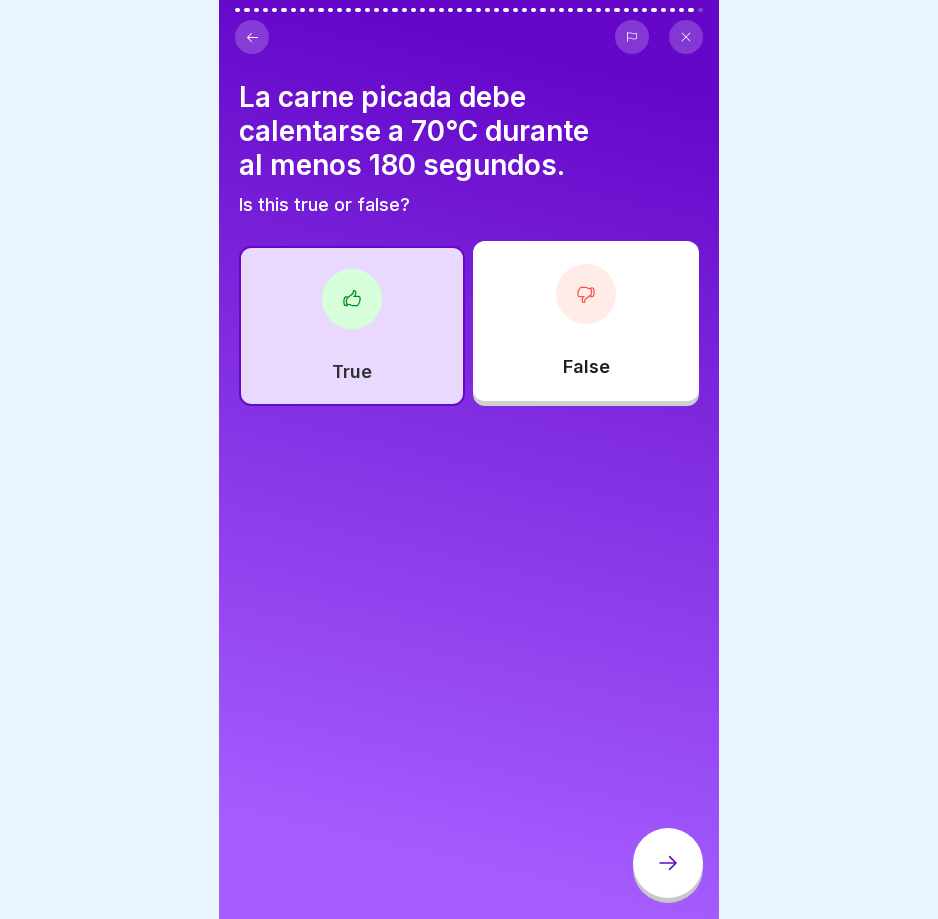 click at bounding box center (668, 863) 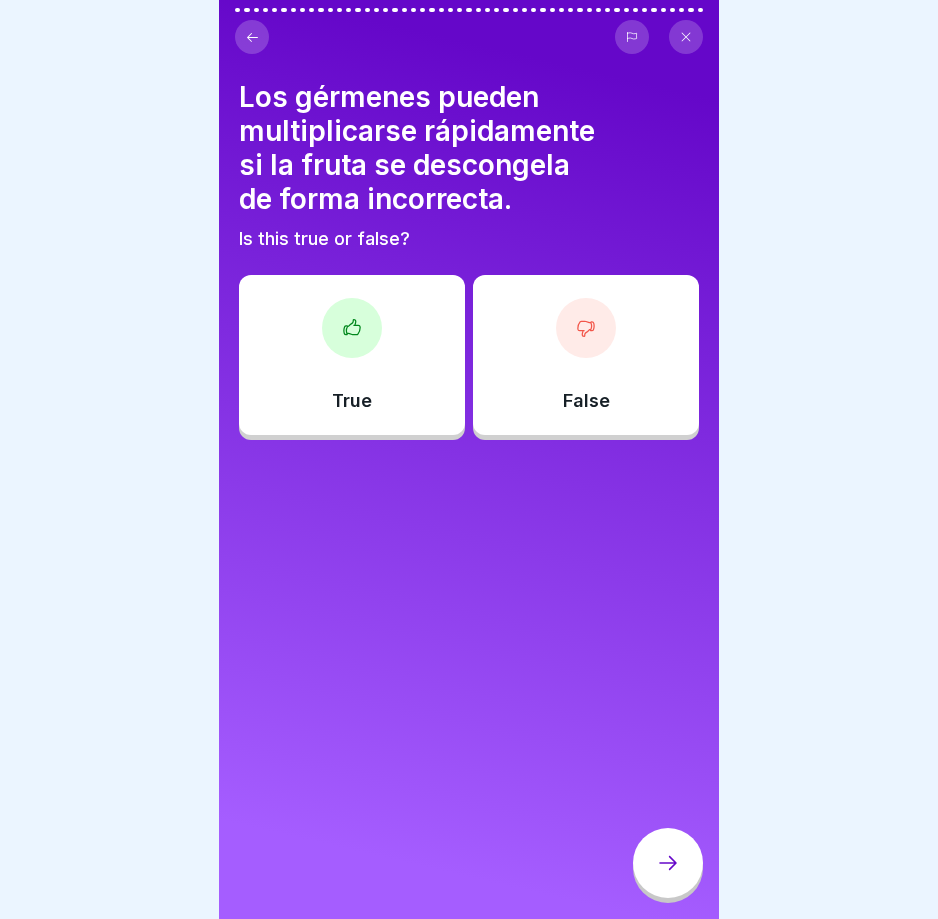 click on "True" at bounding box center (352, 355) 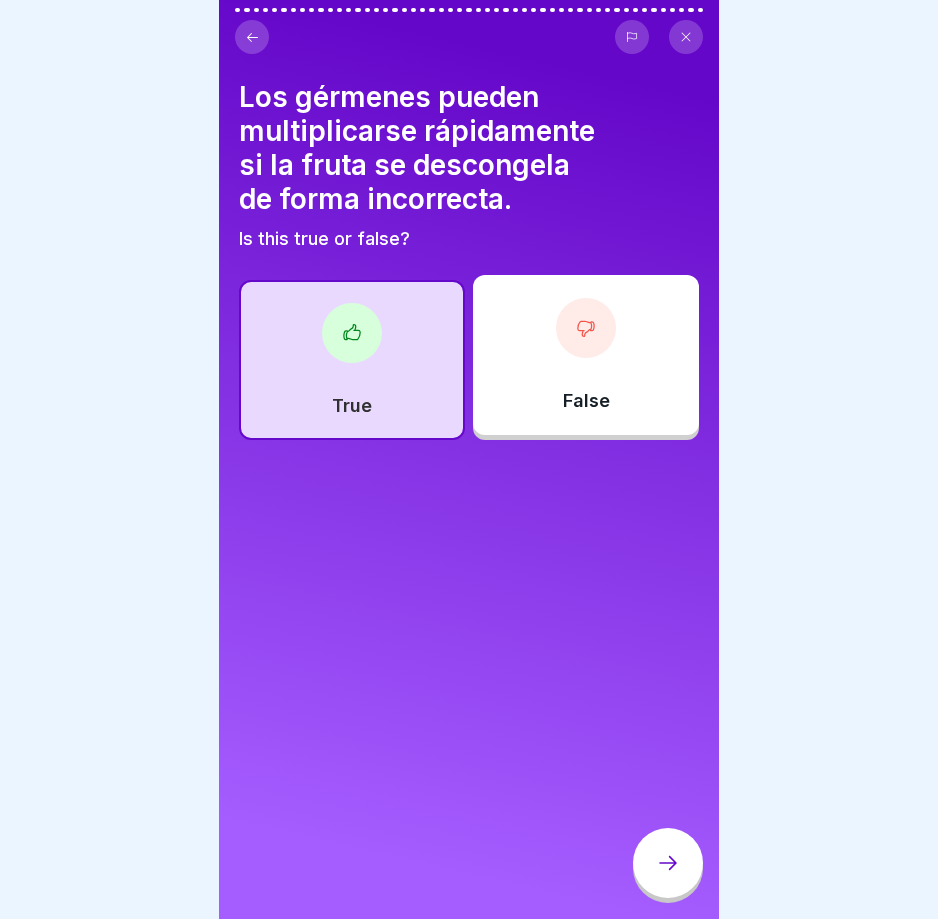 click at bounding box center (668, 863) 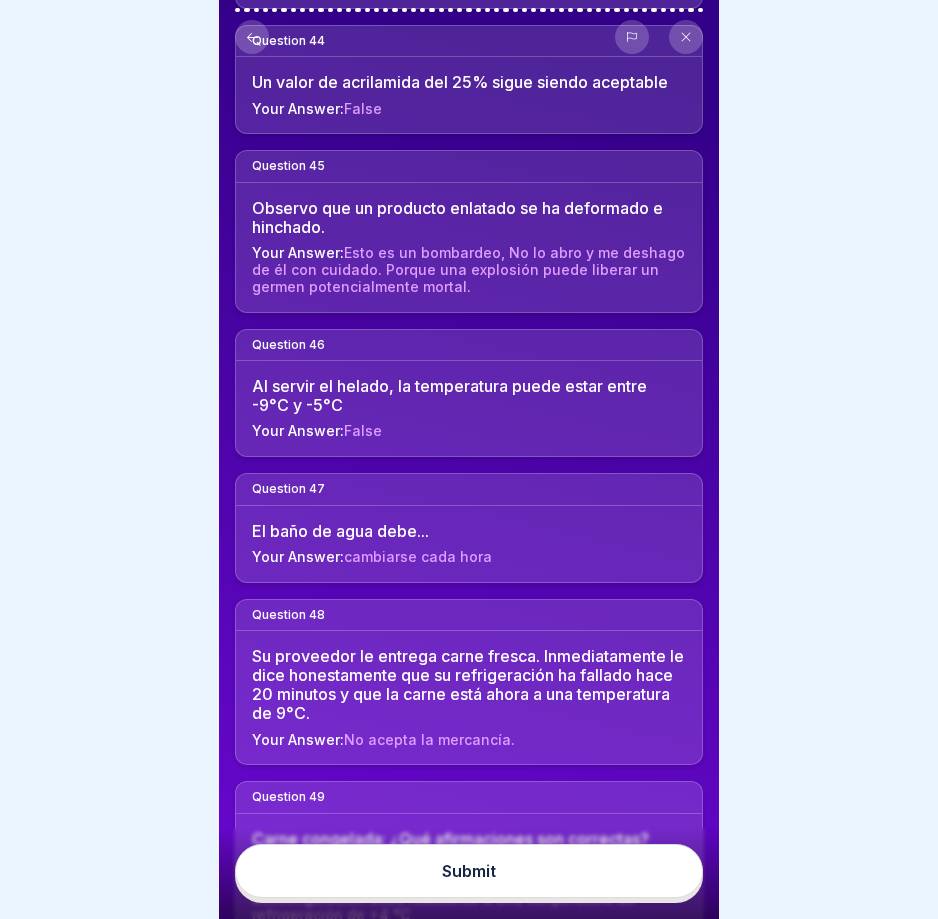 scroll, scrollTop: 6475, scrollLeft: 0, axis: vertical 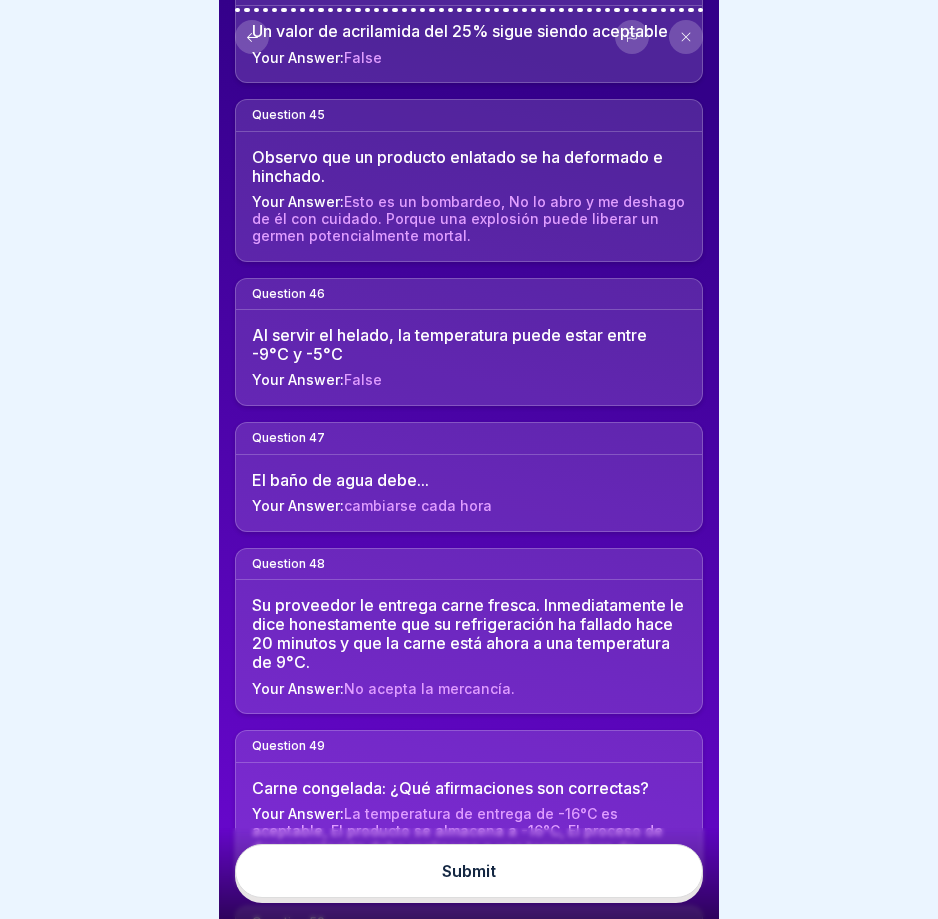 click on "Submit" at bounding box center (469, 871) 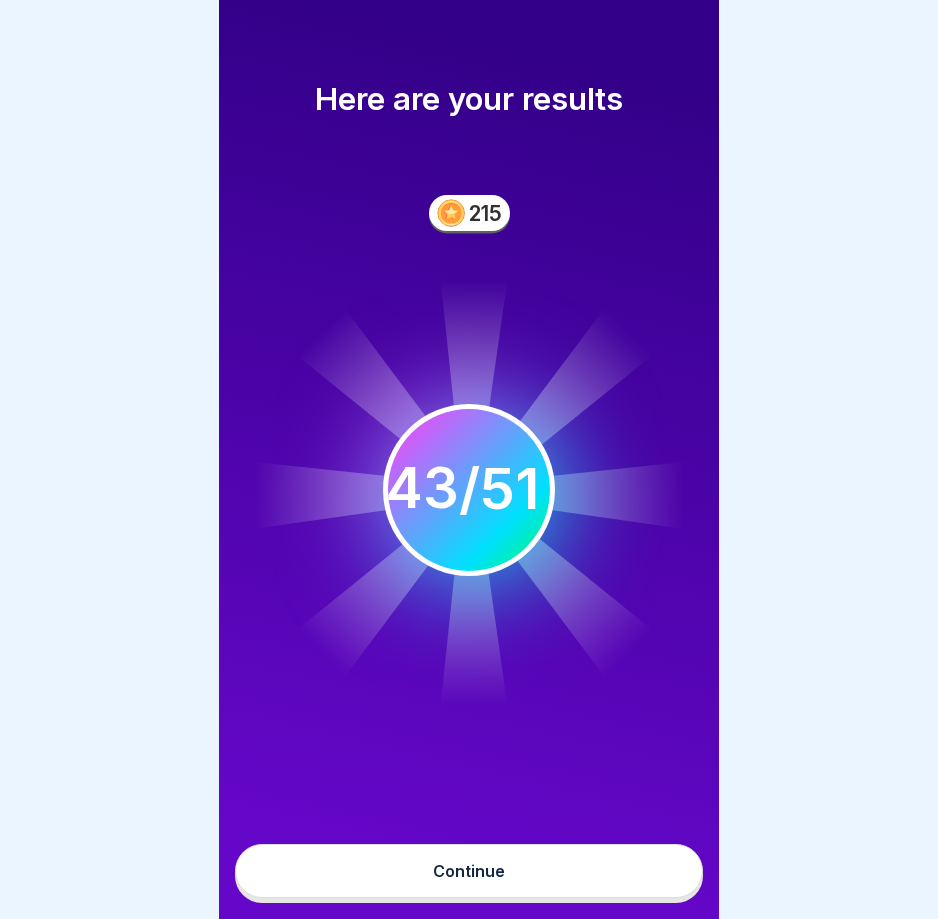 scroll, scrollTop: 20, scrollLeft: 0, axis: vertical 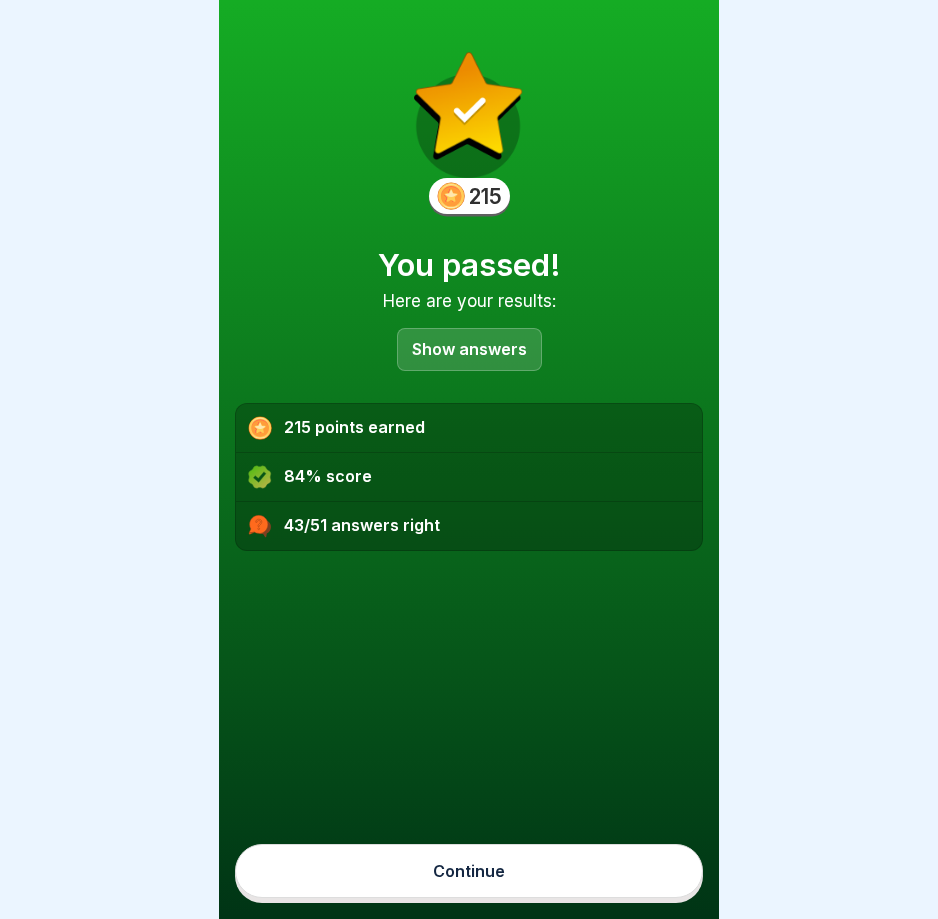 click on "Continue" at bounding box center (469, 871) 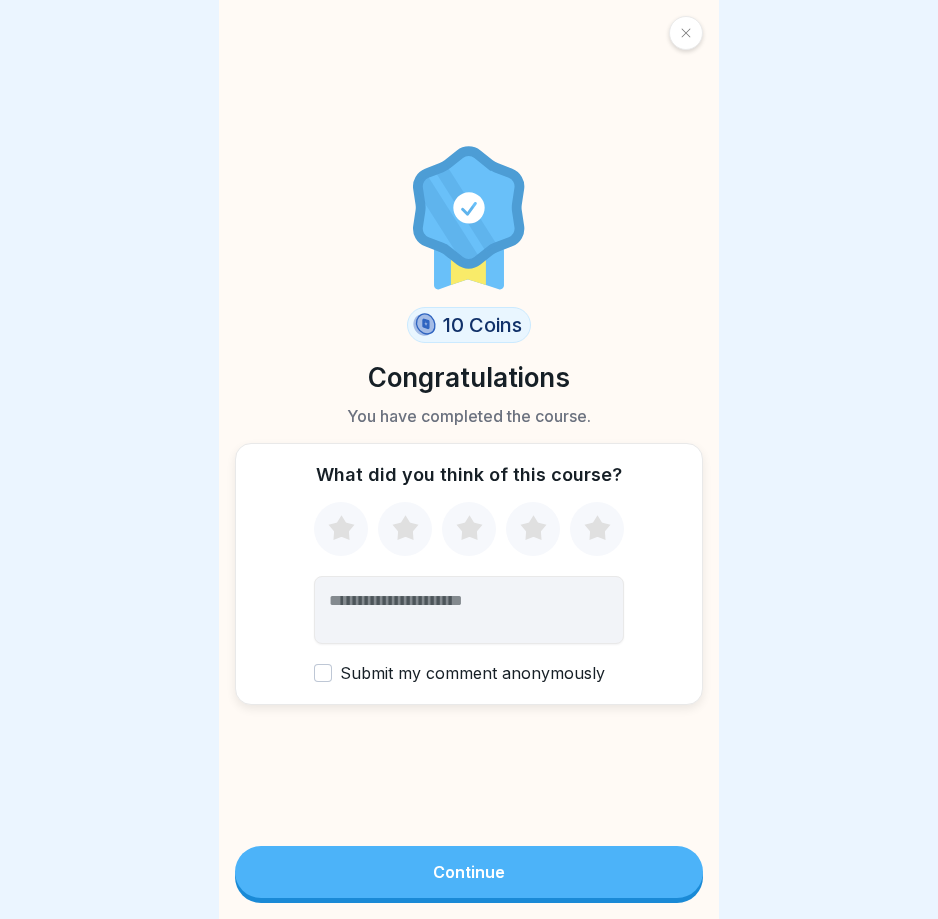 click on "Continue" at bounding box center (469, 872) 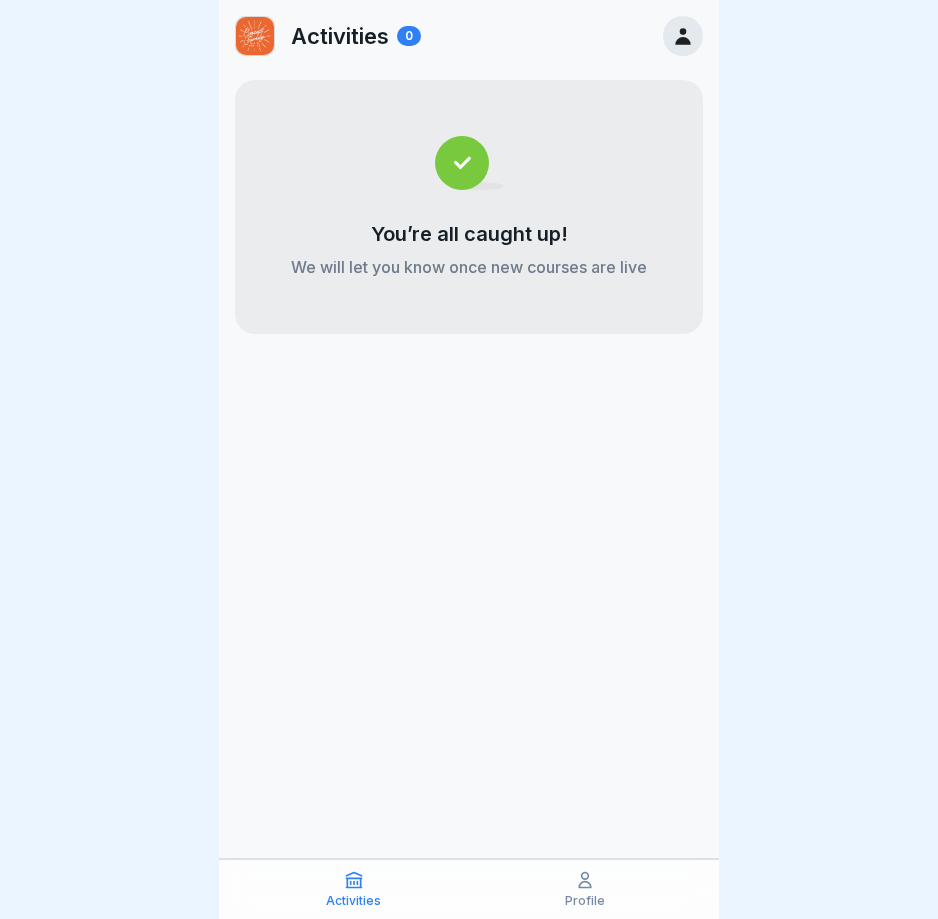 scroll, scrollTop: 0, scrollLeft: 0, axis: both 